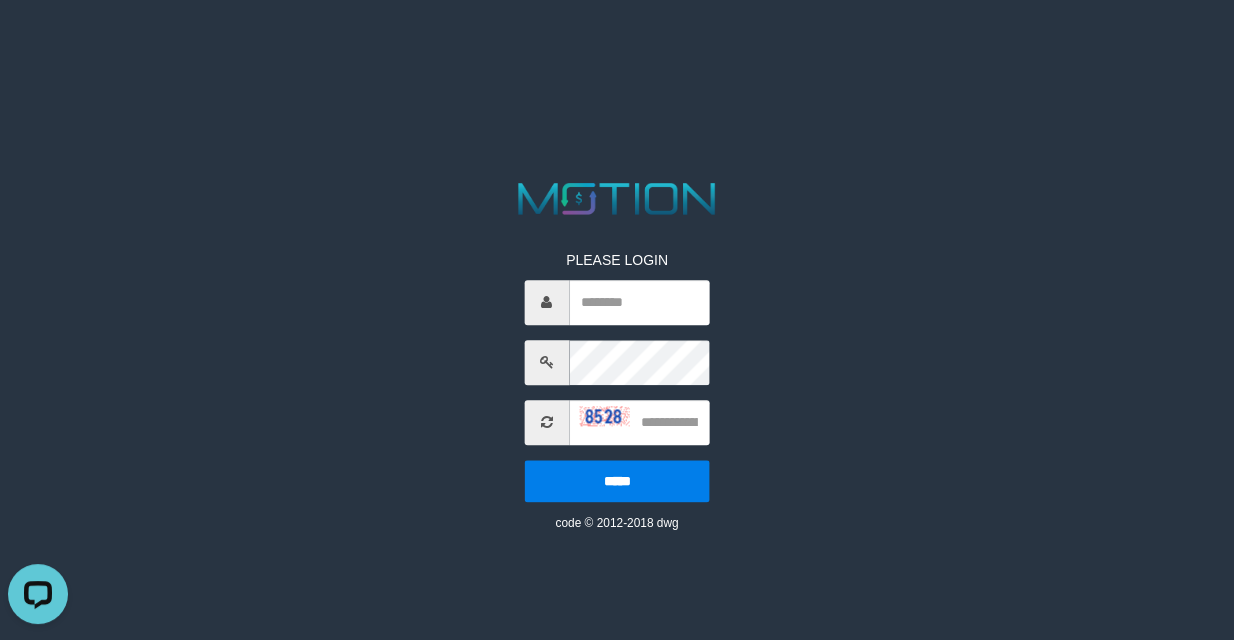 scroll, scrollTop: 0, scrollLeft: 0, axis: both 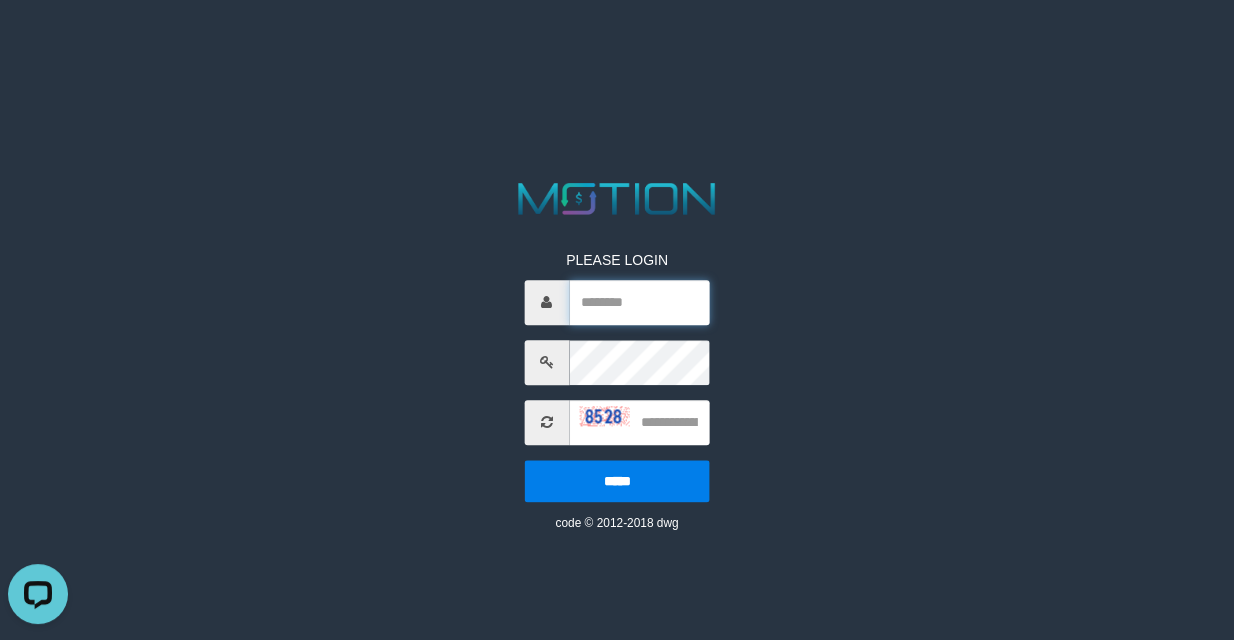 paste on "******" 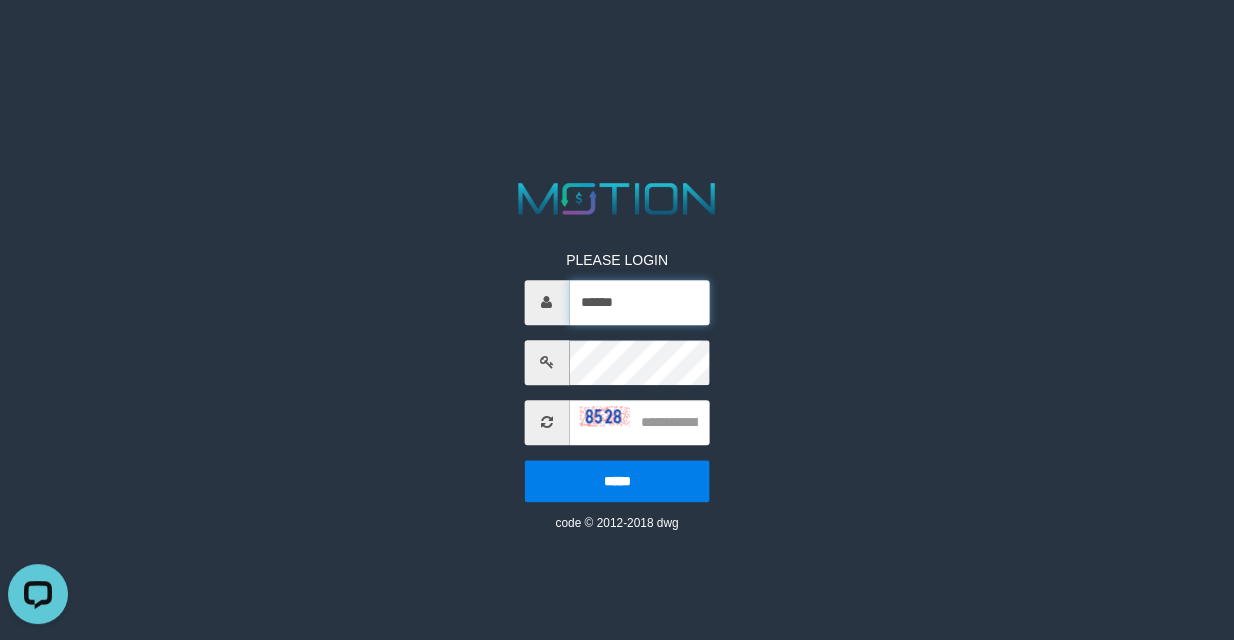 type on "******" 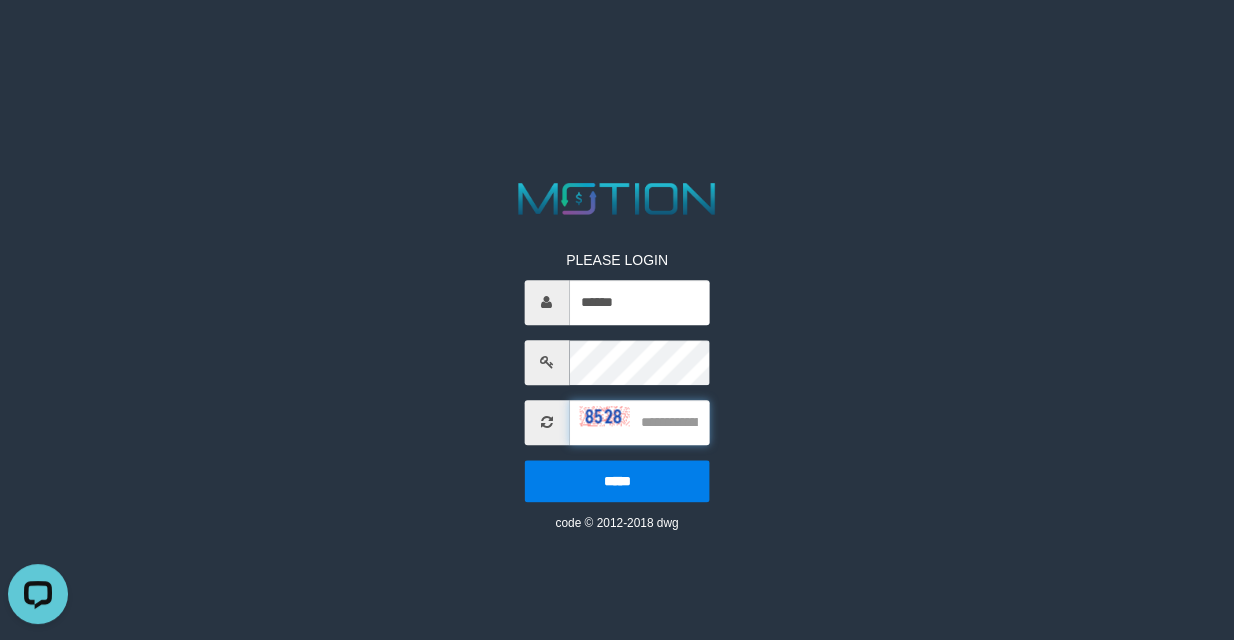 click at bounding box center (639, 422) 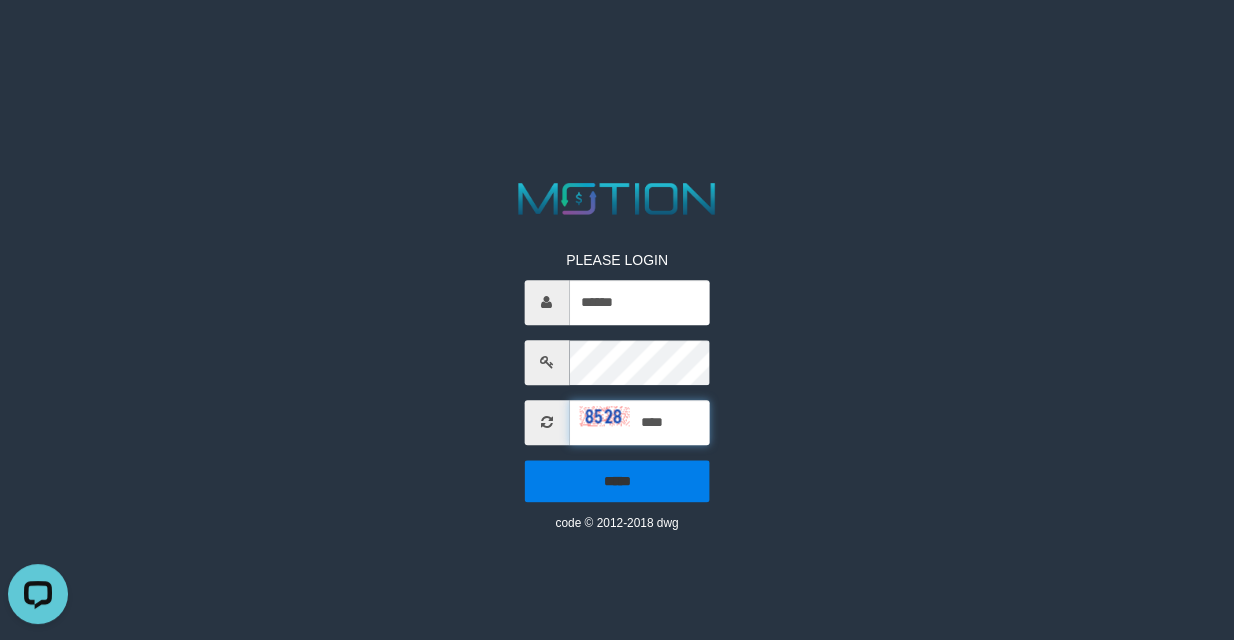 type on "****" 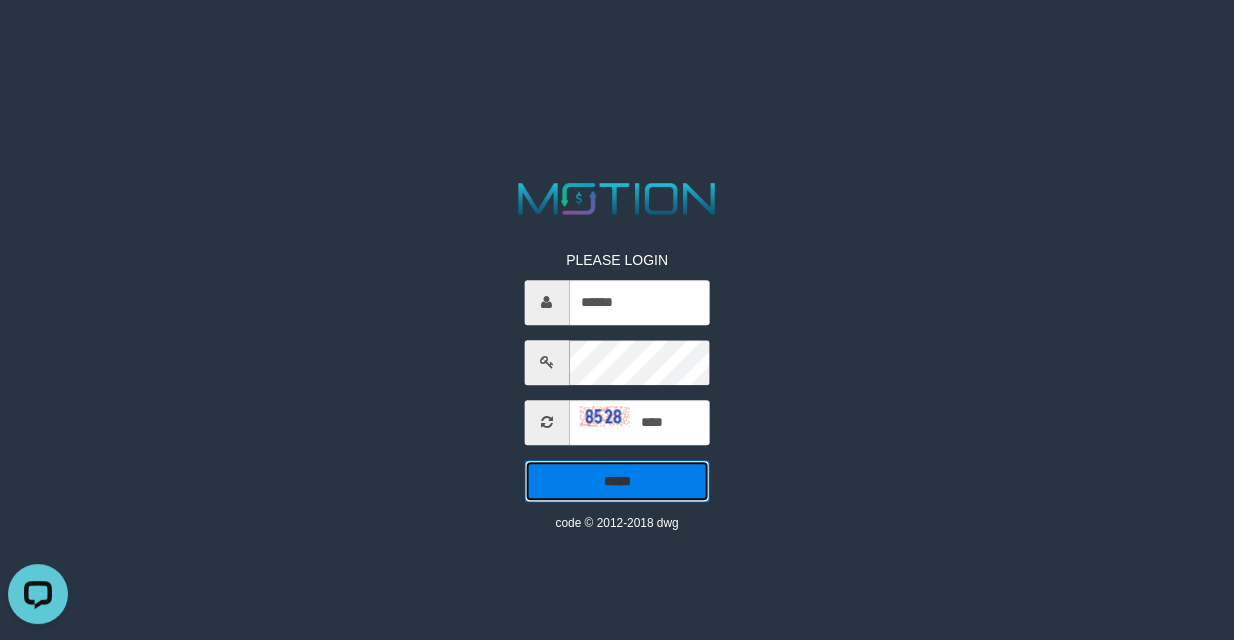 click on "*****" at bounding box center [617, 481] 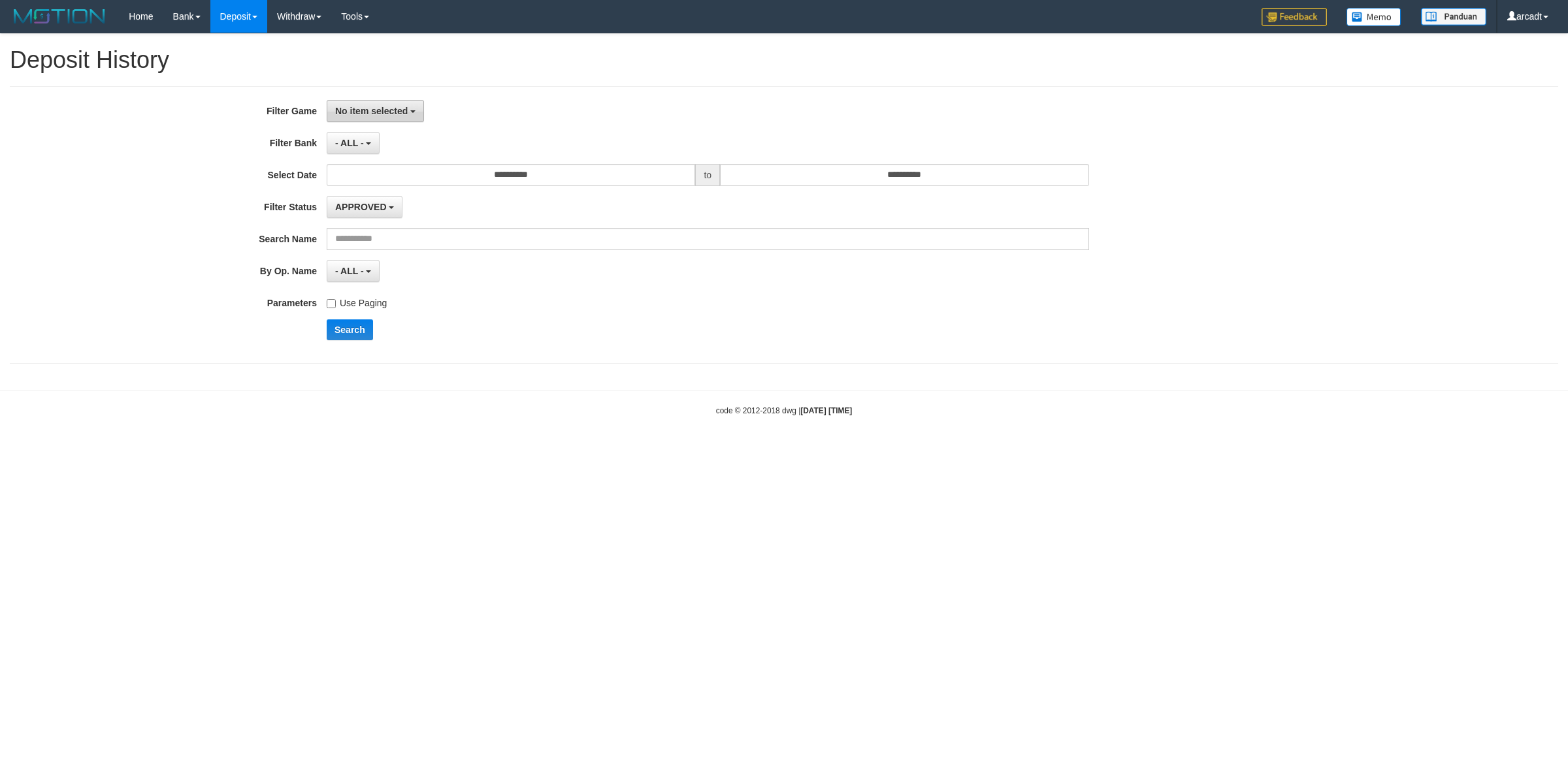 scroll, scrollTop: 0, scrollLeft: 0, axis: both 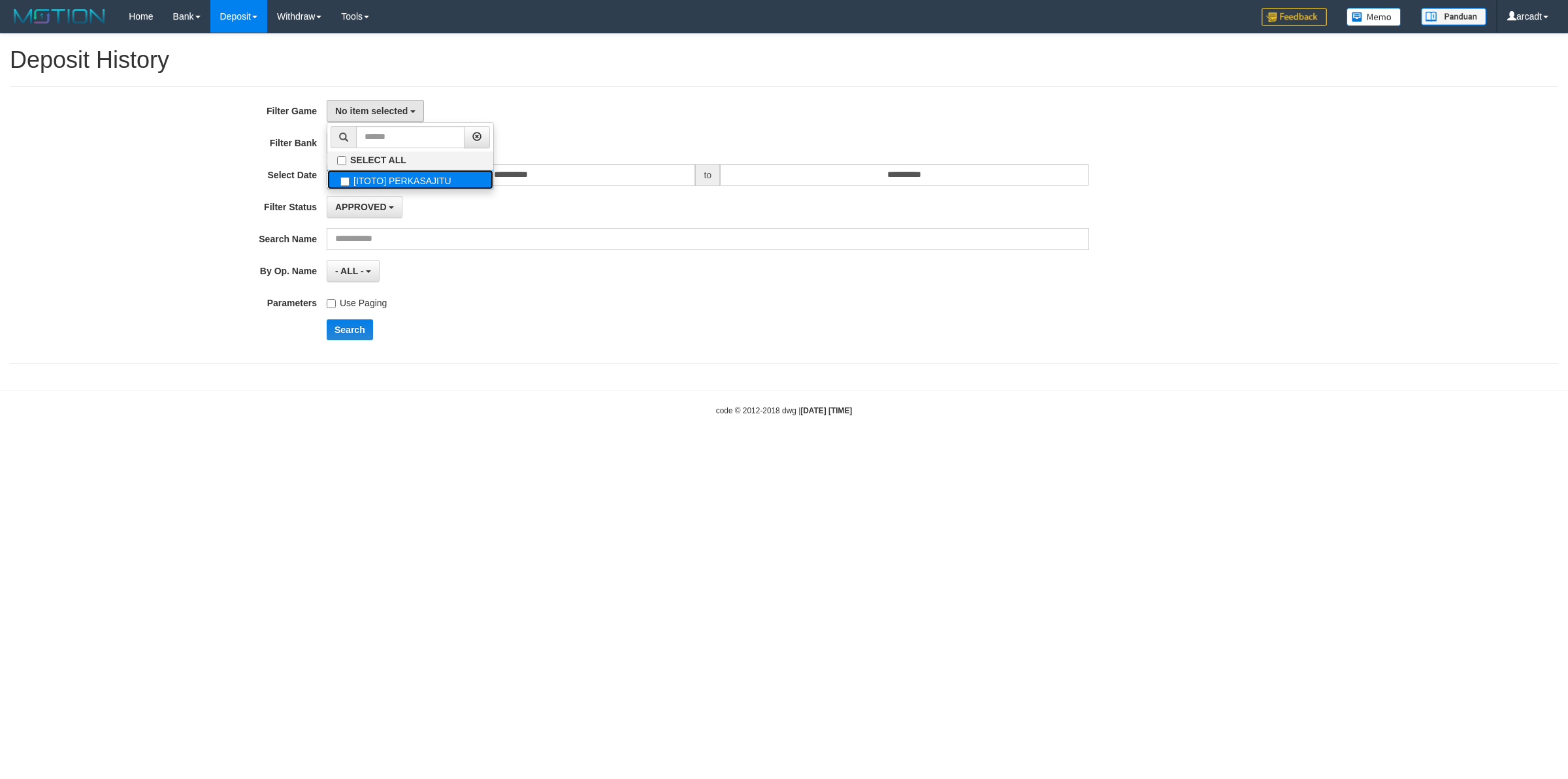 click on "[ITOTO] PERKASAJITU" at bounding box center (410, 180) 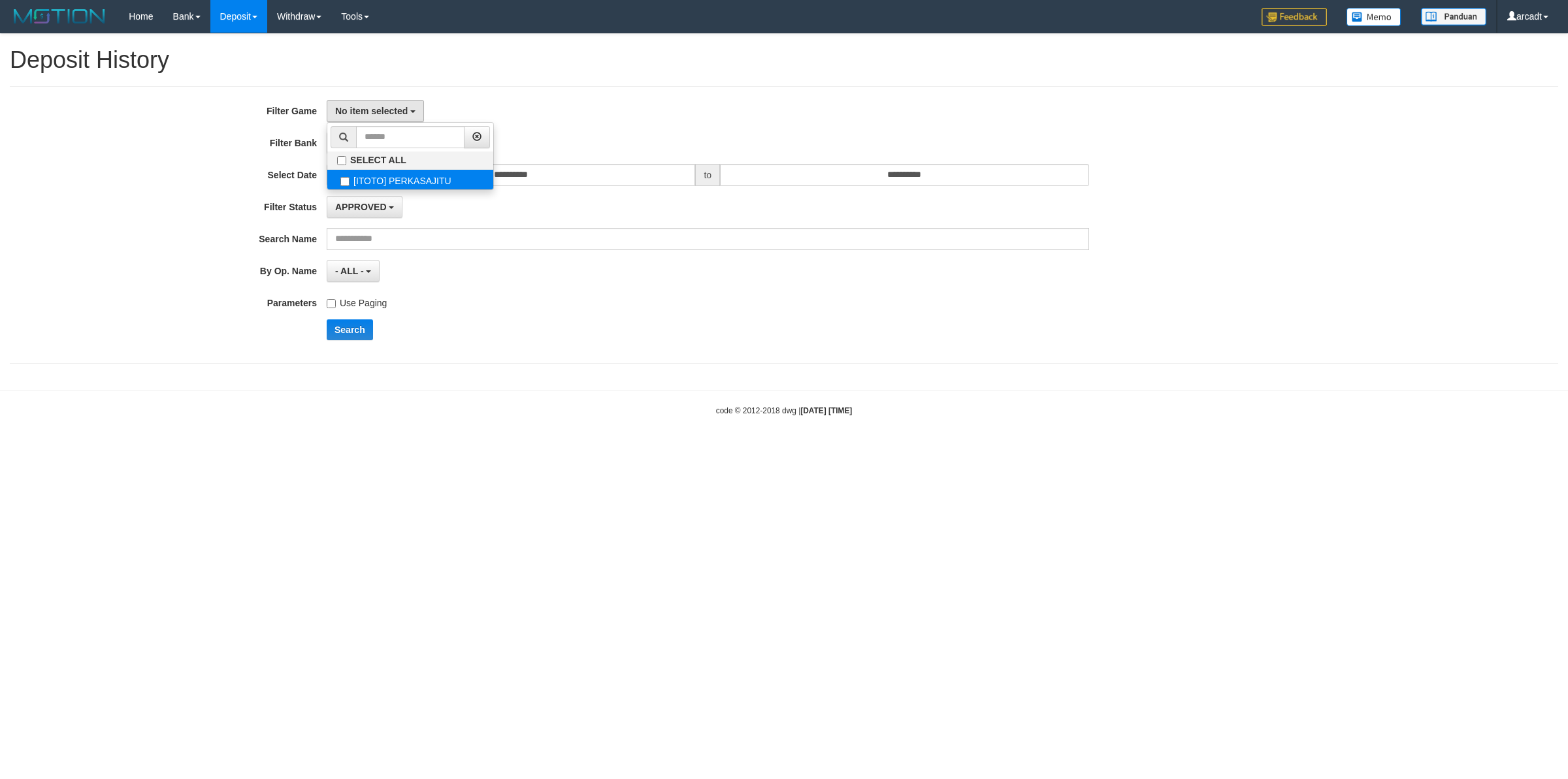 select on "***" 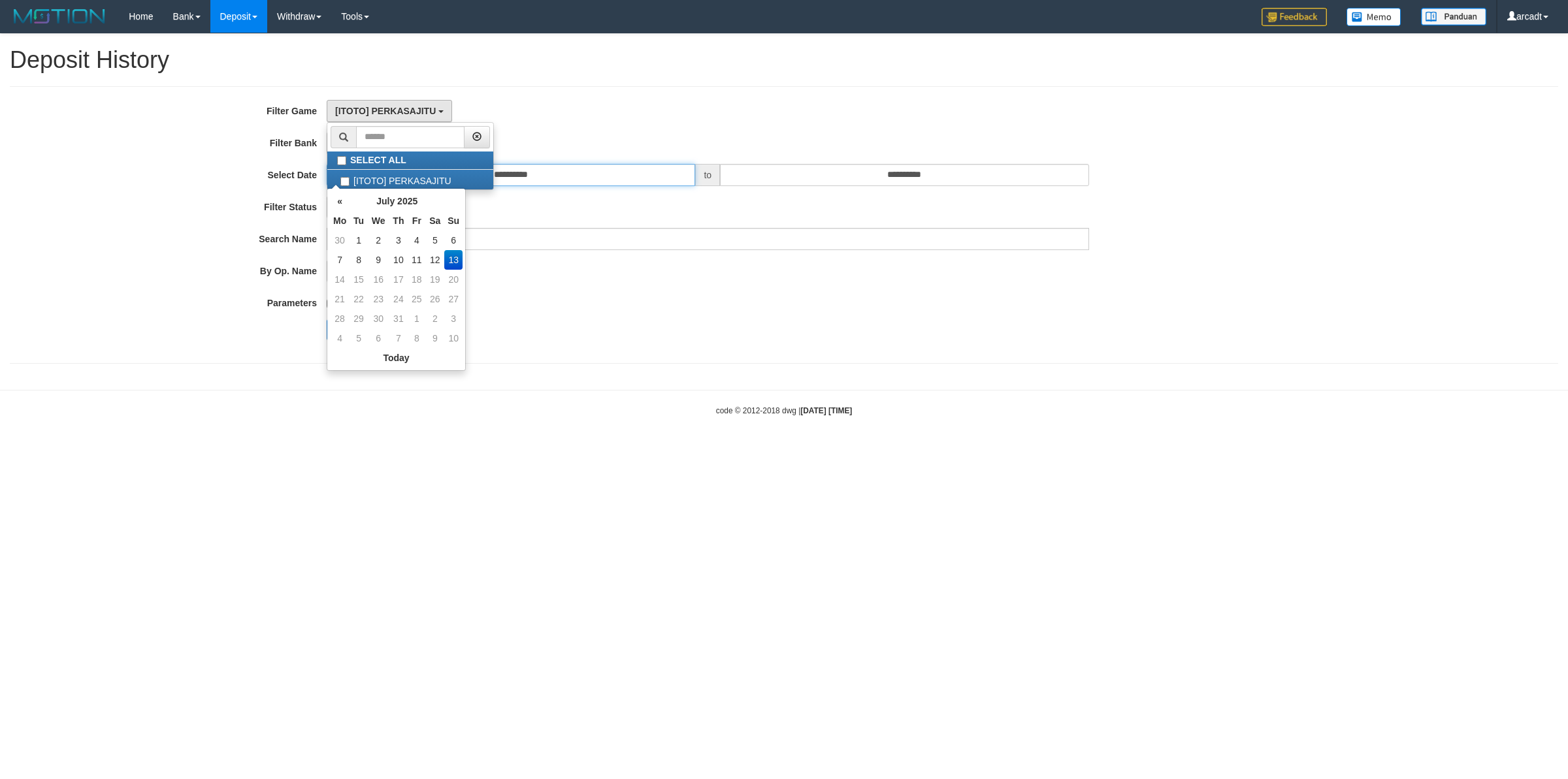 click on "**********" at bounding box center [511, 175] 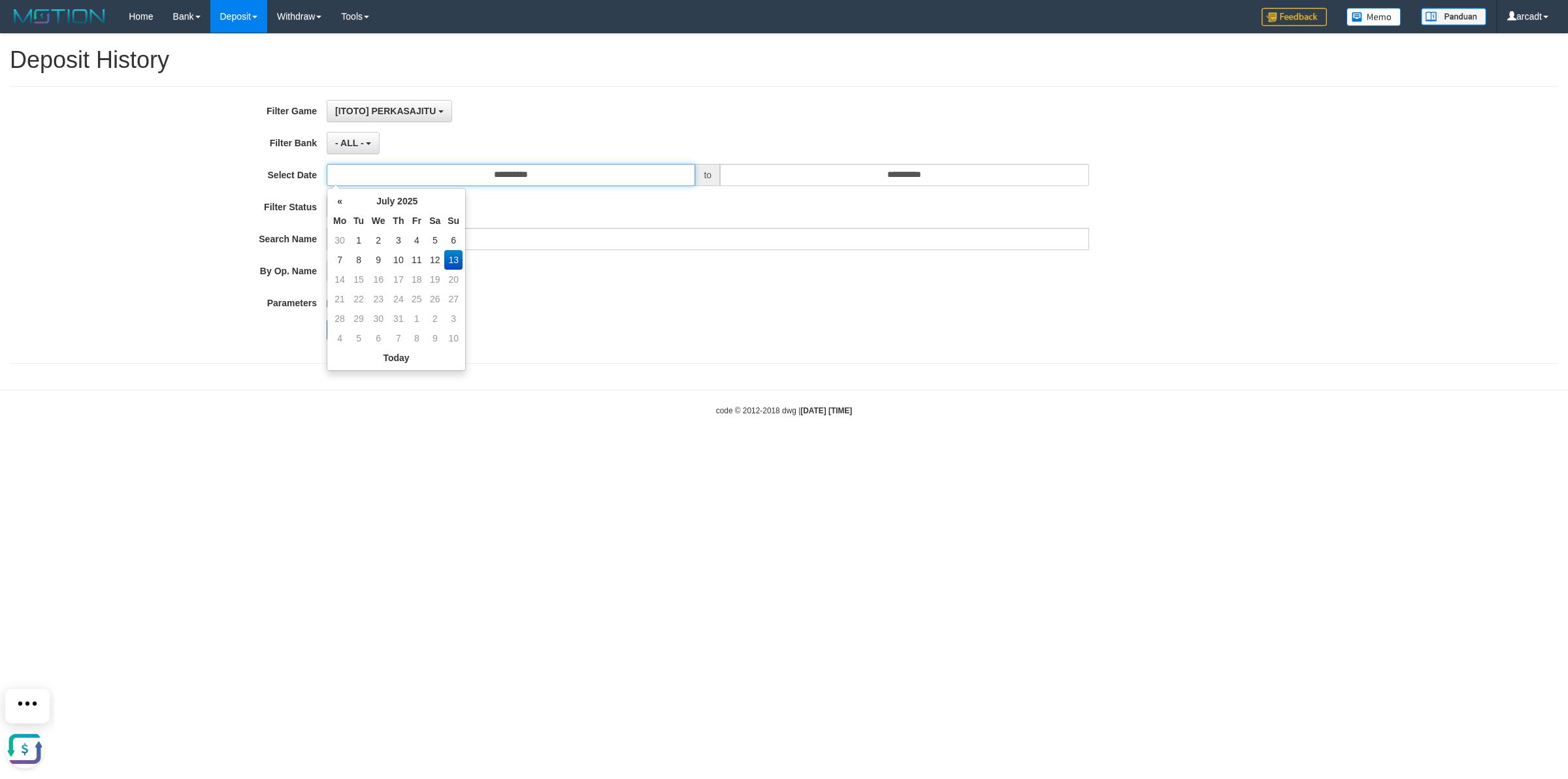 scroll, scrollTop: 0, scrollLeft: 0, axis: both 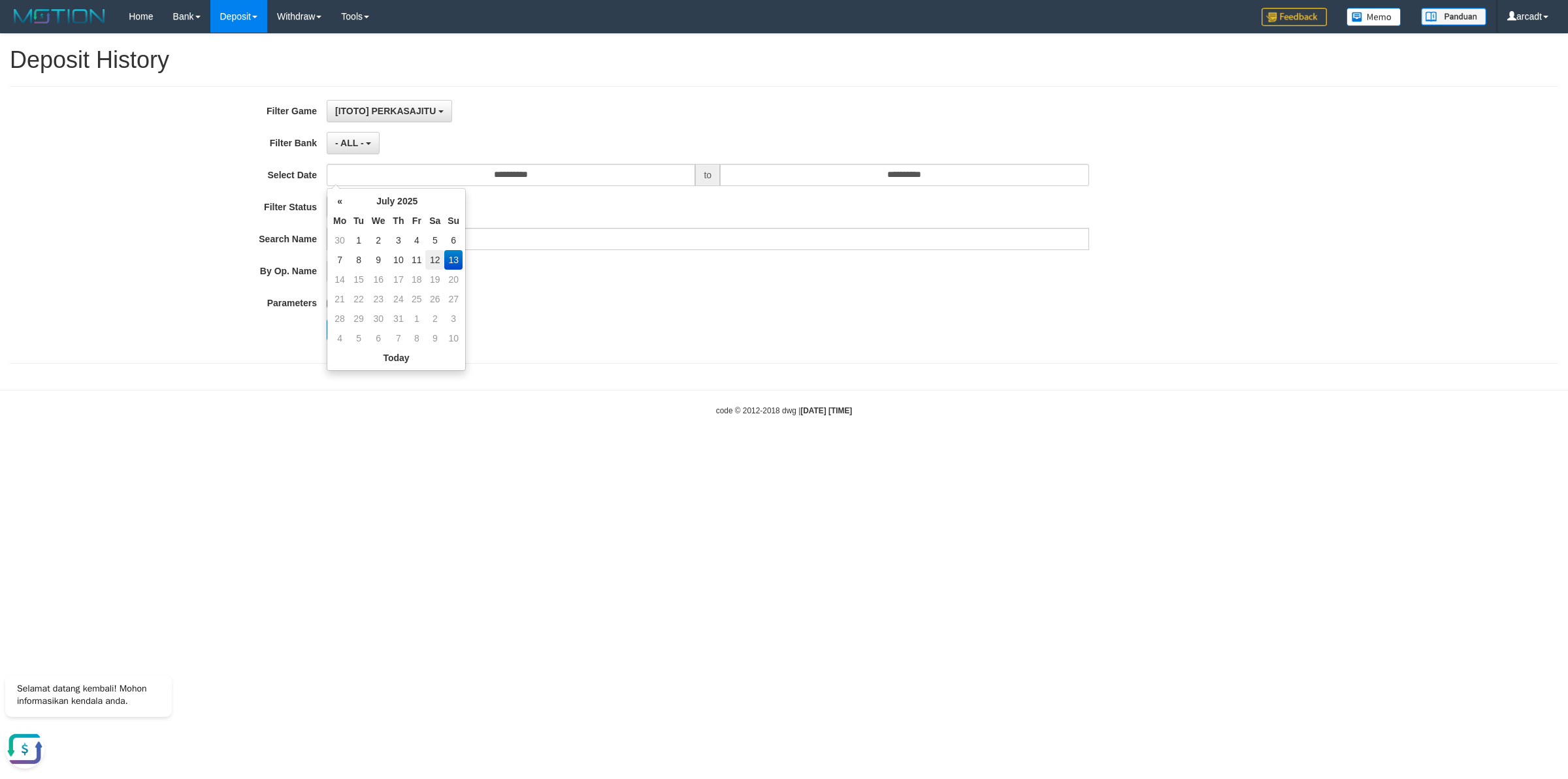 click on "12" at bounding box center [434, 260] 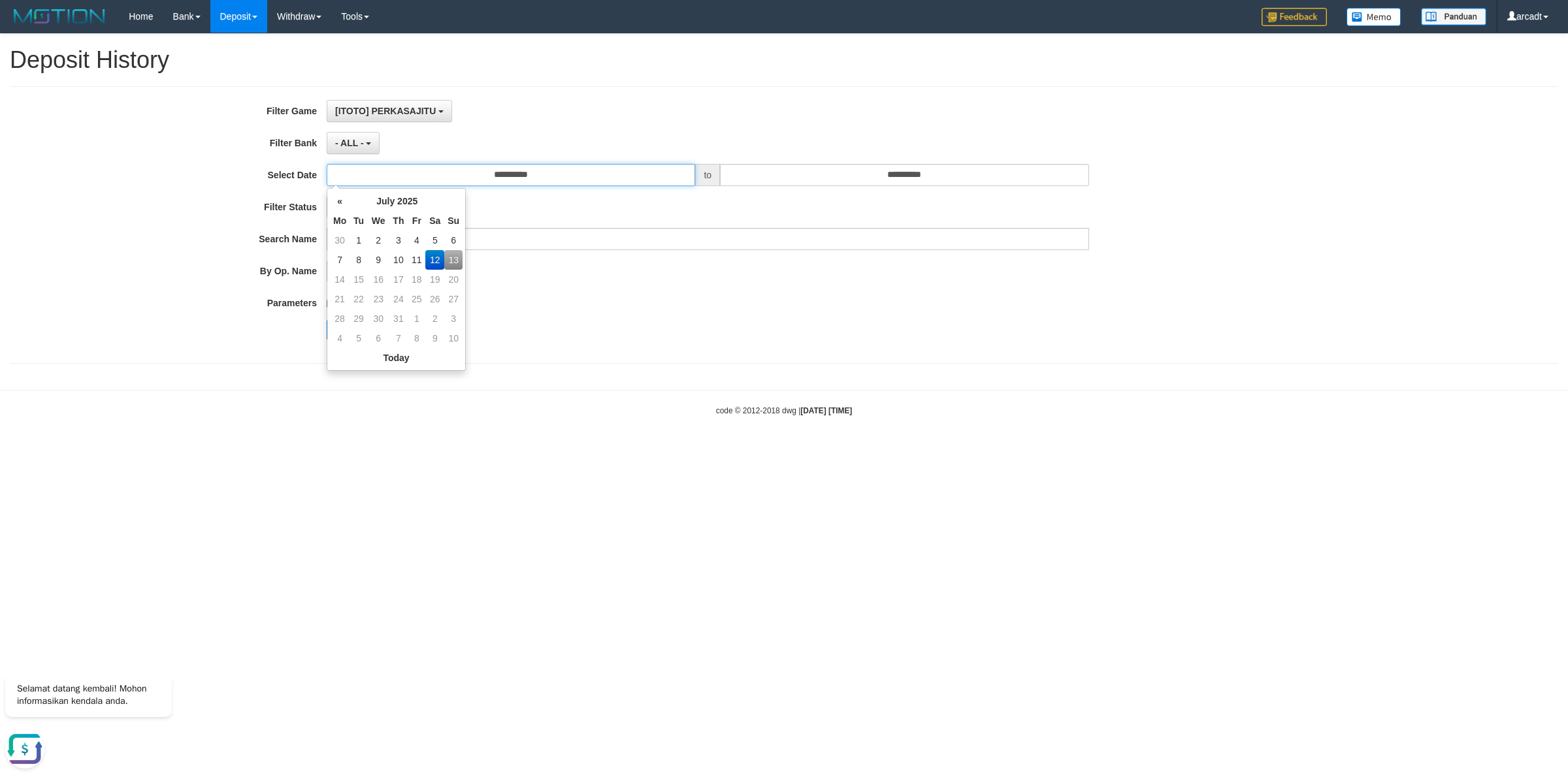 type on "**********" 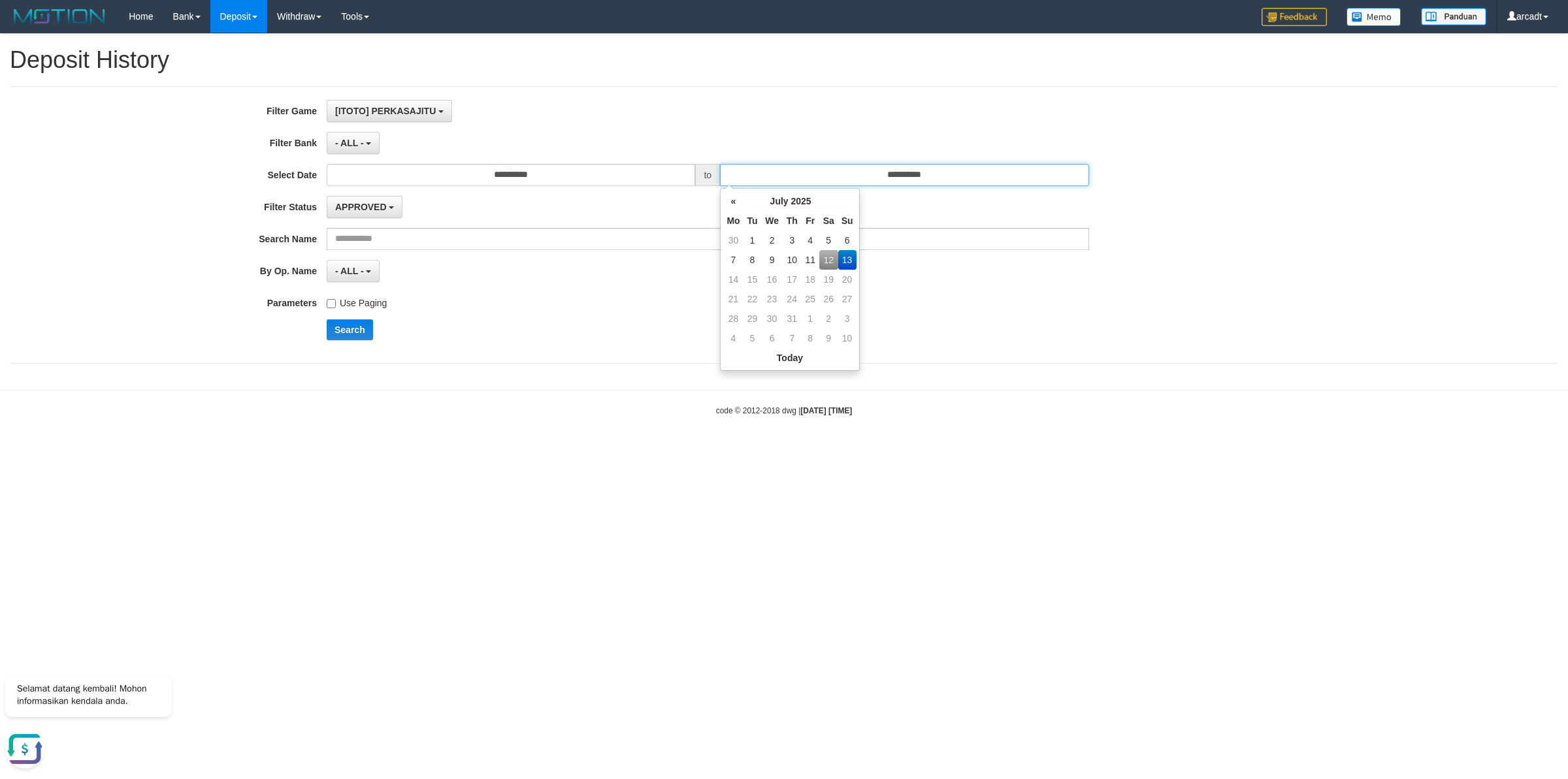click on "**********" at bounding box center [904, 175] 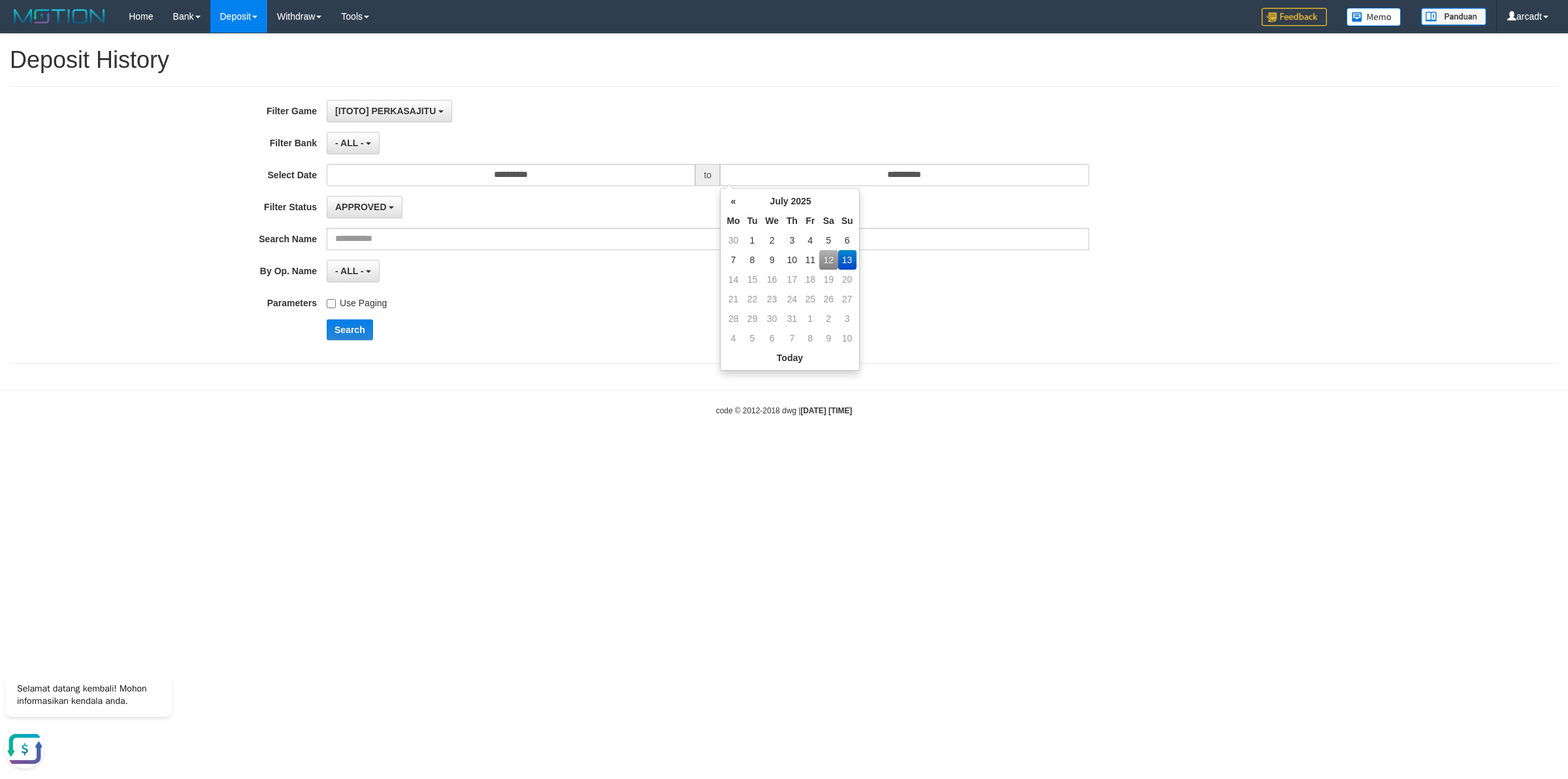 click on "12" at bounding box center [828, 260] 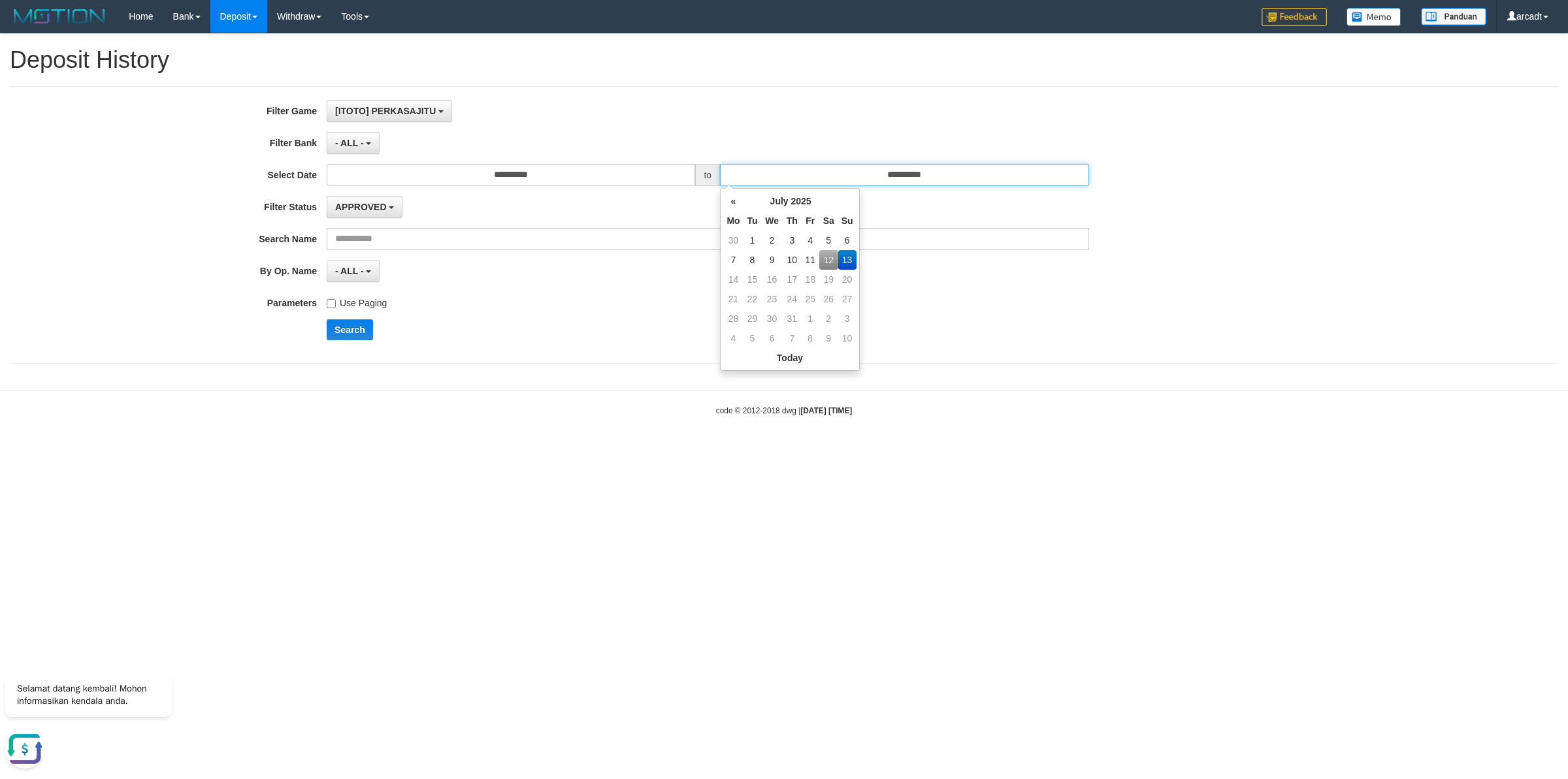 type on "**********" 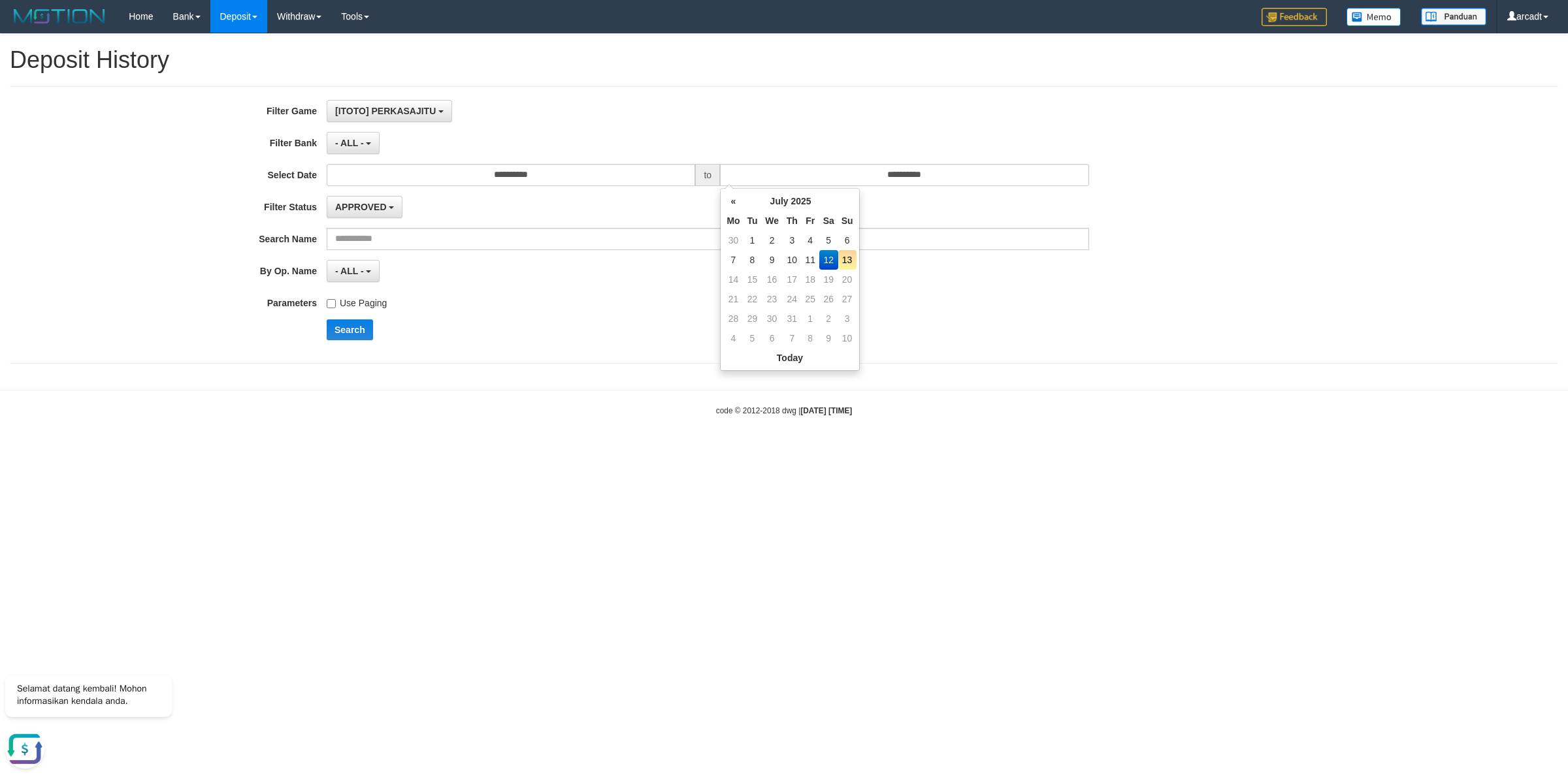 click on "Use Paging" at bounding box center (708, 300) 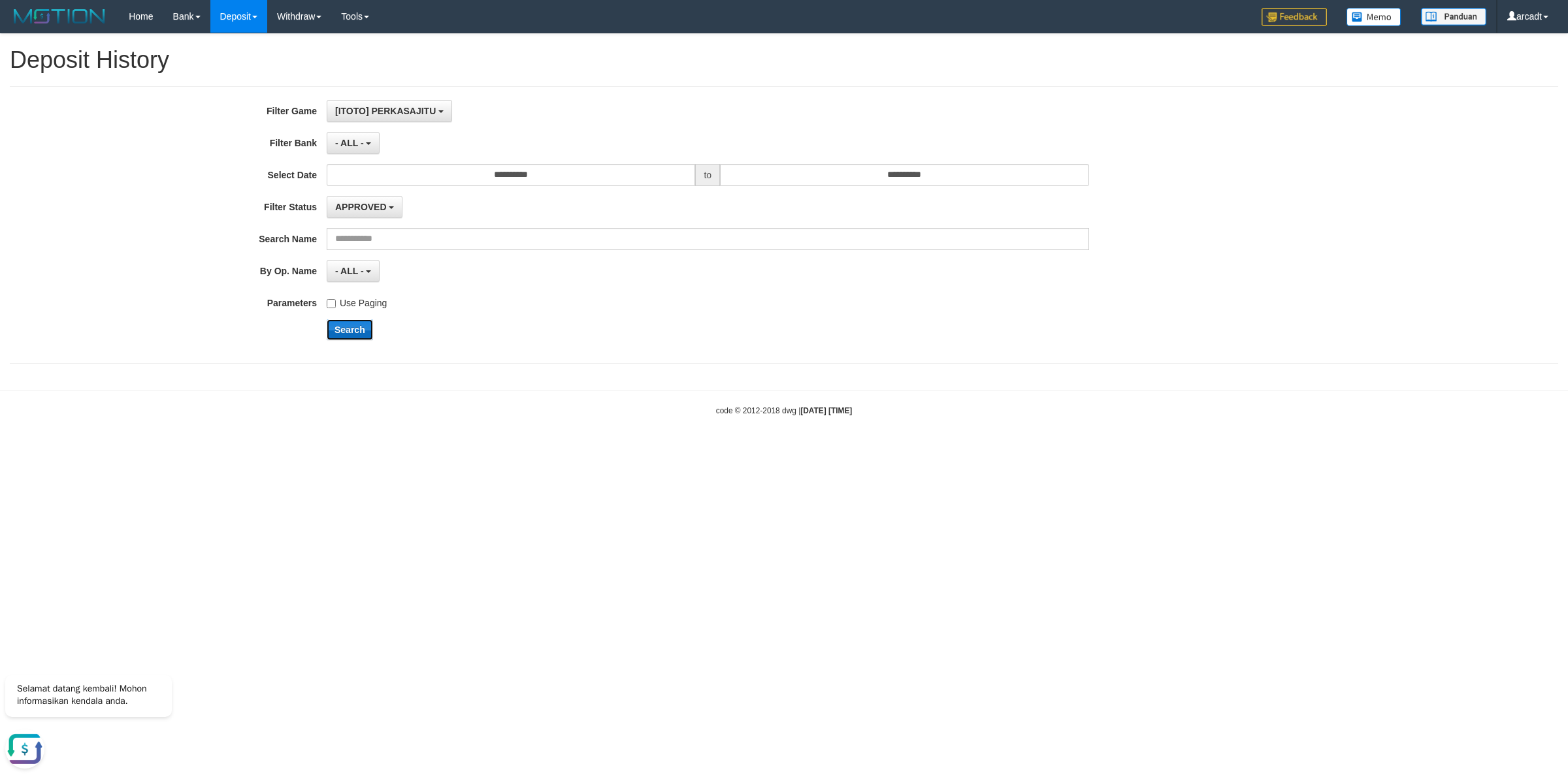 click on "Search" at bounding box center [350, 330] 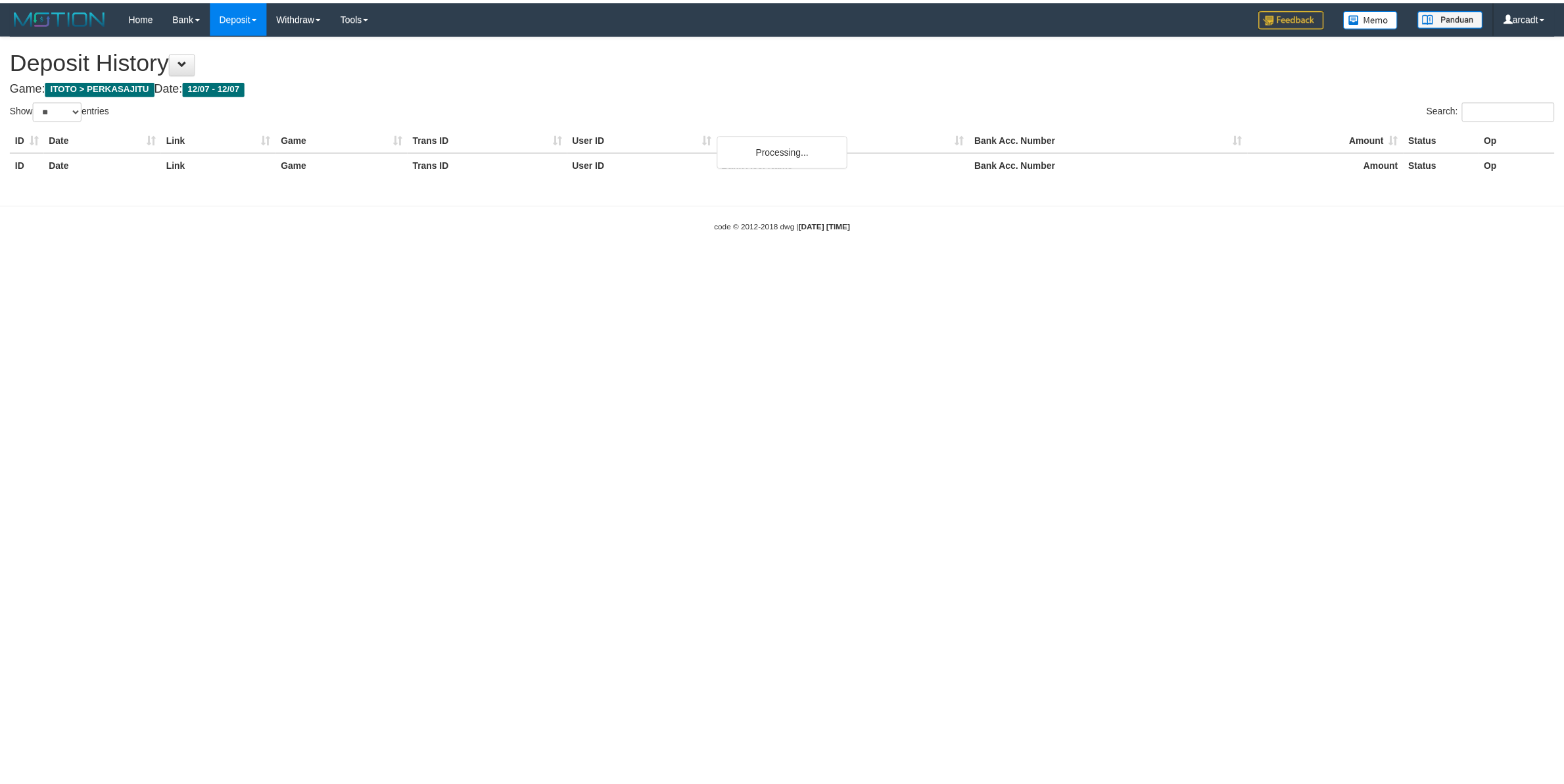 scroll, scrollTop: 0, scrollLeft: 0, axis: both 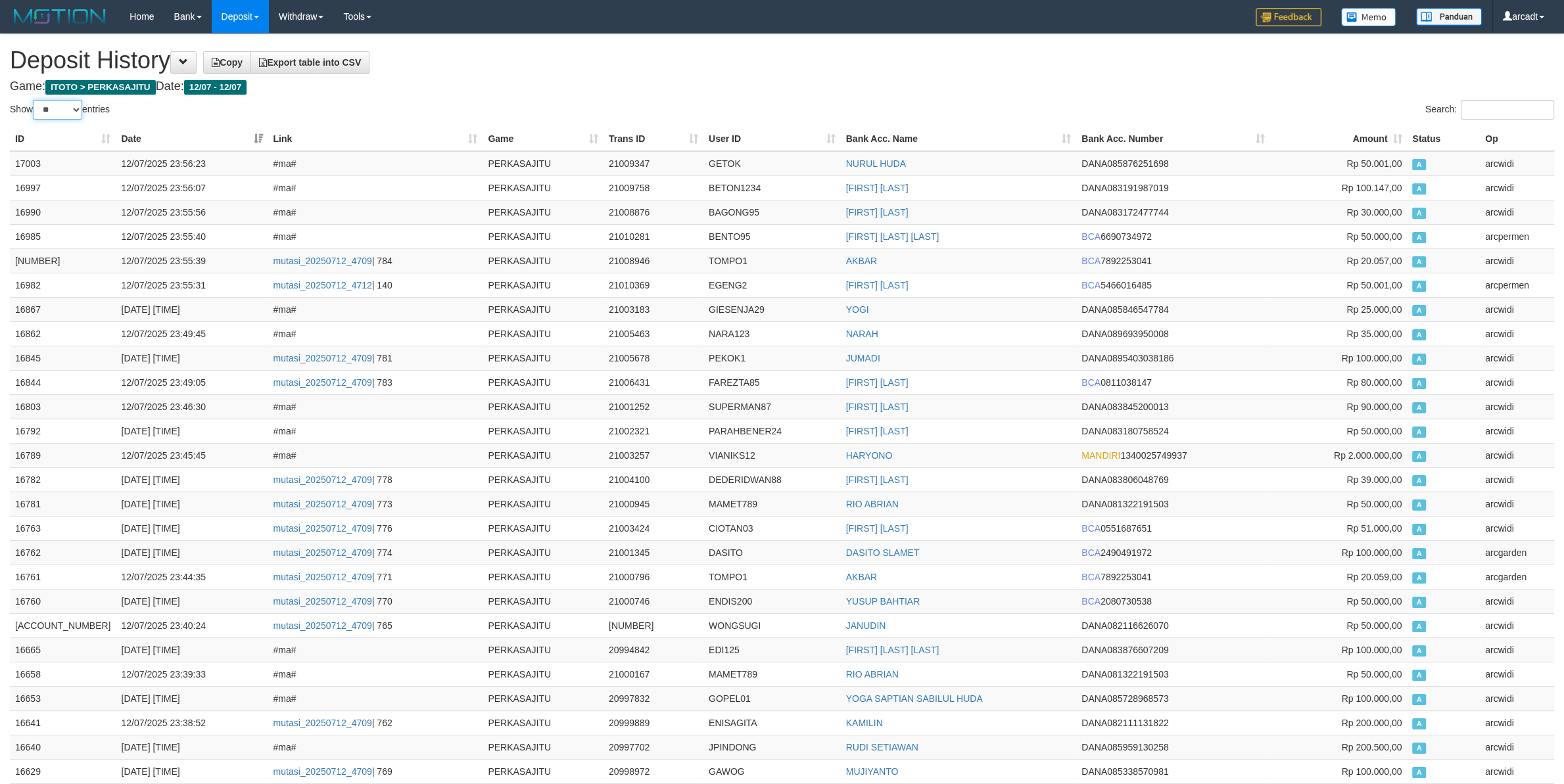 click on "** ** ** ***" at bounding box center [57, 110] 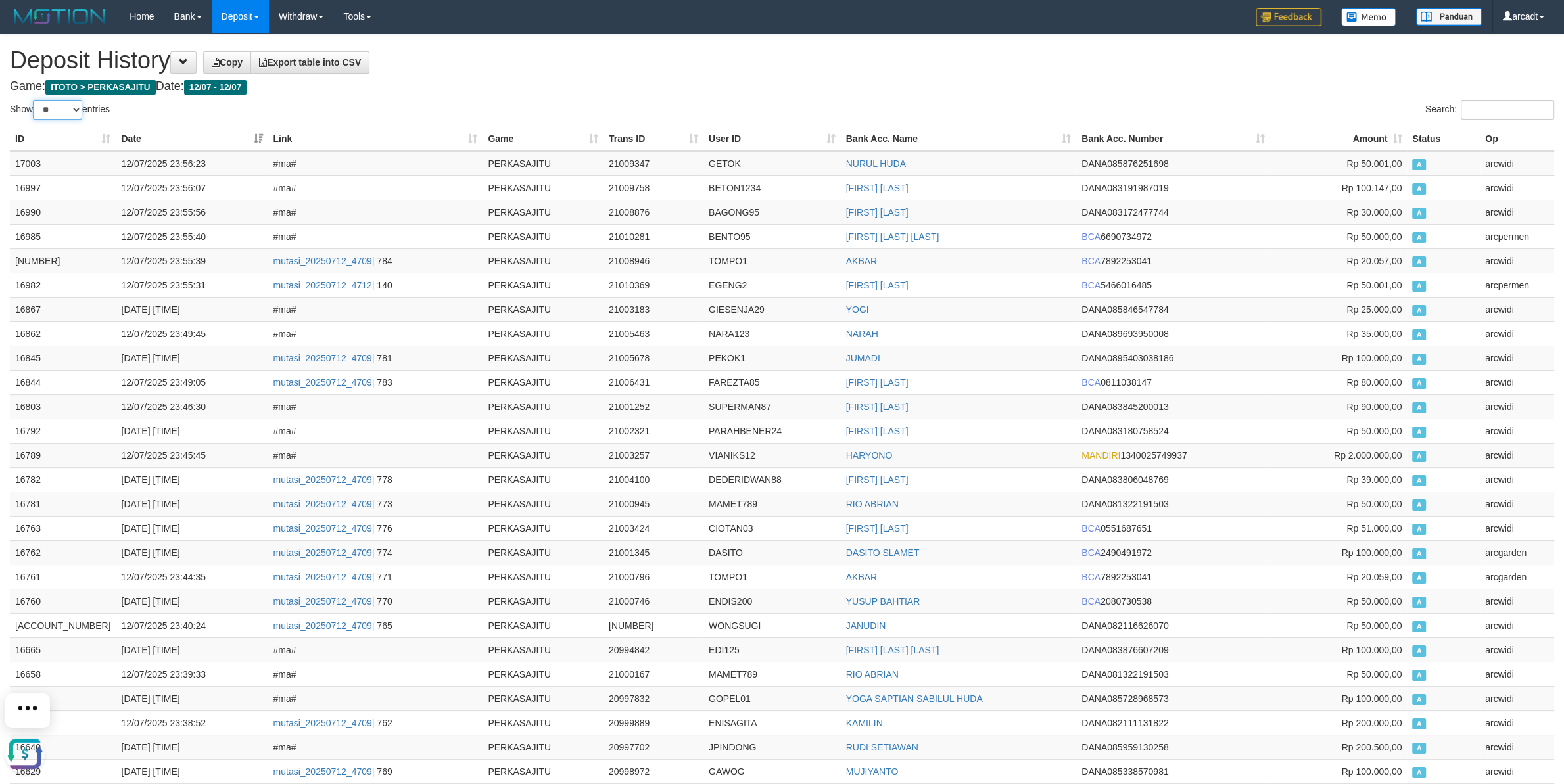 scroll, scrollTop: 0, scrollLeft: 0, axis: both 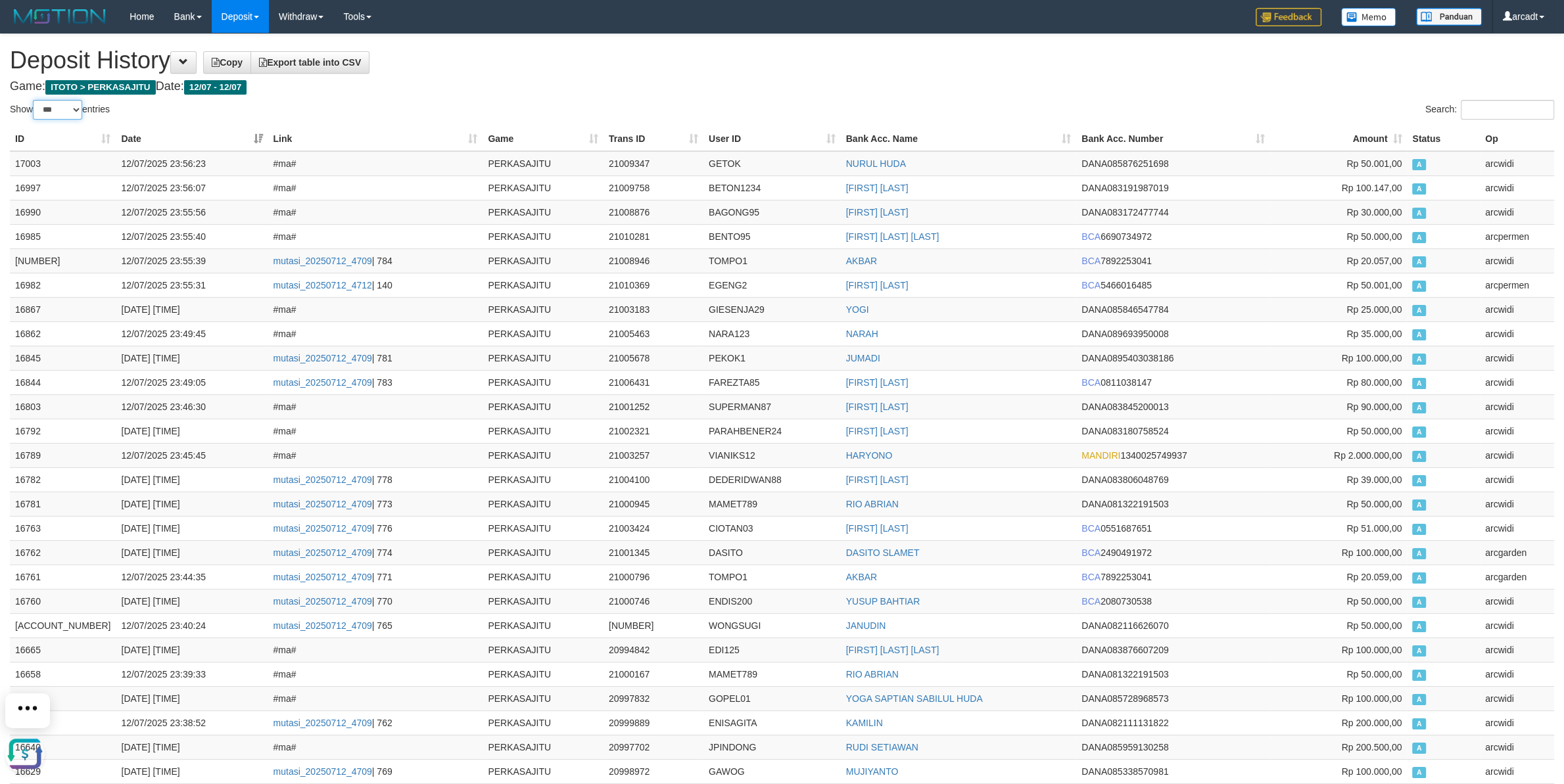 click on "***" at bounding box center (0, 0) 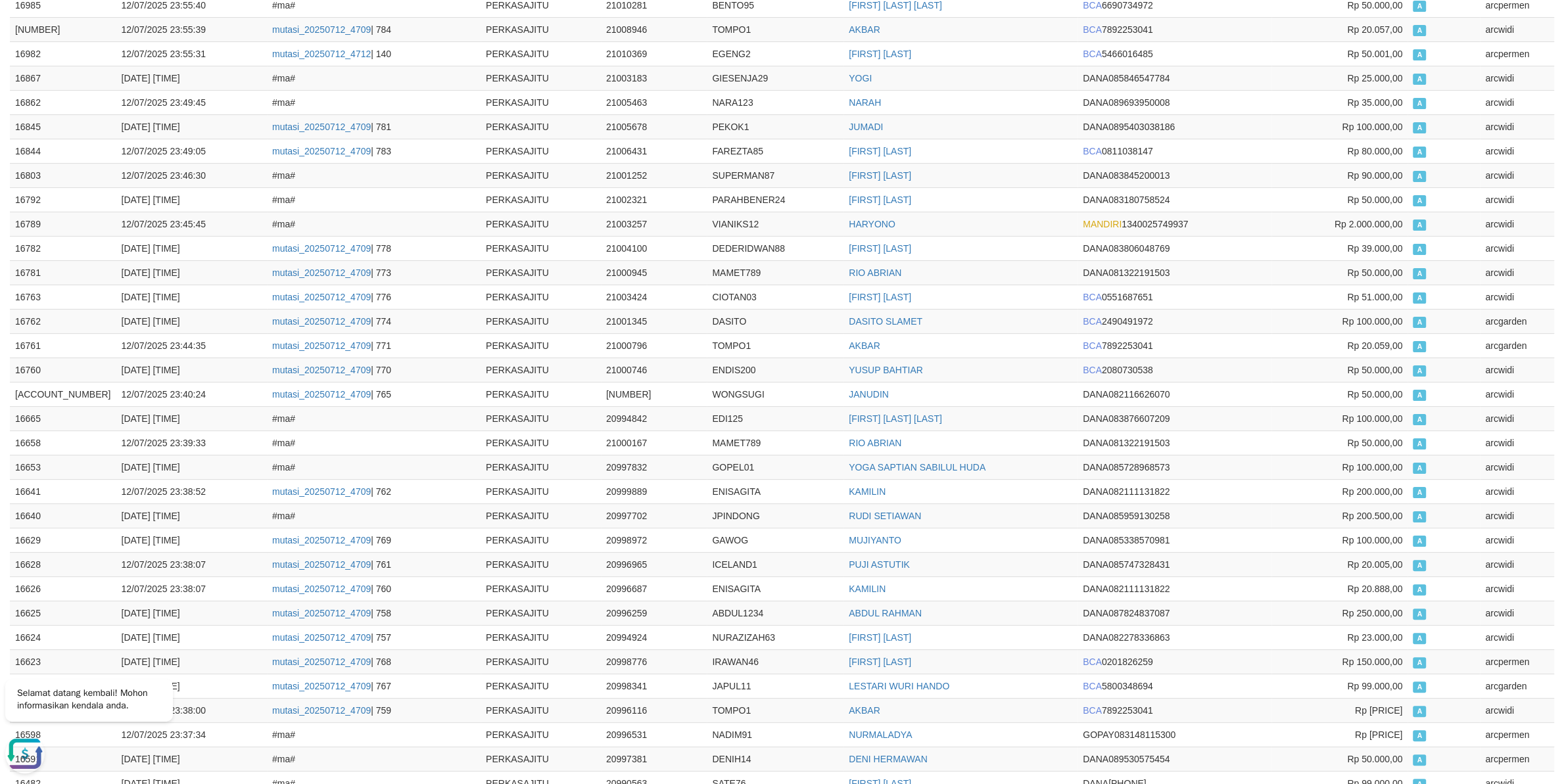 scroll, scrollTop: 0, scrollLeft: 0, axis: both 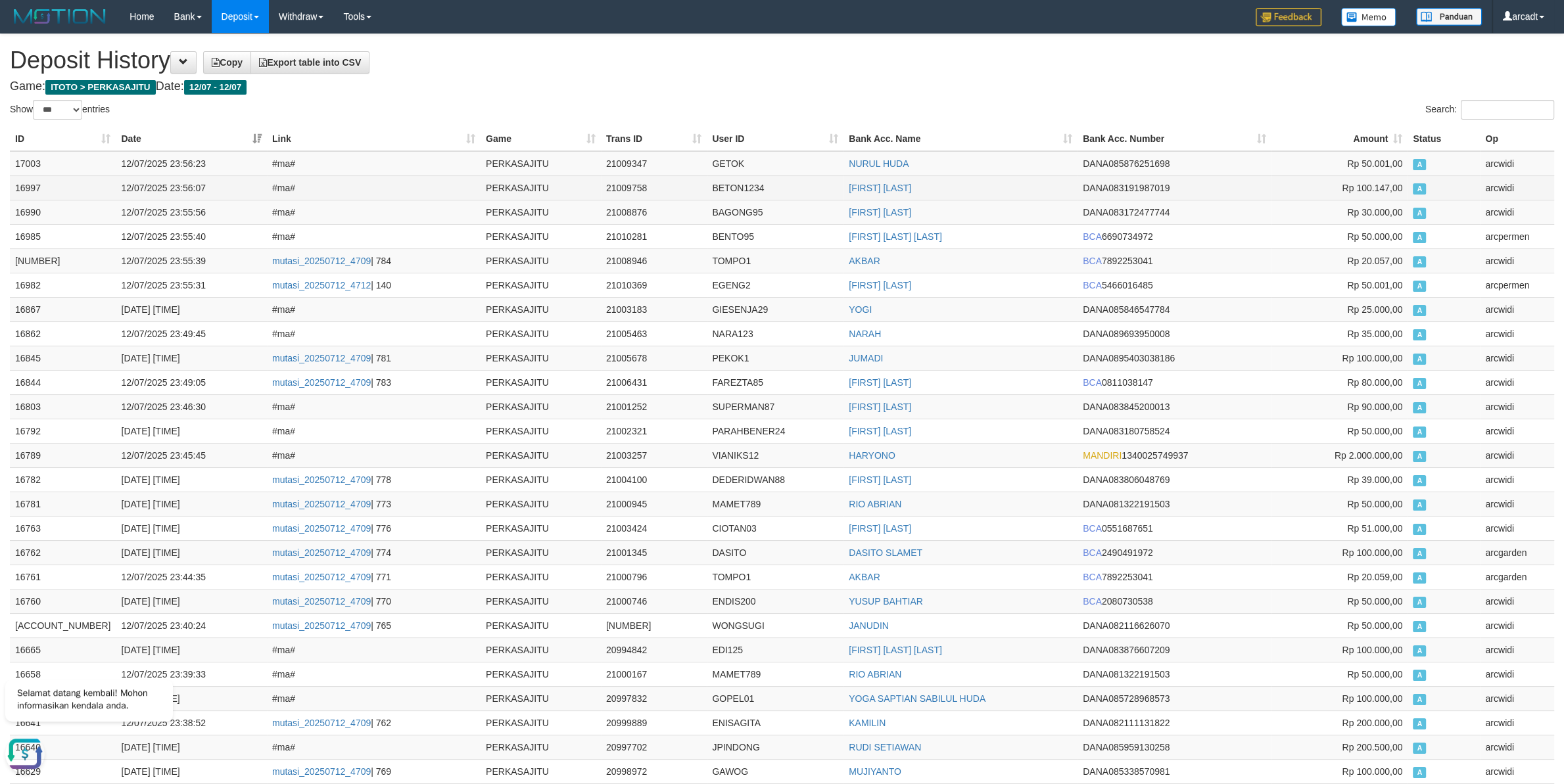 click on "12/07/2025 23:56:07" at bounding box center [191, 187] 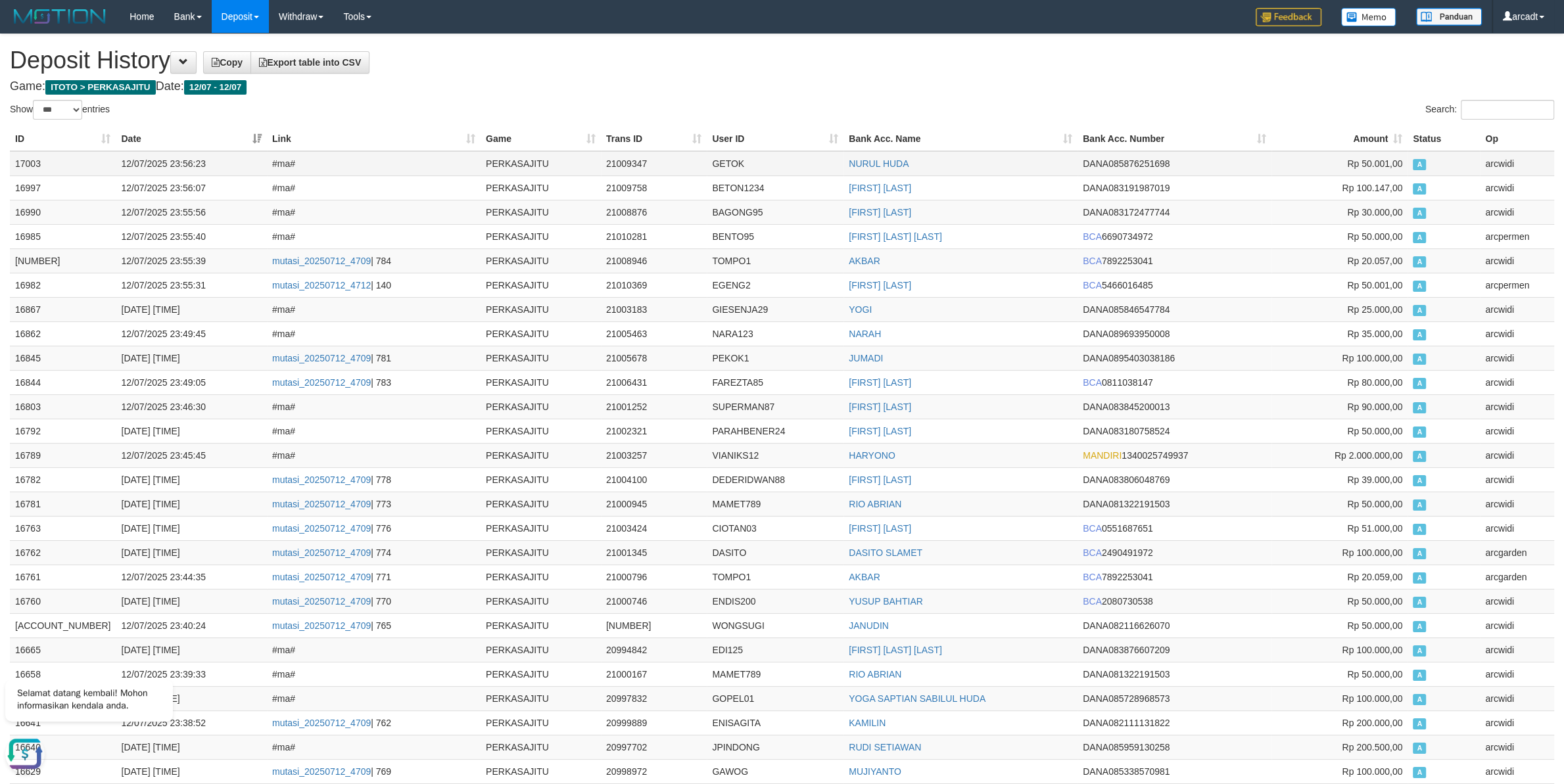 click on "17003" at bounding box center (62, 164) 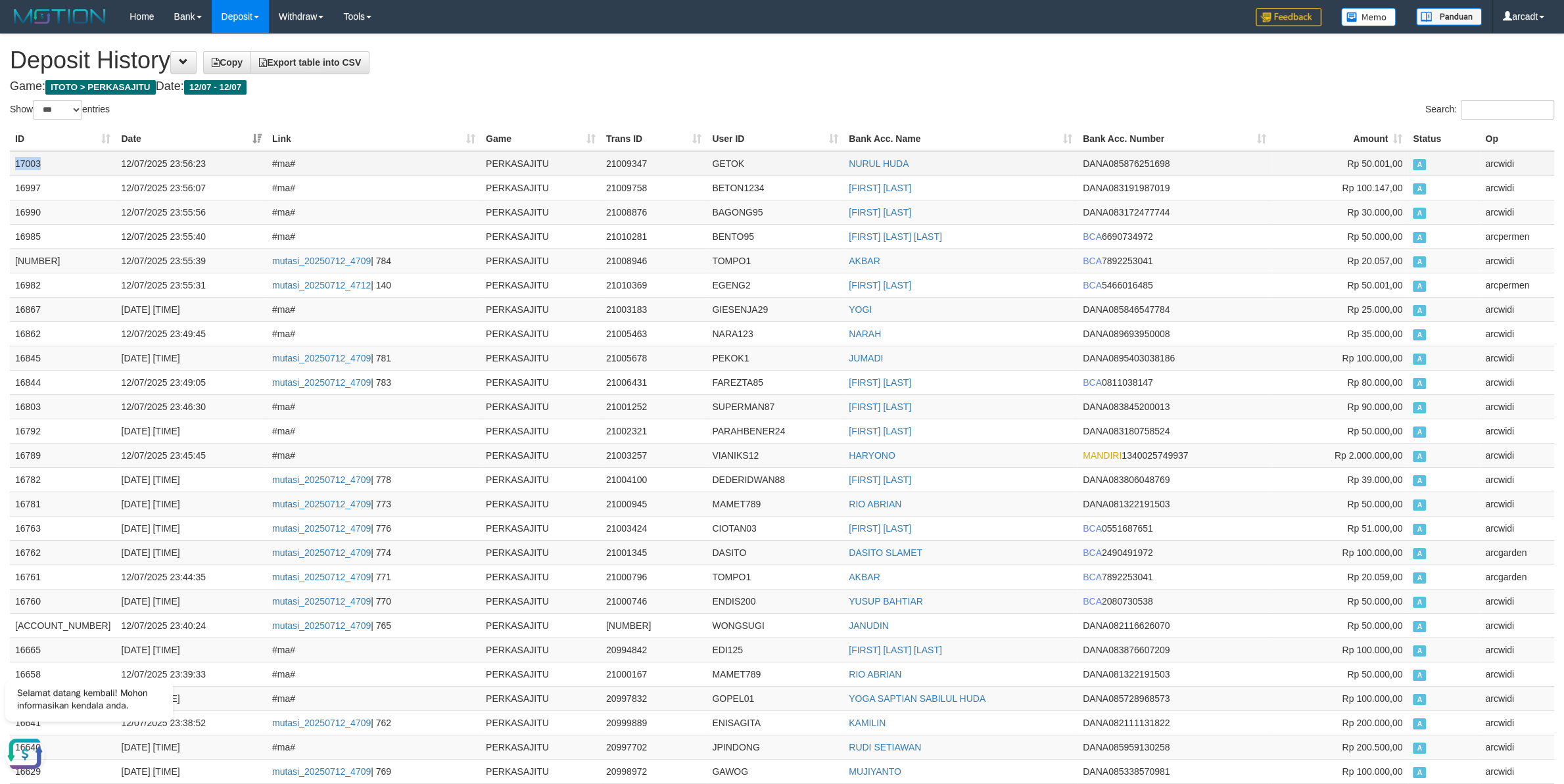 click on "17003" at bounding box center (62, 164) 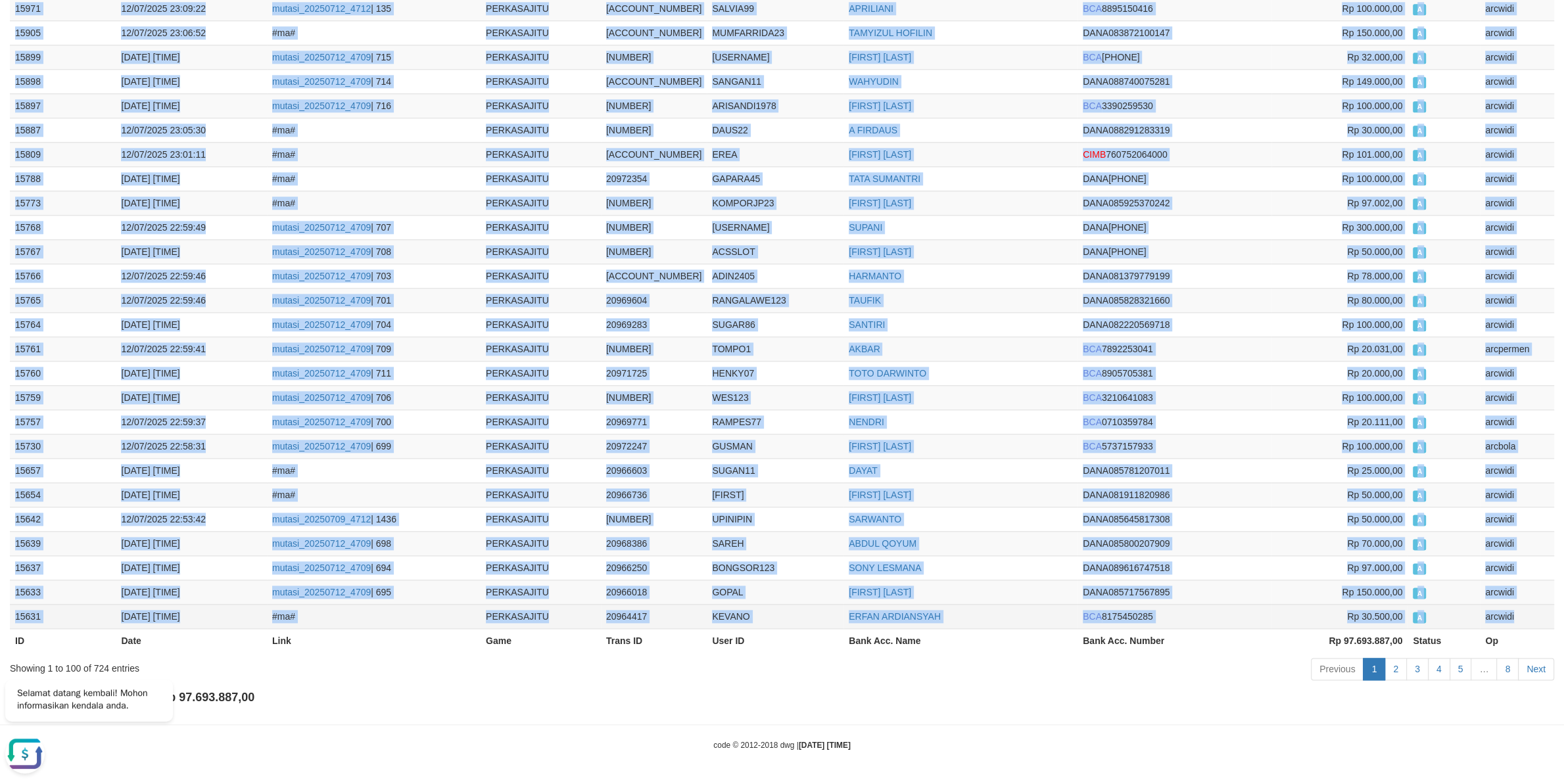 click on "arcwidi" at bounding box center (1517, 616) 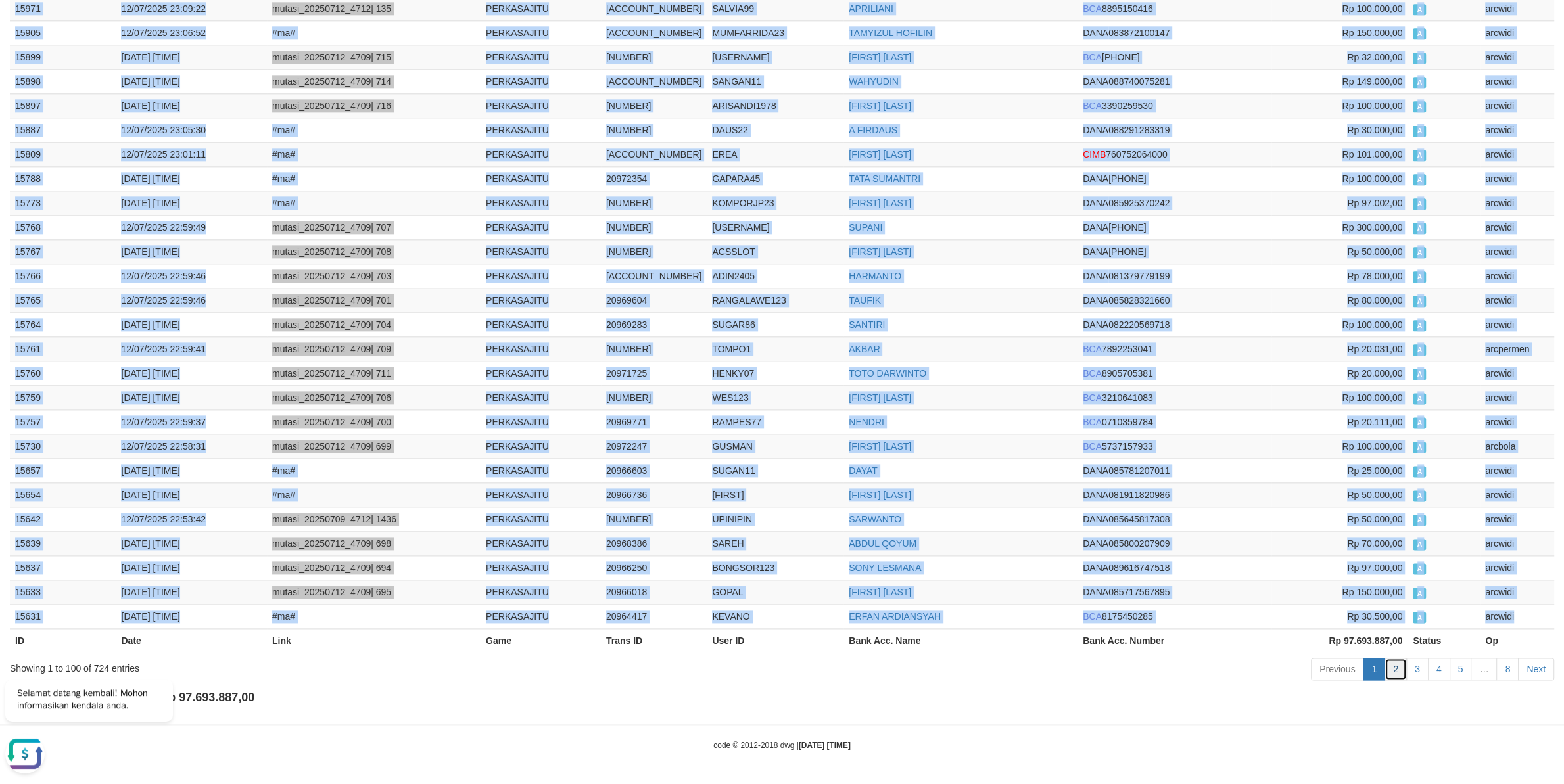 click on "2" at bounding box center (1396, 669) 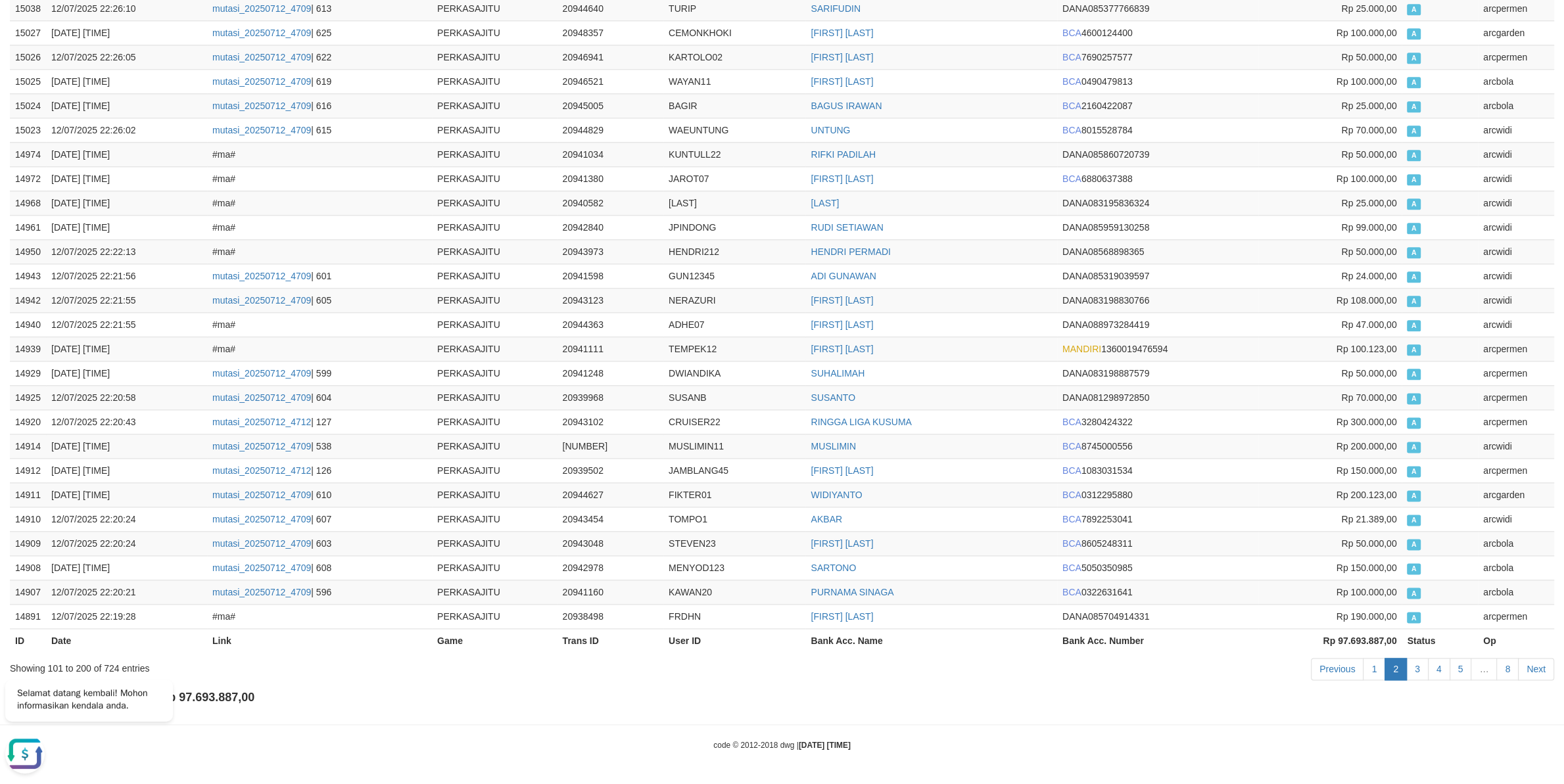 click on "2" at bounding box center [1396, 669] 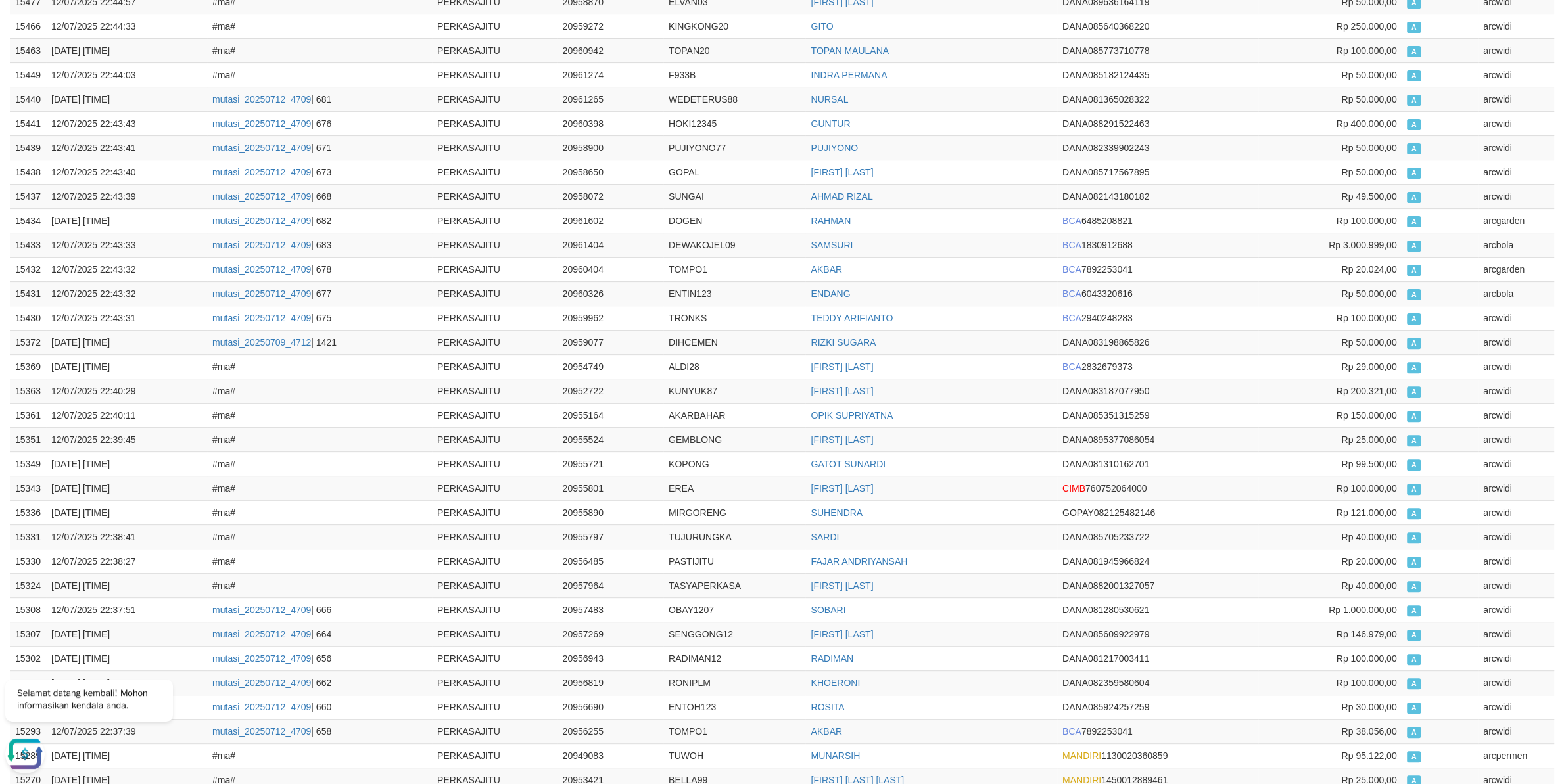 scroll, scrollTop: 0, scrollLeft: 0, axis: both 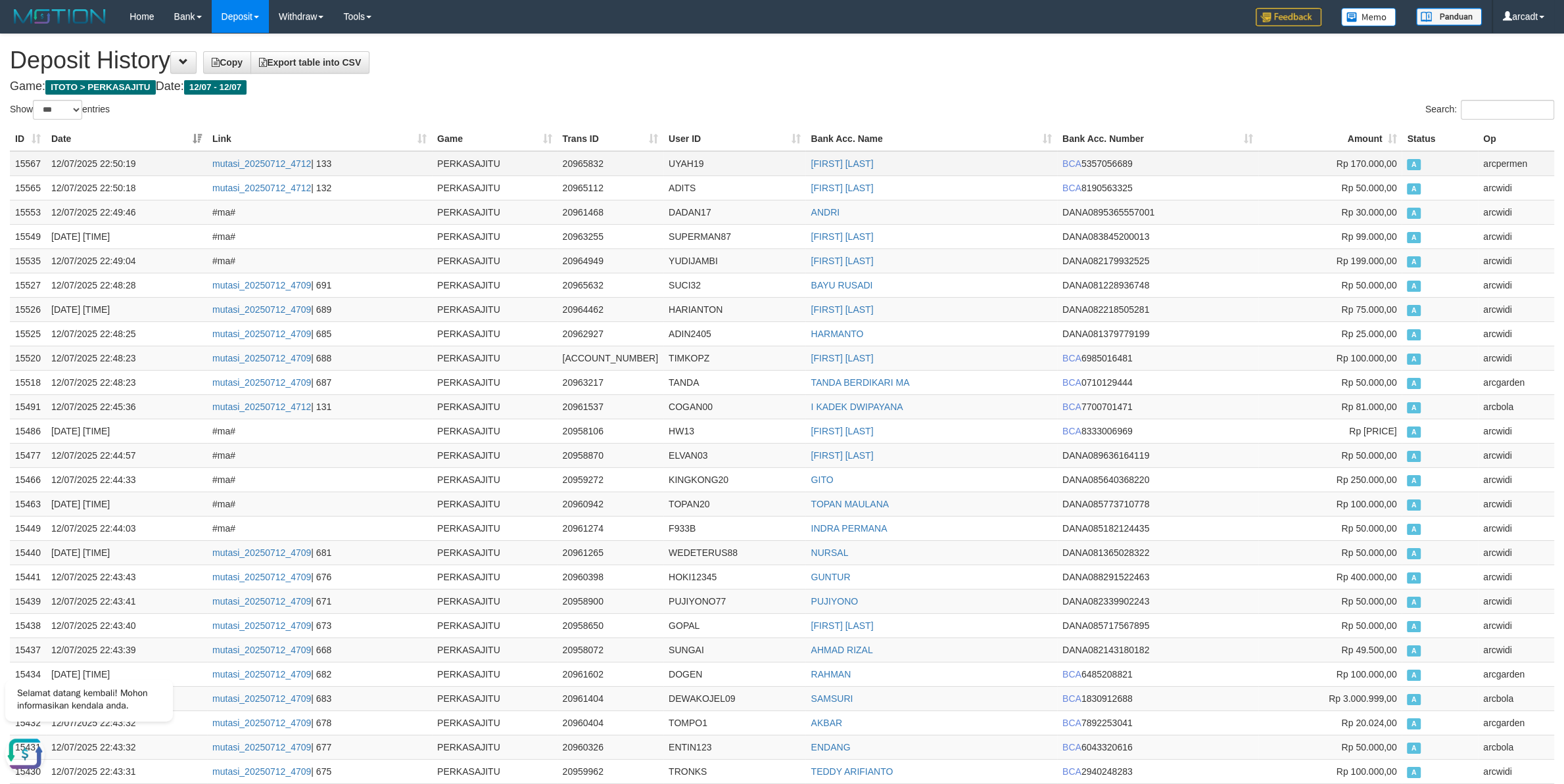 click on "15567" at bounding box center [28, 164] 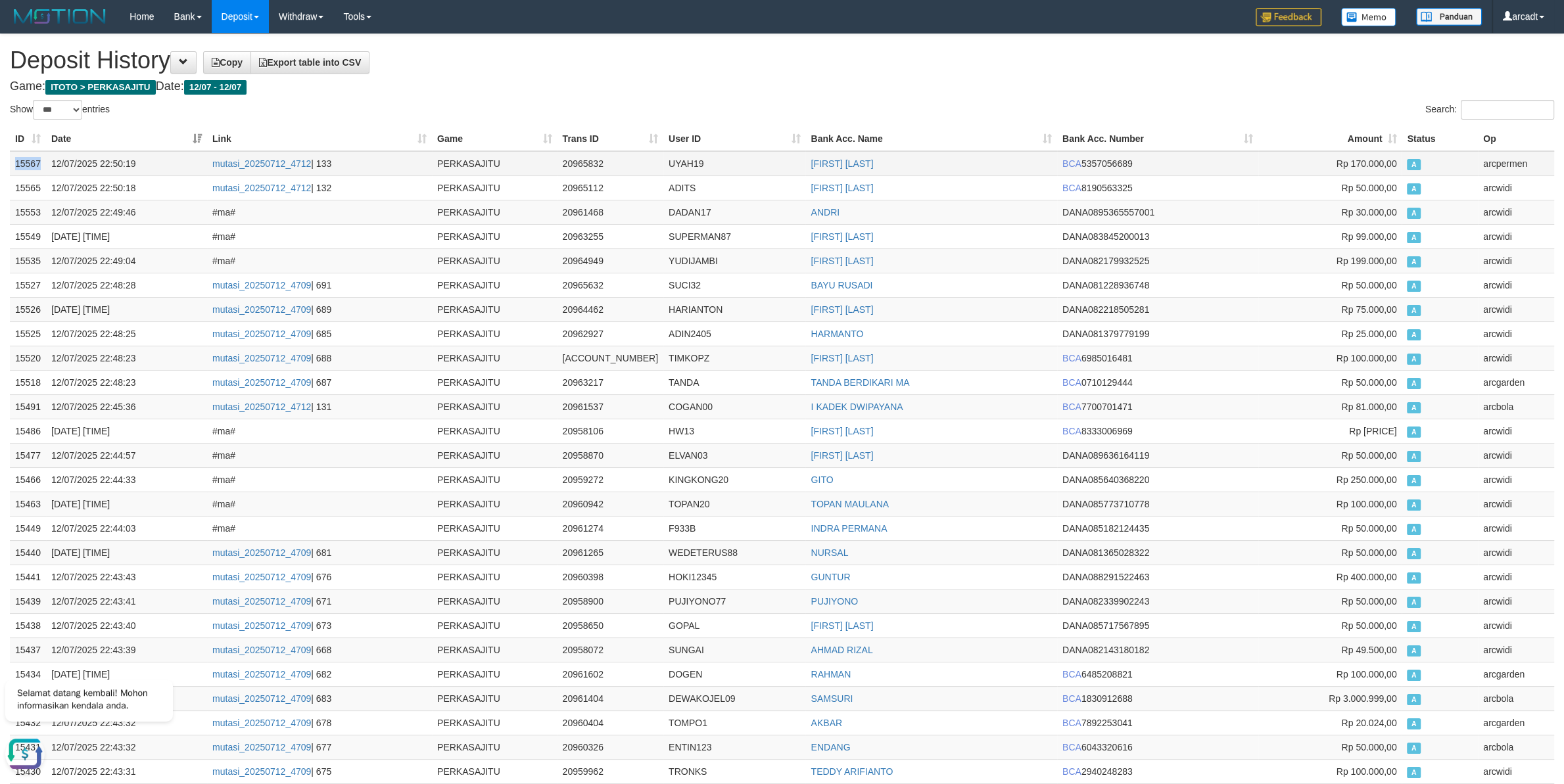 click on "15567" at bounding box center (28, 164) 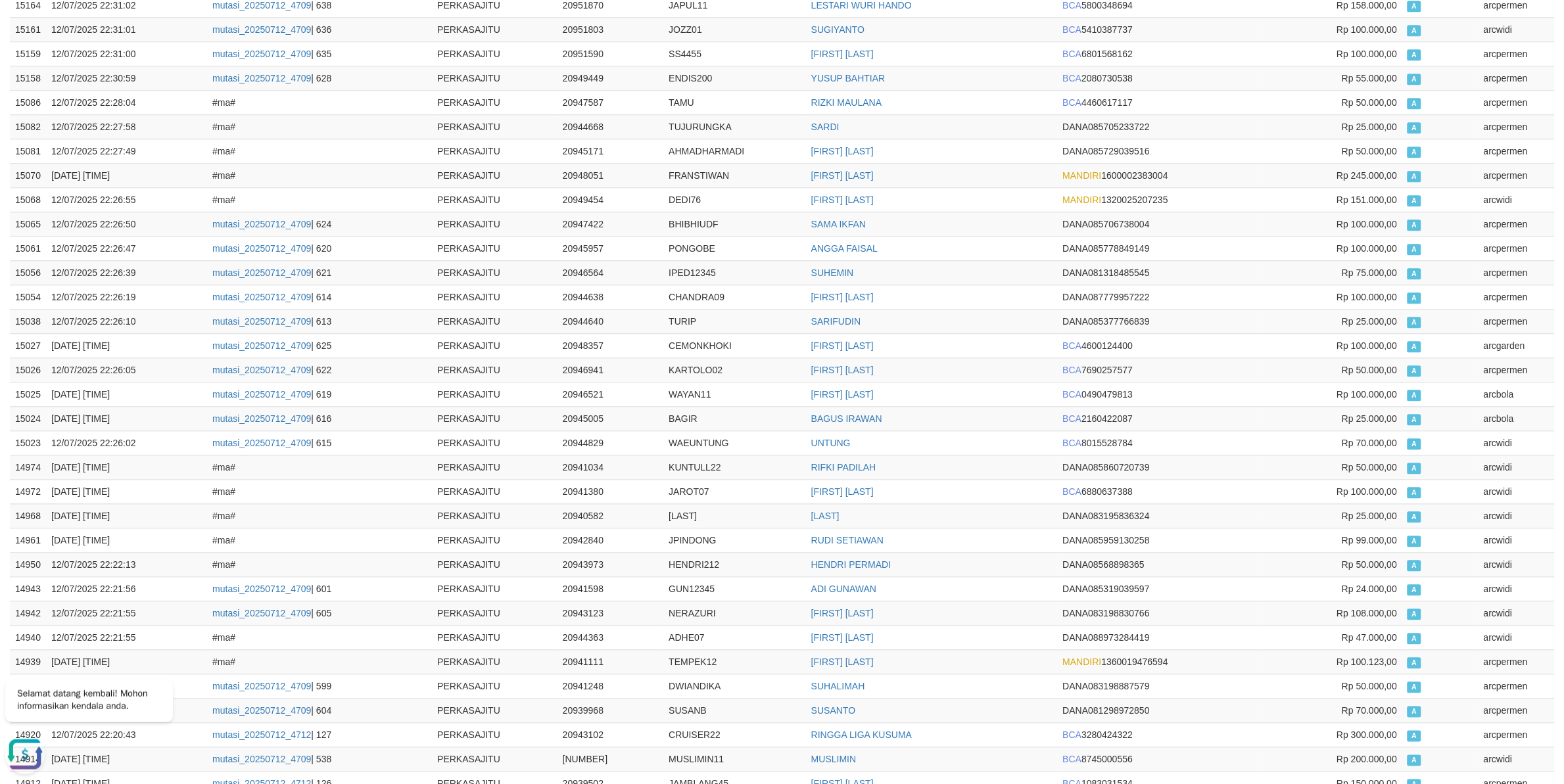 scroll, scrollTop: 1972, scrollLeft: 0, axis: vertical 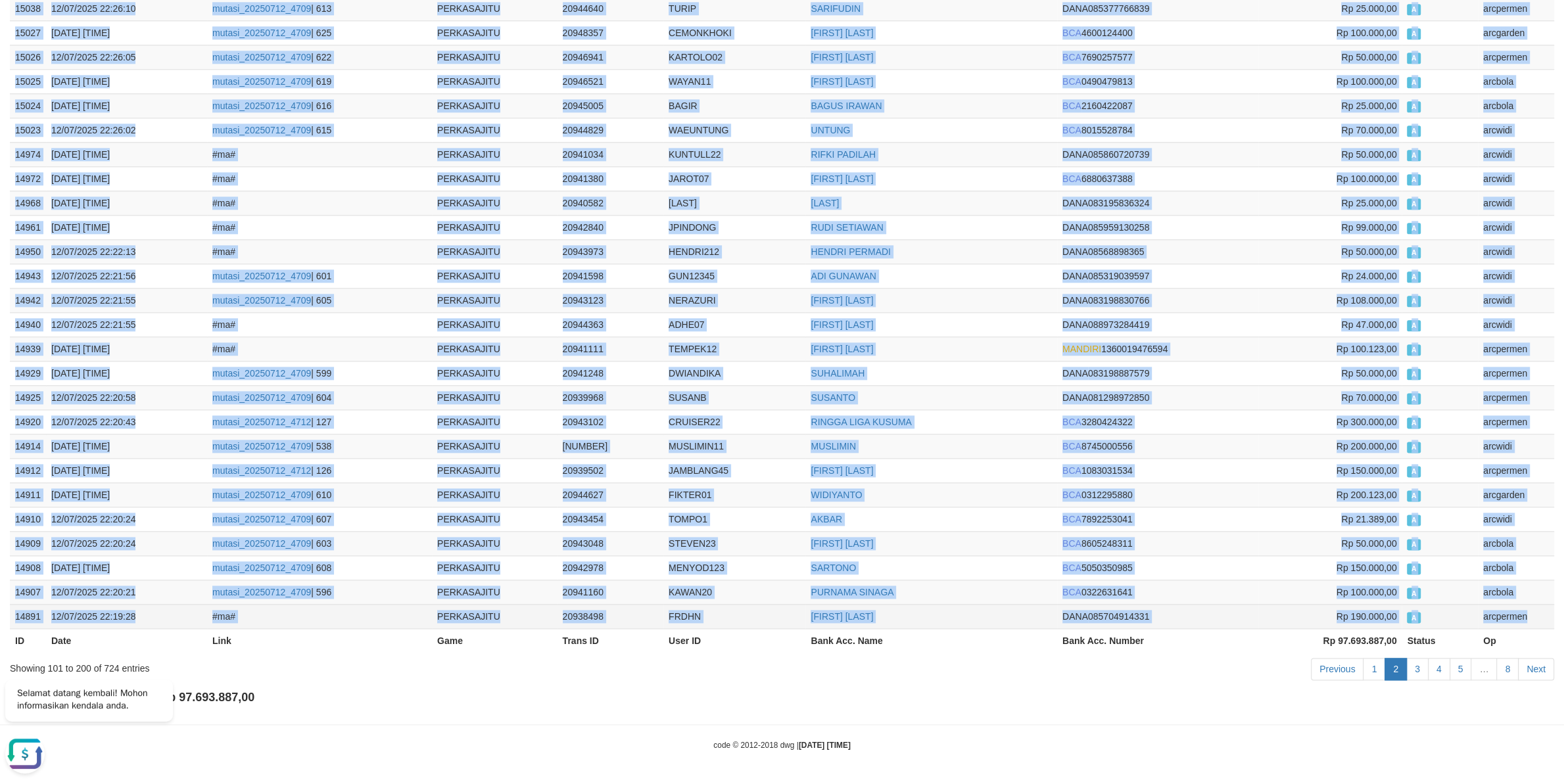 click on "arcpermen" at bounding box center (1516, 616) 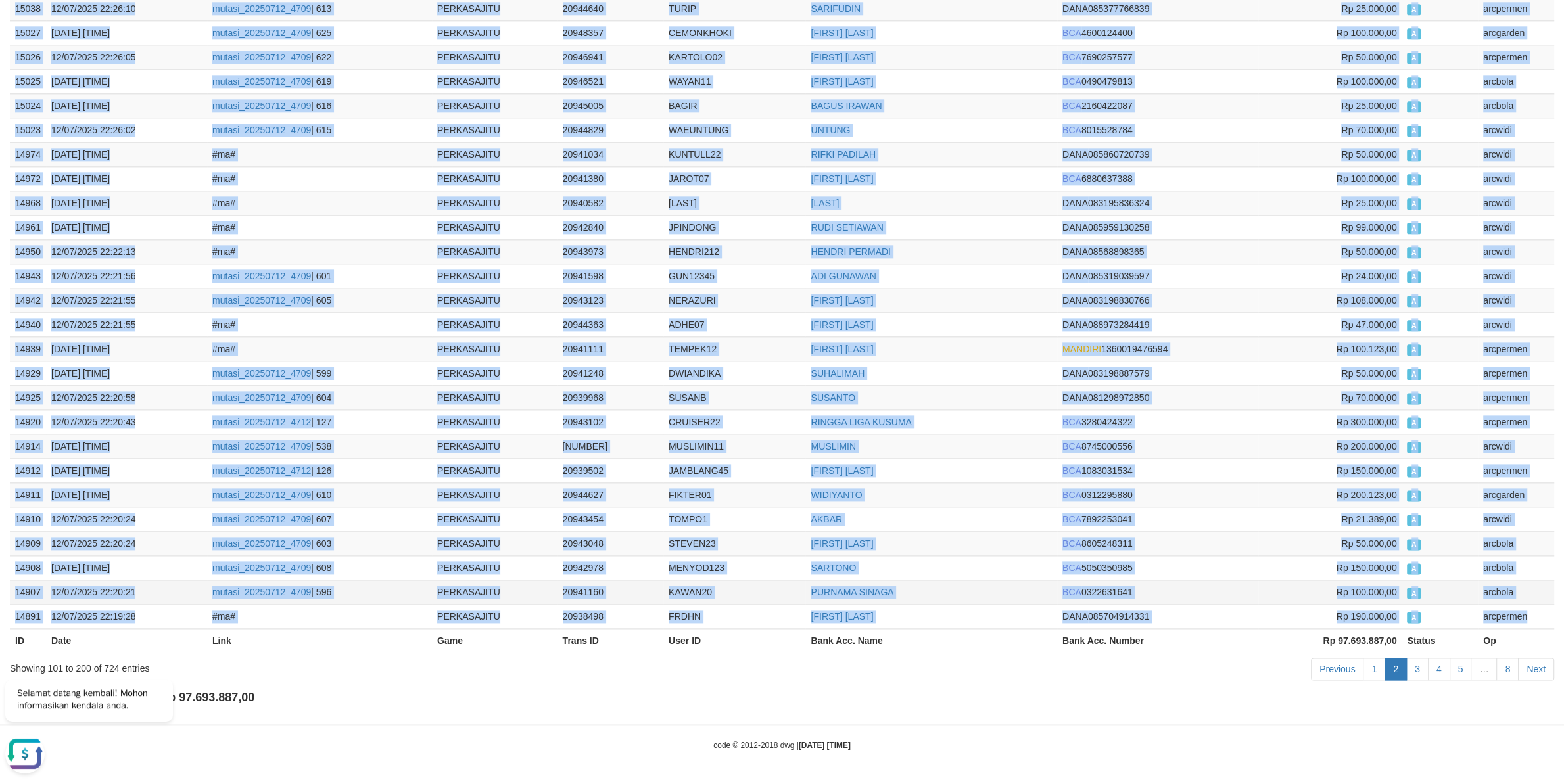 copy on "15567 12/07/2025 22:50:19 mutasi_20250712_4712  | 133 PERKASAJITU 20965832 UYAH19 ADE SUHANDA   BCA  5357056689 Rp 170.000,00 A   arcpermen 15565 12/07/2025 22:50:18 mutasi_20250712_4712  | 132 PERKASAJITU 20965112 ADITS ADITYA STEVEN   BCA  8190563325 Rp 50.000,00 A   arcwidi 15553 12/07/2025 22:49:46 #ma# PERKASAJITU 20961468 DADAN17 ANDRI   DANA  0895365557001 Rp 30.000,00 A   arcwidi 15549 12/07/2025 22:49:26 #ma# PERKASAJITU 20963255 SUPERMAN87 ENDANG SUMARYANI   DANA  083845200013 Rp 99.000,00 A   arcwidi 15535 12/07/2025 22:49:04 #ma# PERKASAJITU 20964949 YUDIJAMBI M YUDI IRAWAN   DANA  082179932525 Rp 199.000,00 A   arcwidi 15527 12/07/2025 22:48:28 mutasi_20250712_4709  | 691 PERKASAJITU 20965632 SUCI32 BAYU RUSADI   DANA  081228936748 Rp 50.000,00 A   arcwidi 15526 12/07/2025 22:48:27 mutasi_20250712_4709  | 689 PERKASAJITU 20964462 HARIANTON HARI ANTON   DANA  082218505281 Rp 75.000,00 A   arcwidi 15525 12/07/2025 22:48:25 mutasi_20250712_4709  | 685 PERKASAJITU 20962927 ADIN2405 HARMANTO   DANA..." 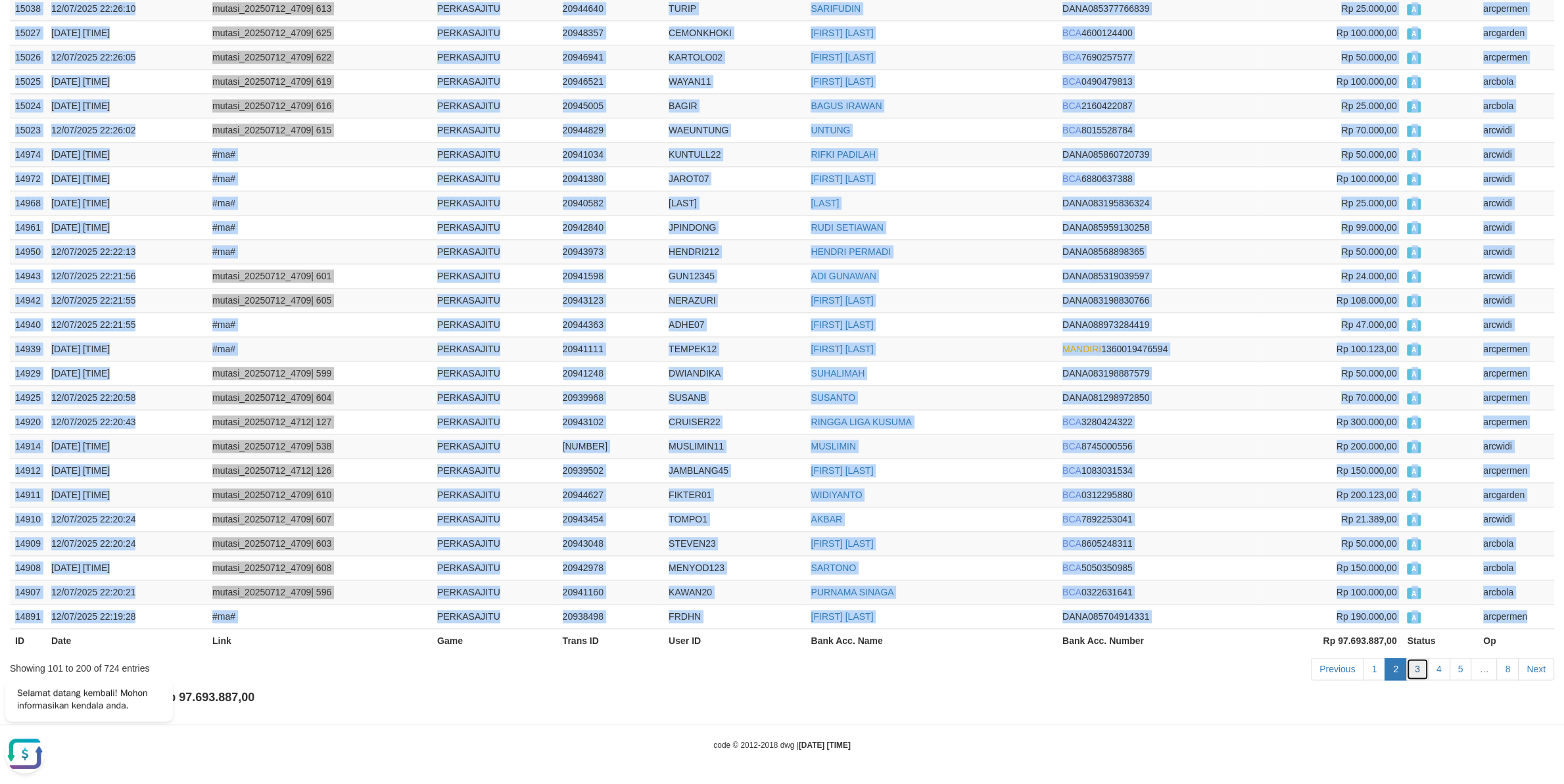 click on "3" at bounding box center (1417, 669) 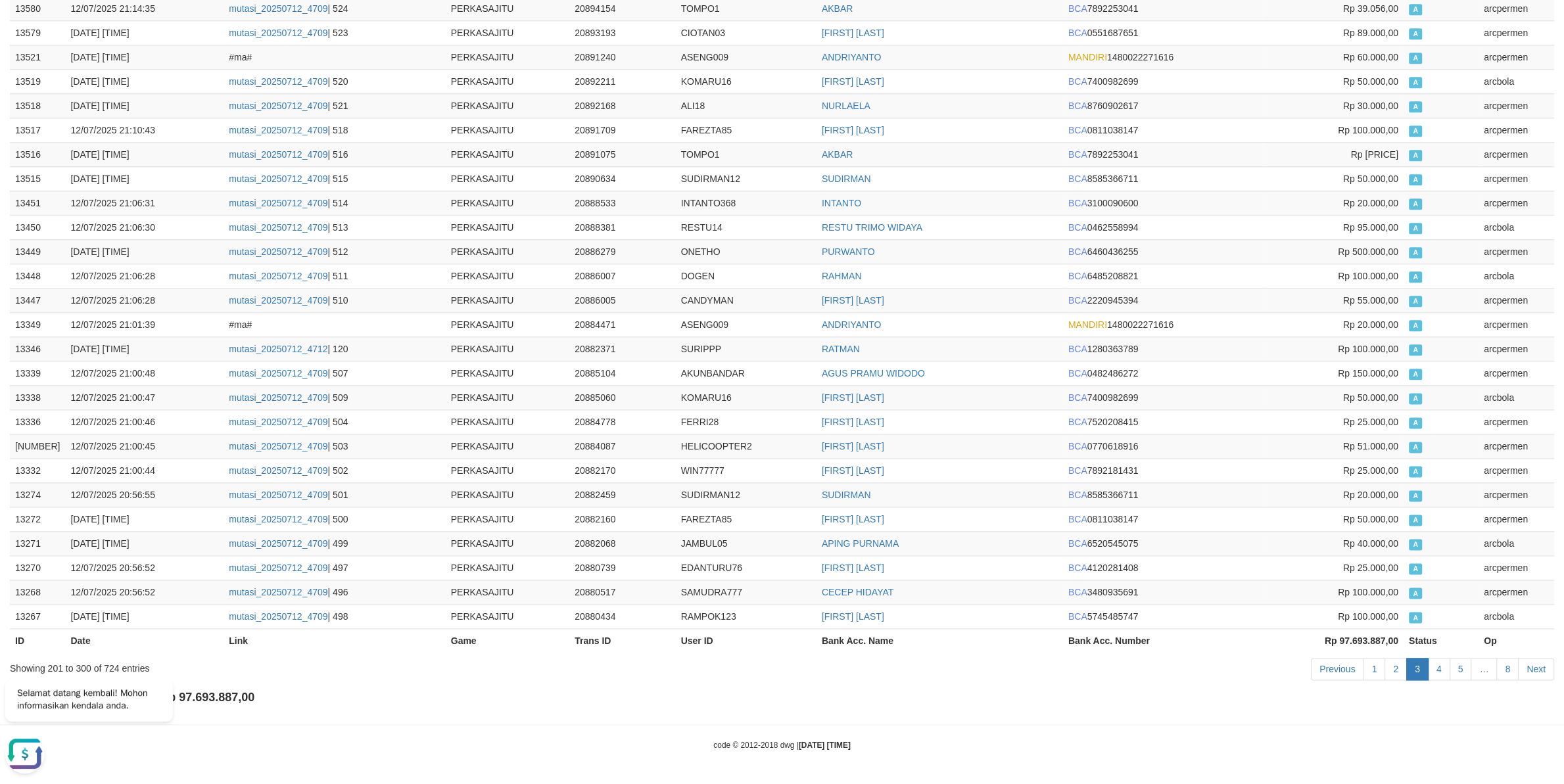 click on "3" at bounding box center [1417, 669] 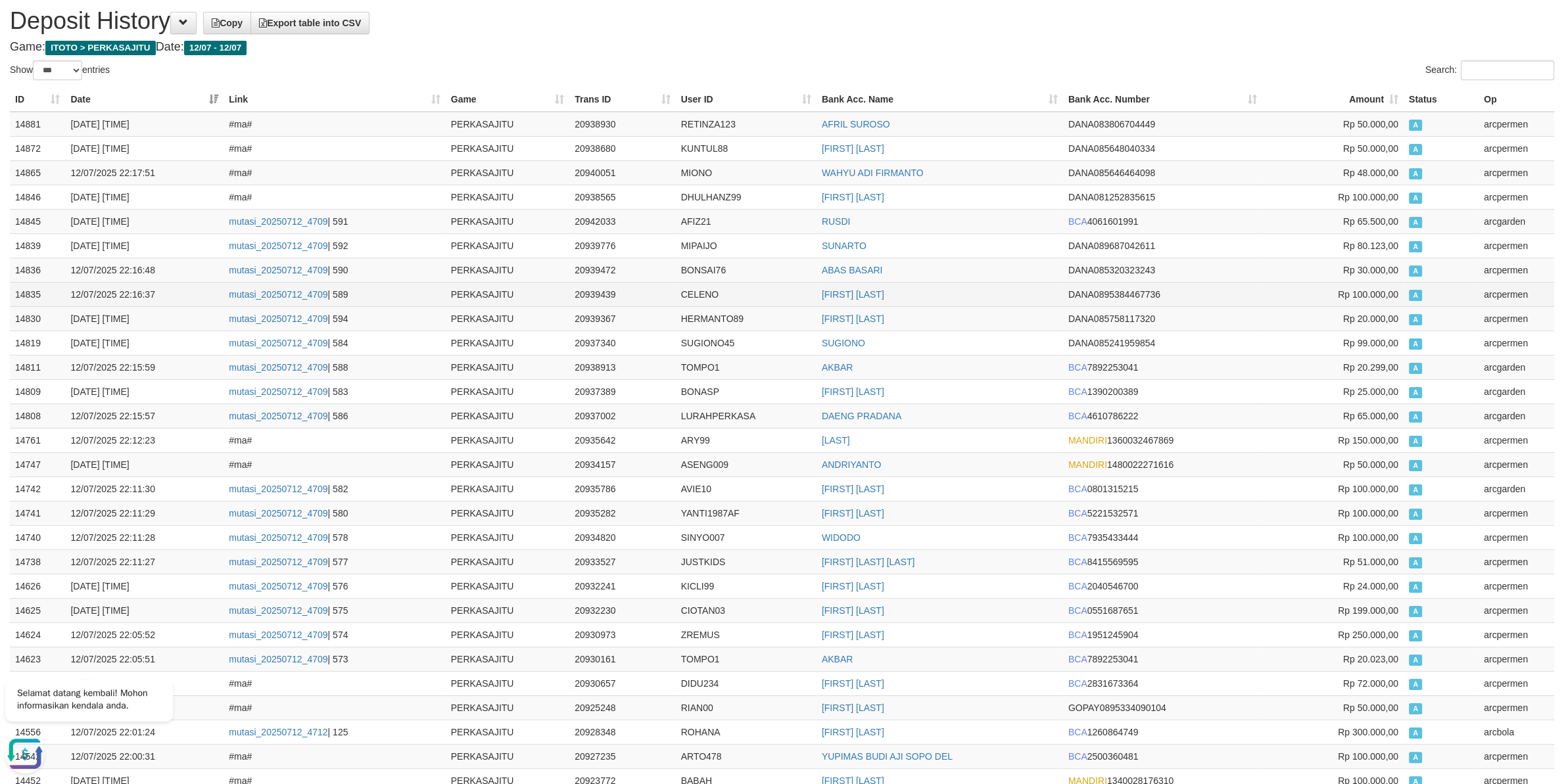 scroll, scrollTop: 0, scrollLeft: 0, axis: both 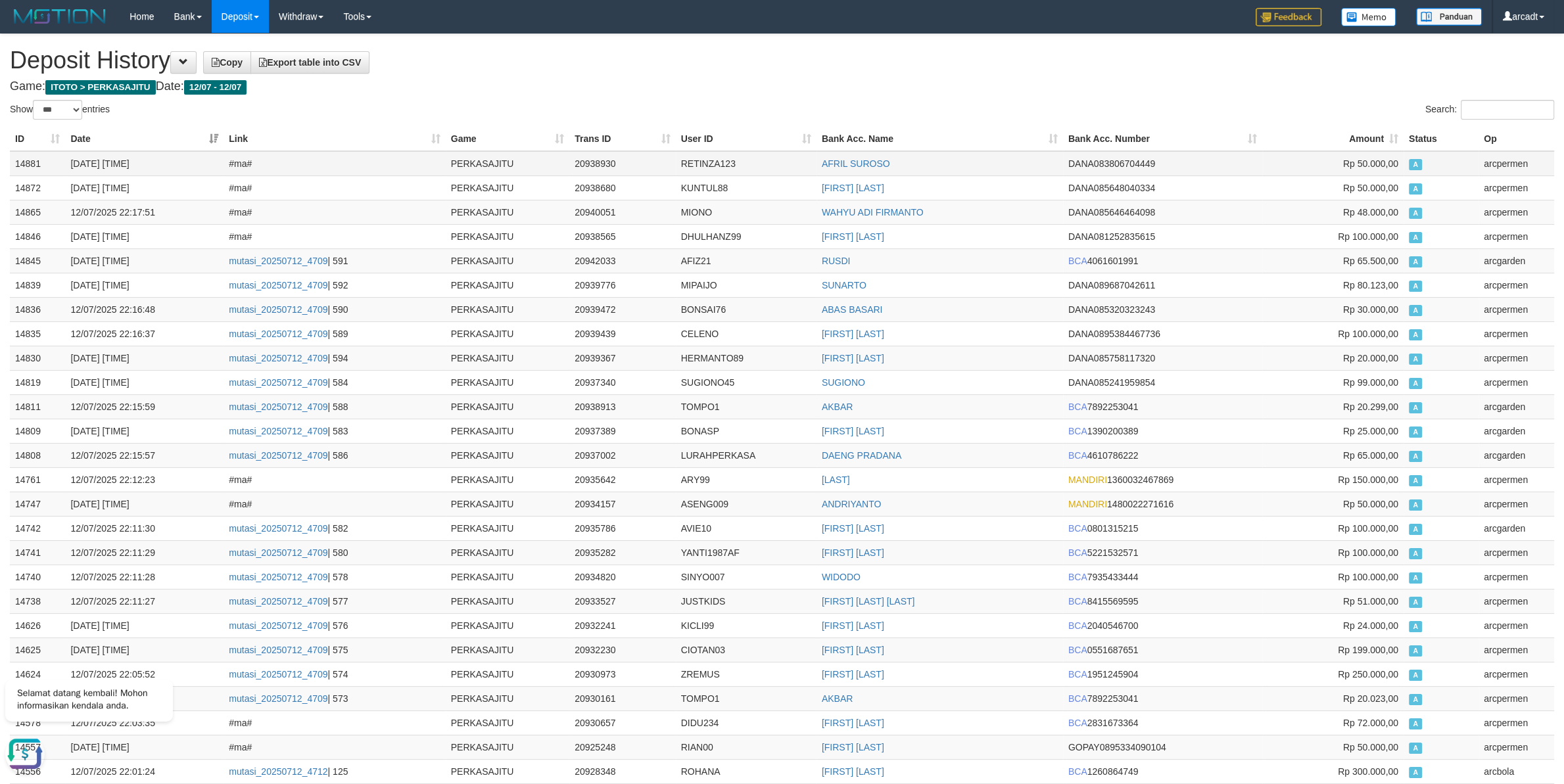 click on "14881" at bounding box center [37, 164] 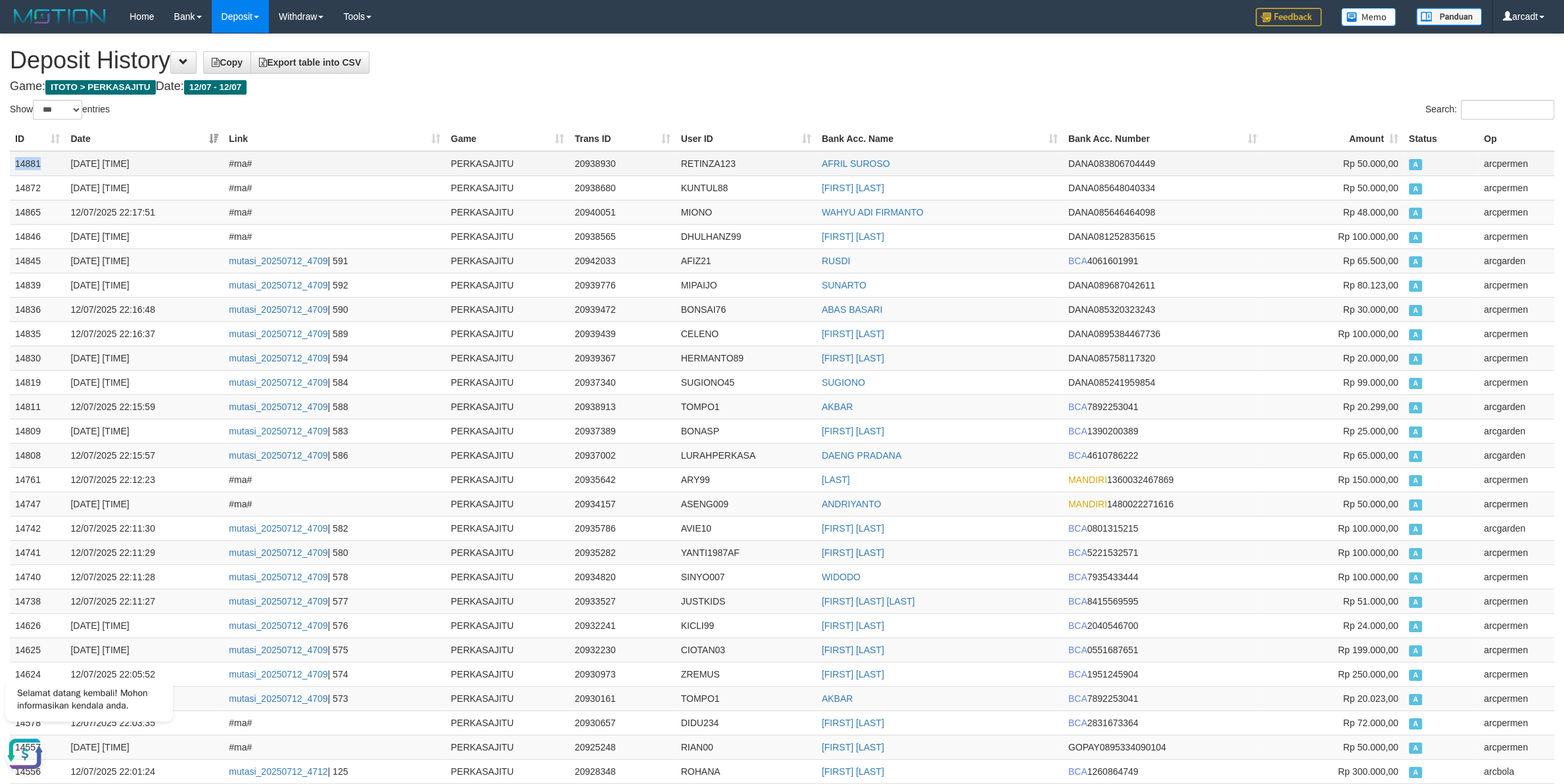 click on "14881" at bounding box center (37, 164) 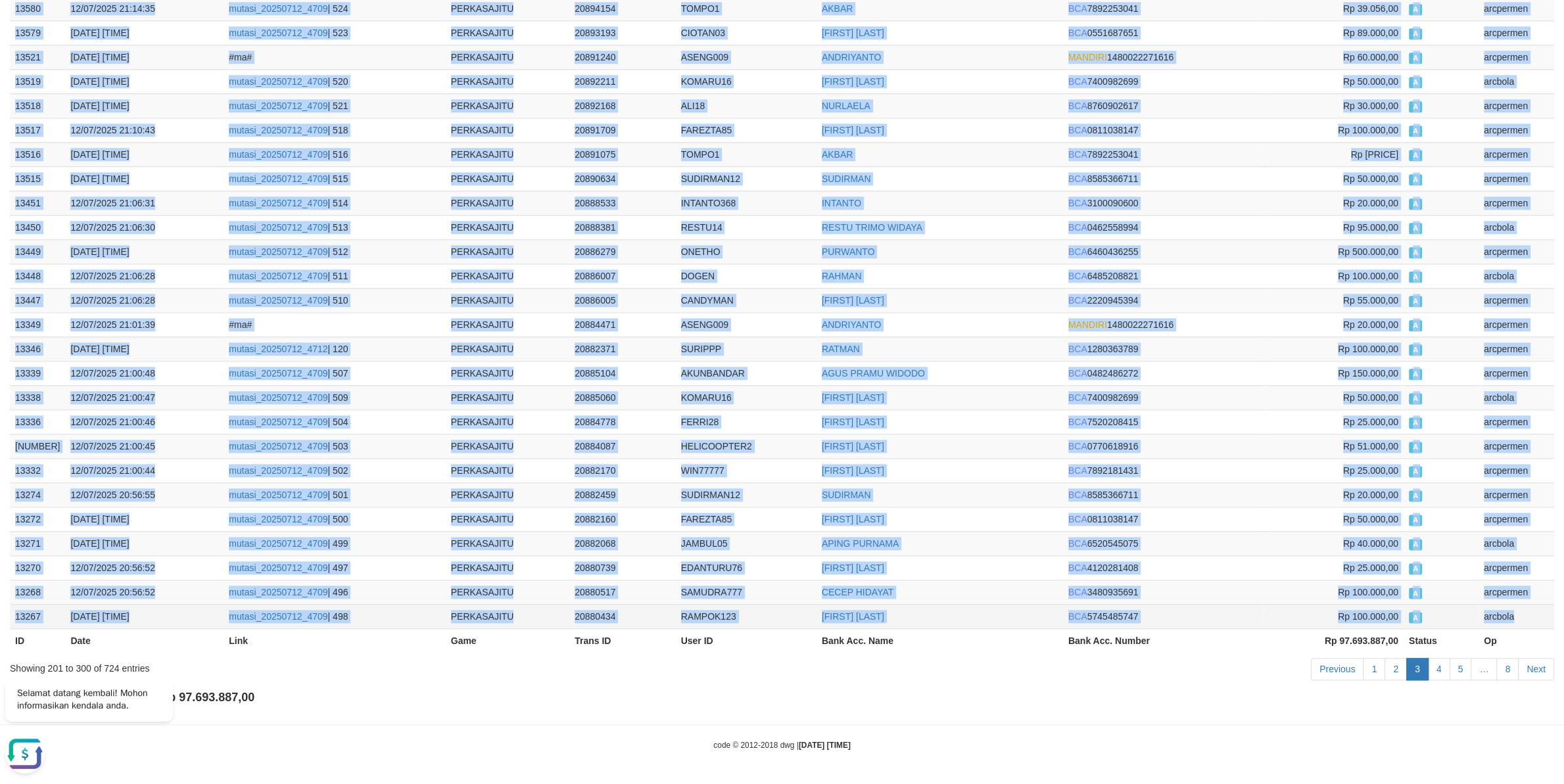 click on "arcbola" at bounding box center (1516, 616) 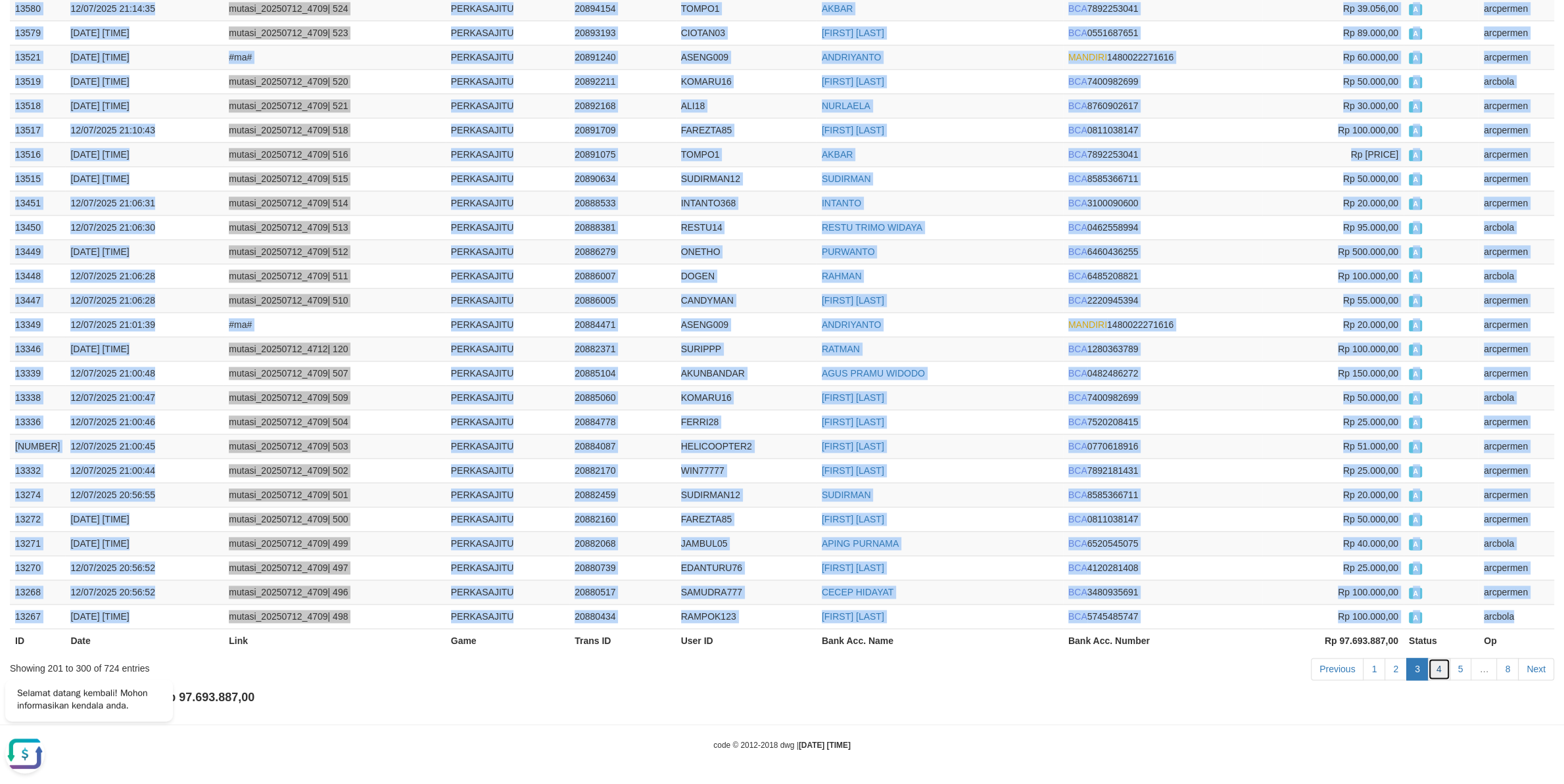 click on "4" at bounding box center (1439, 669) 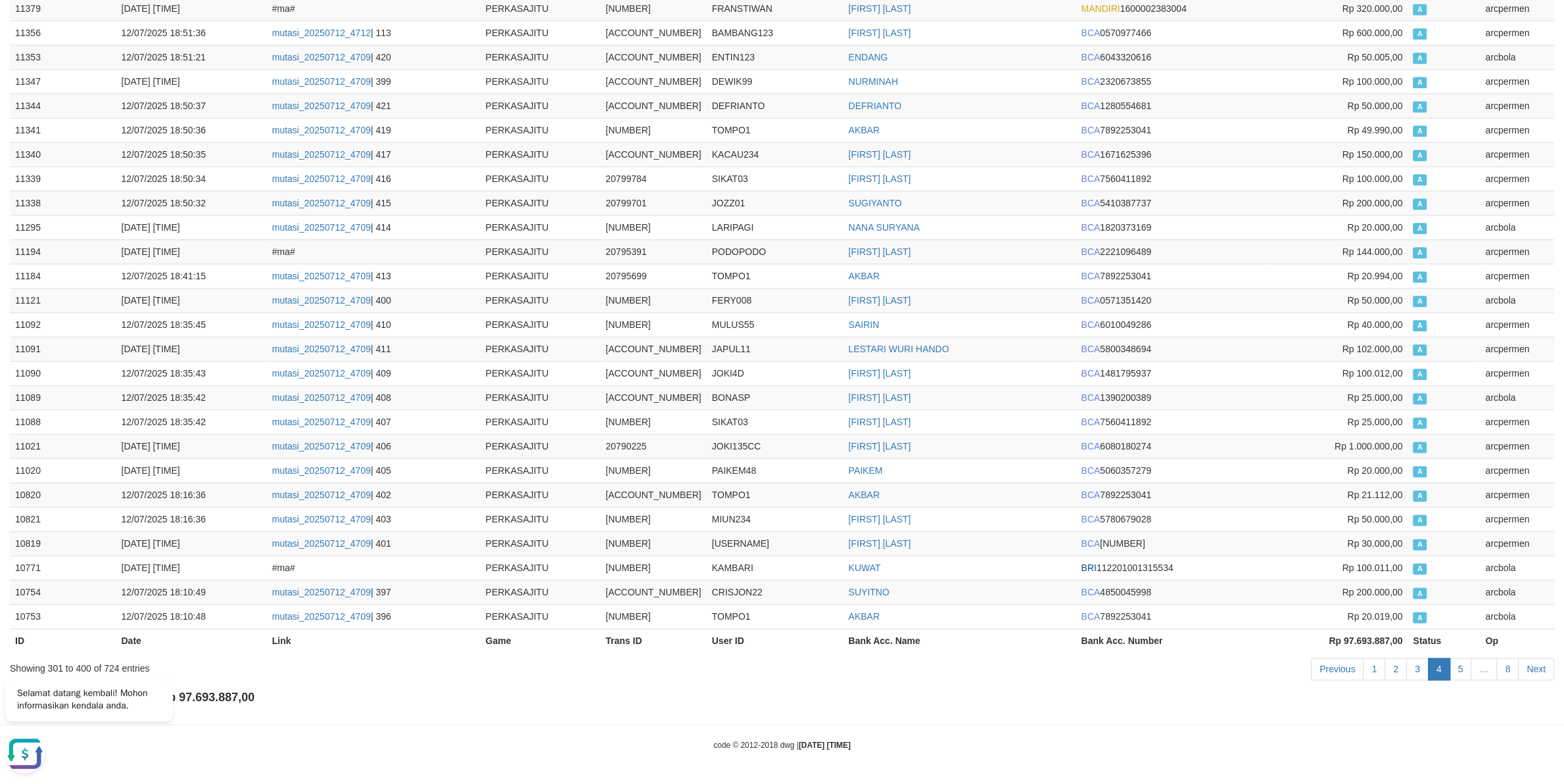 click on "4" at bounding box center (1439, 669) 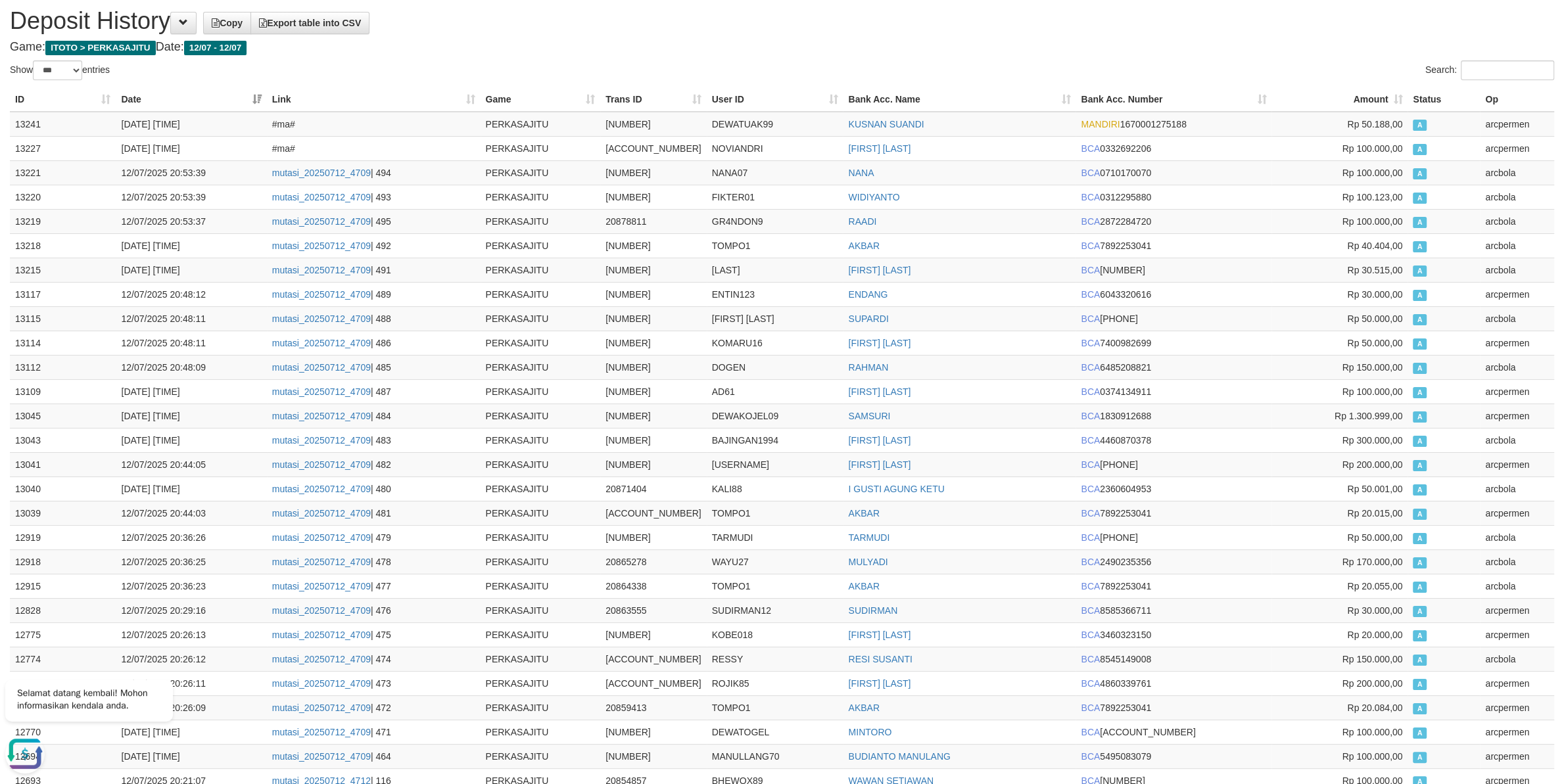 scroll, scrollTop: 0, scrollLeft: 0, axis: both 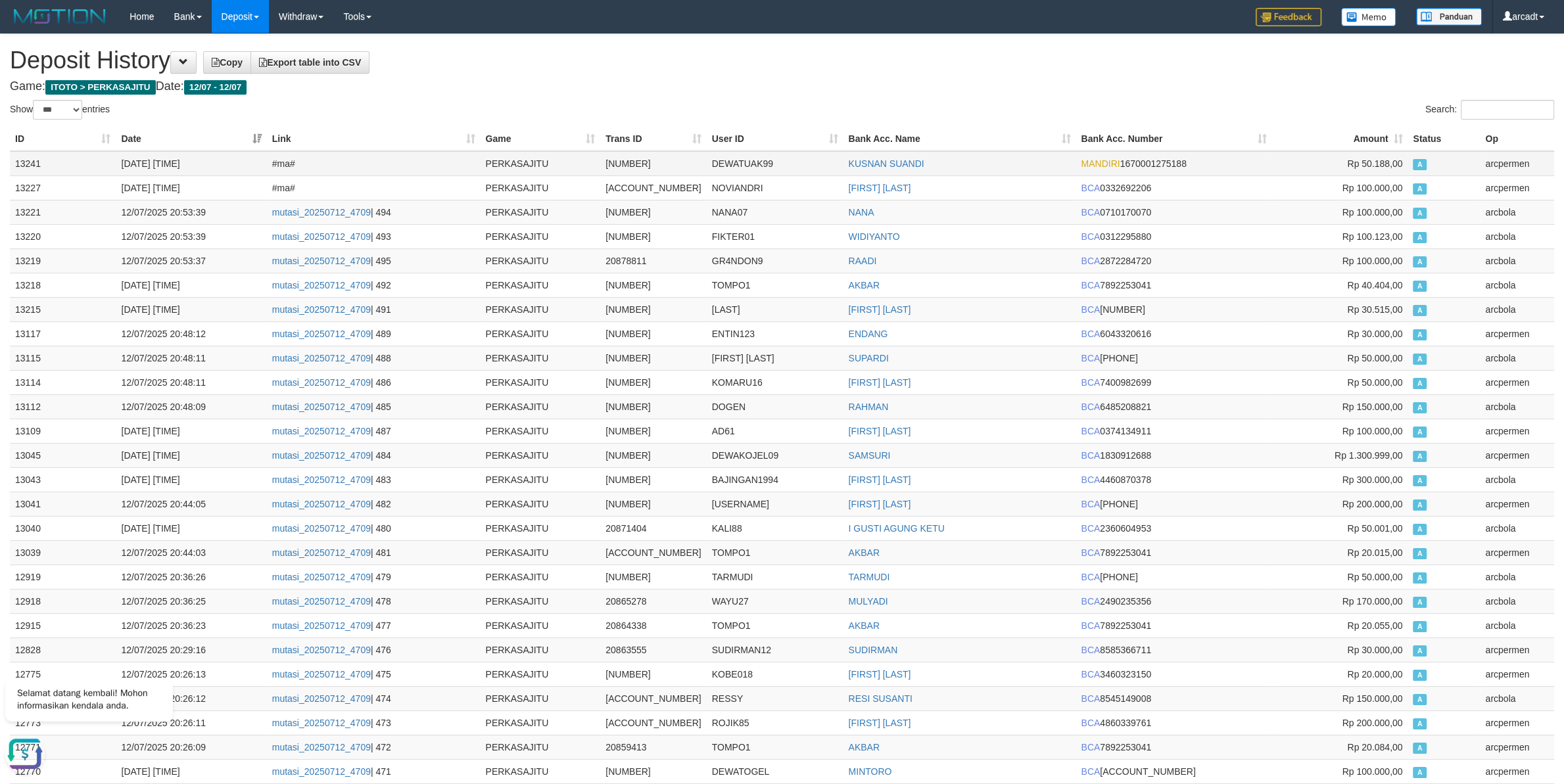 click on "13241" at bounding box center (62, 164) 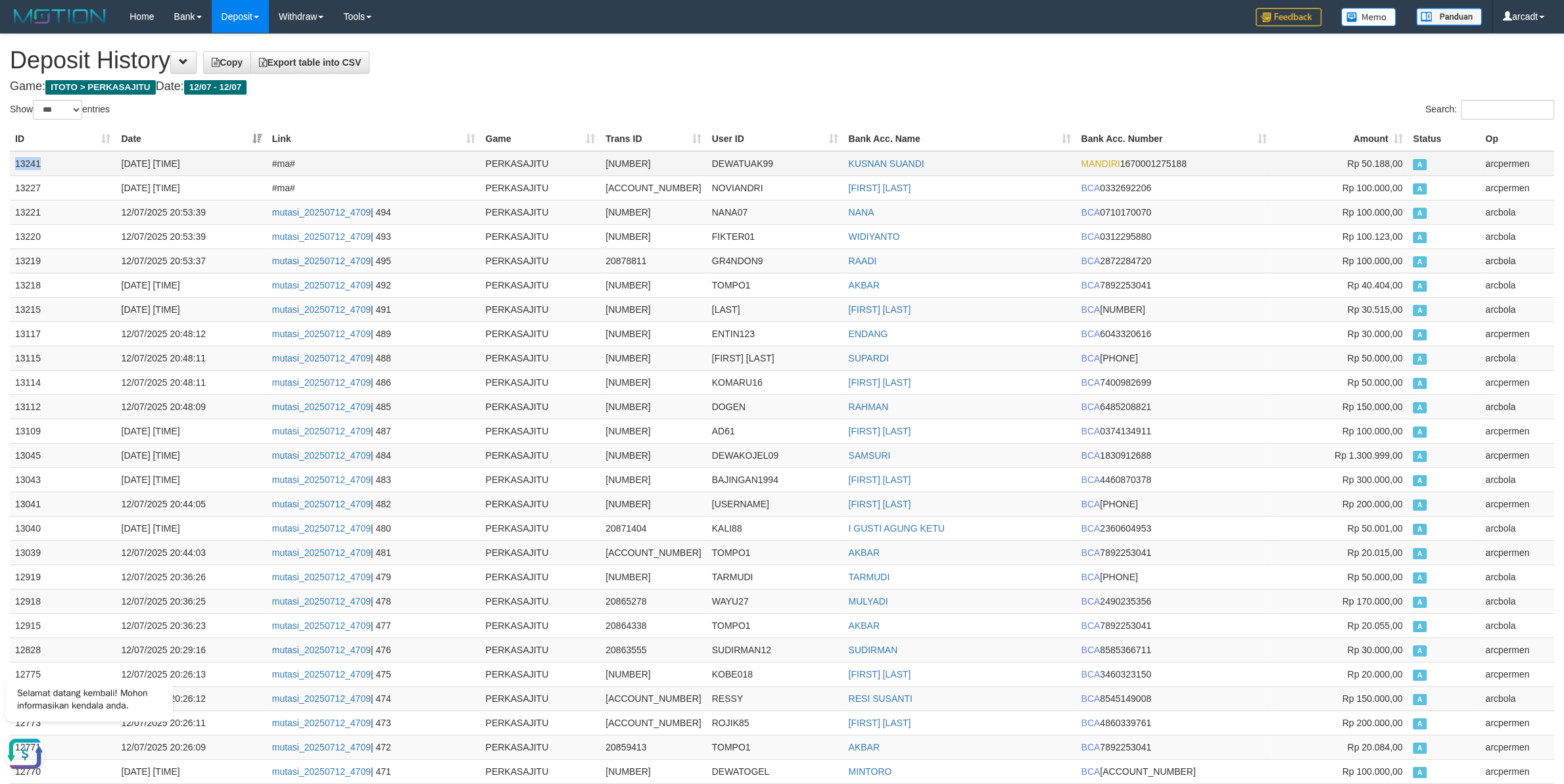 click on "13241" at bounding box center [62, 164] 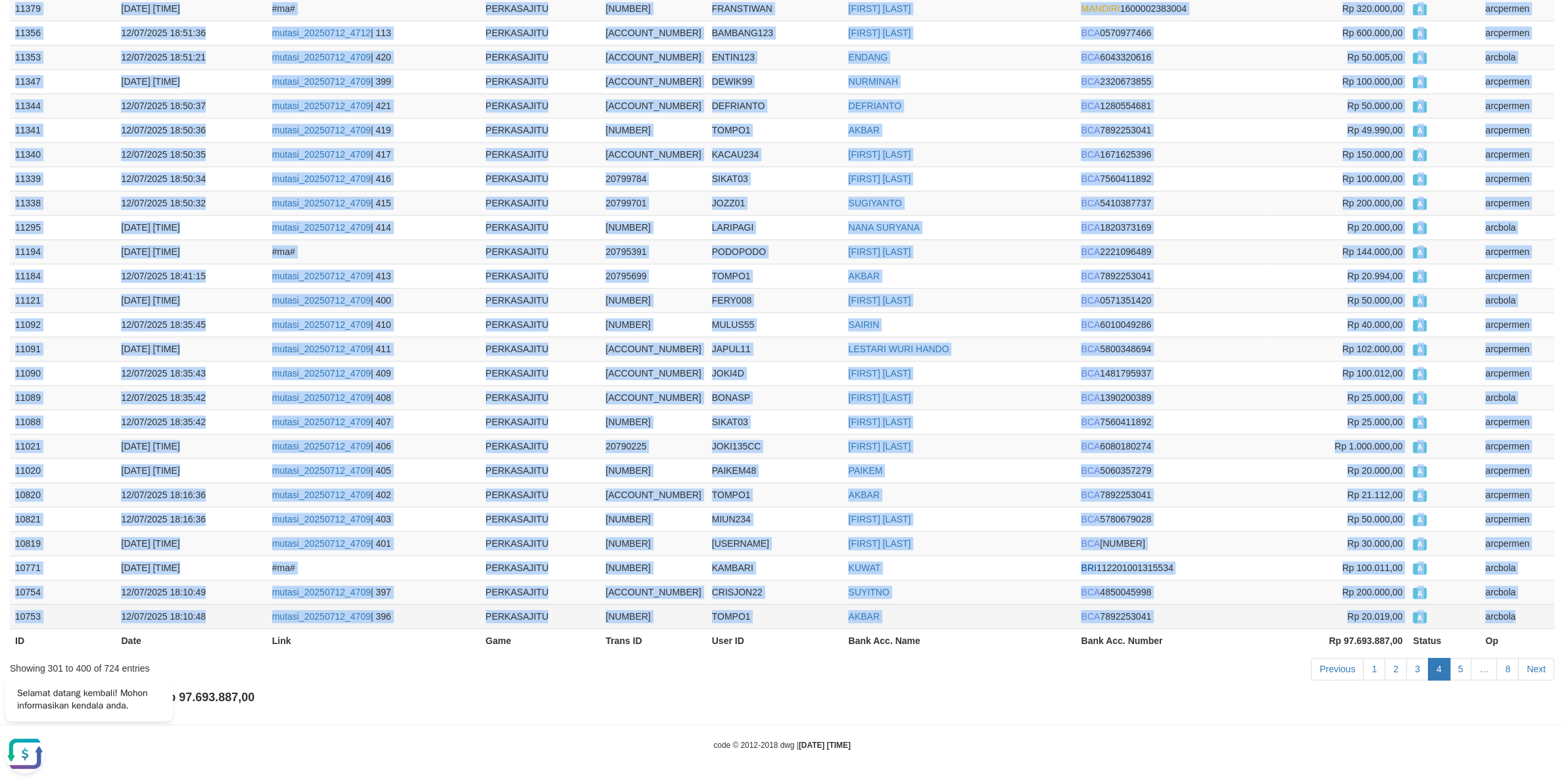 click on "arcbola" at bounding box center [1517, 616] 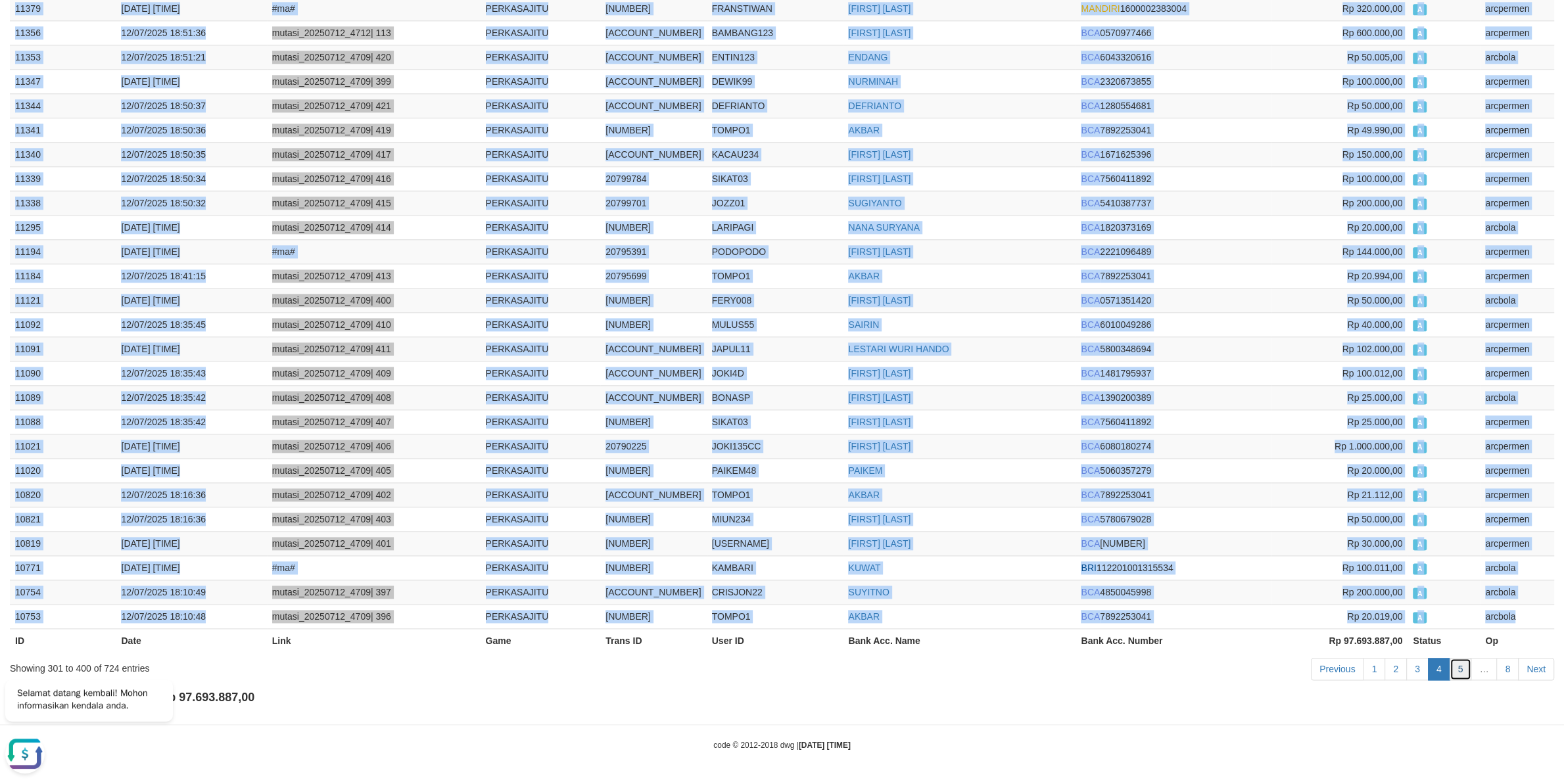 click on "5" at bounding box center (1461, 669) 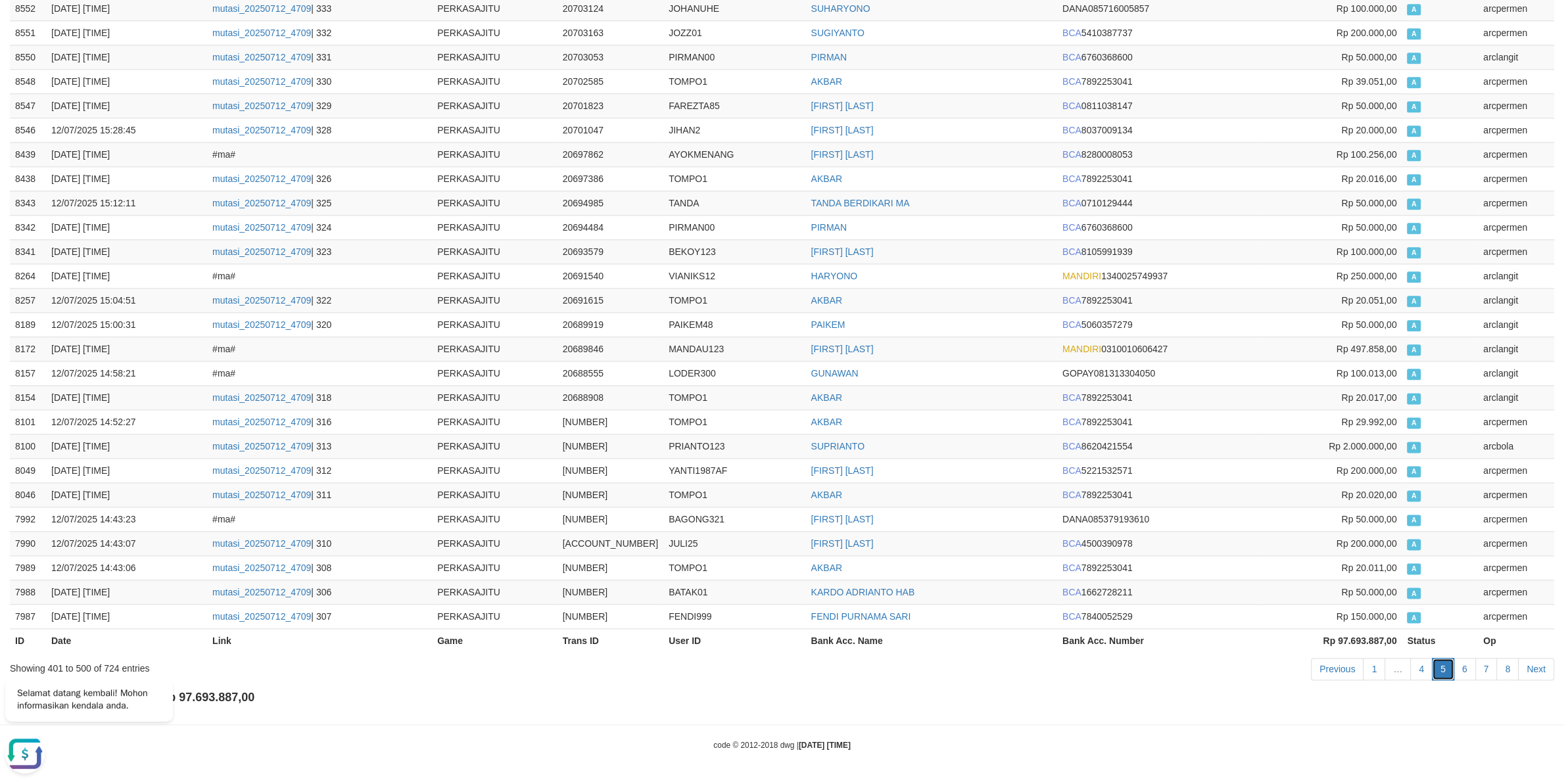 click on "5" at bounding box center [1443, 669] 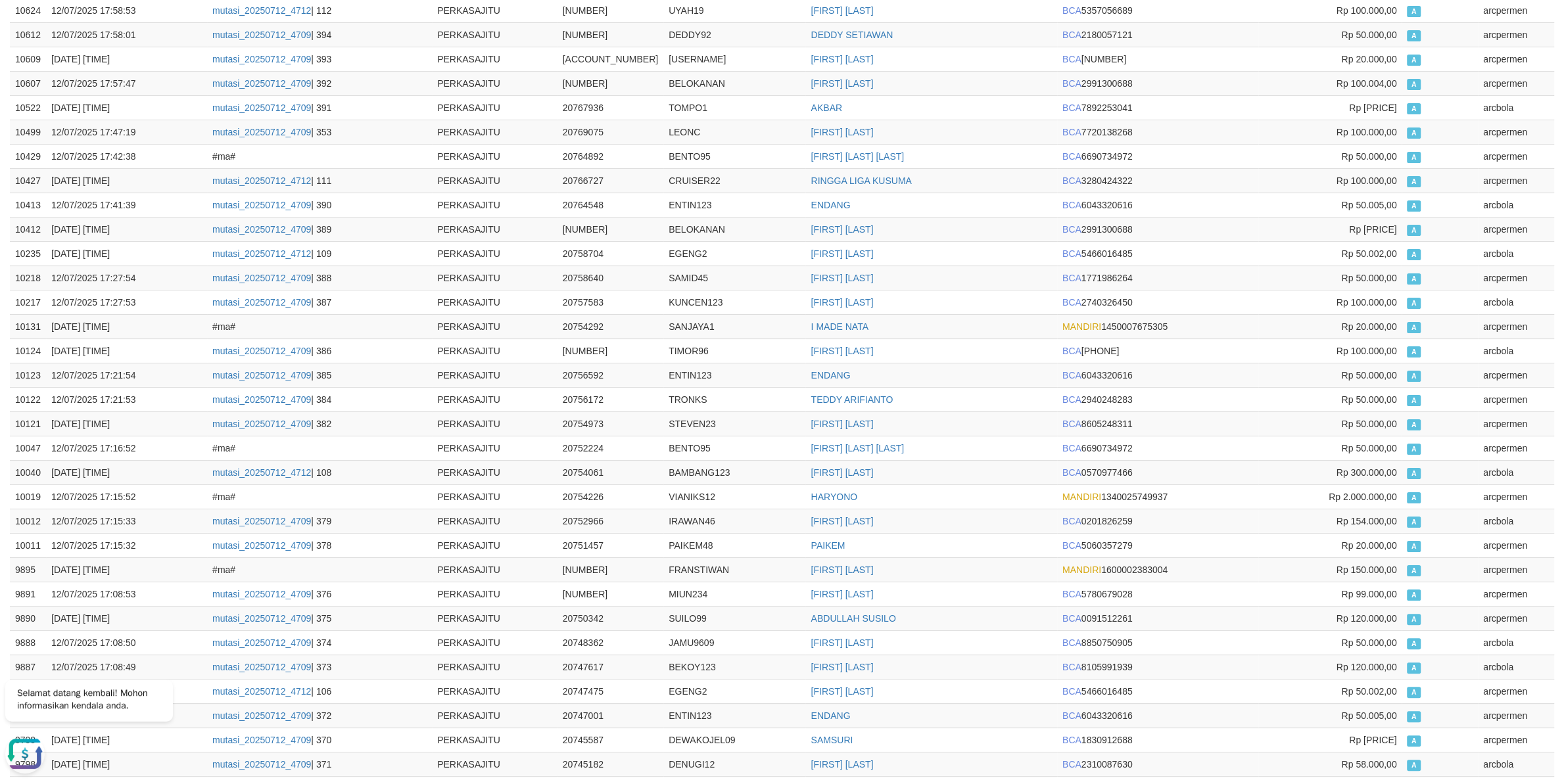 scroll, scrollTop: 0, scrollLeft: 0, axis: both 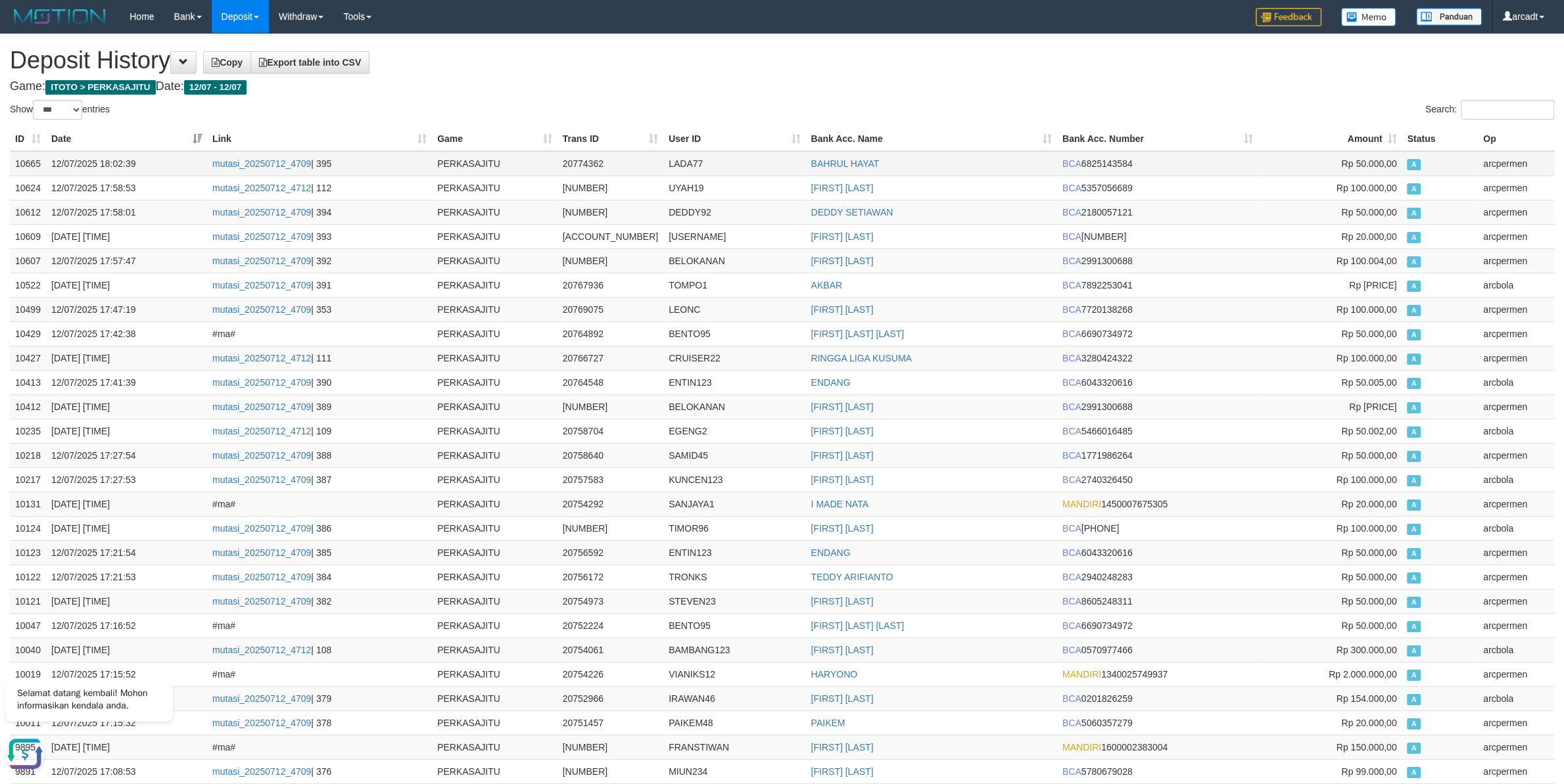 click on "10665" at bounding box center [28, 164] 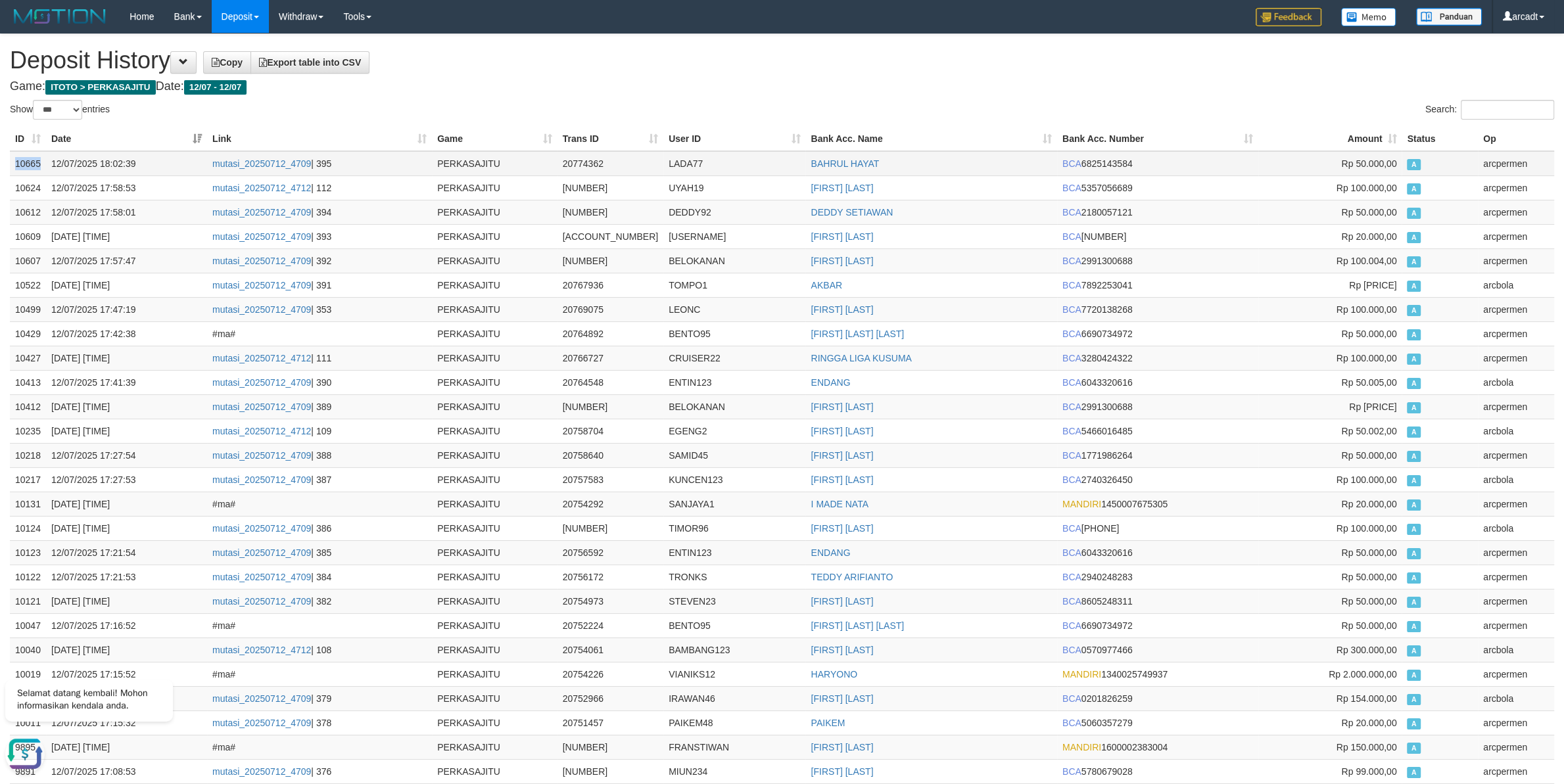 click on "10665" at bounding box center (28, 164) 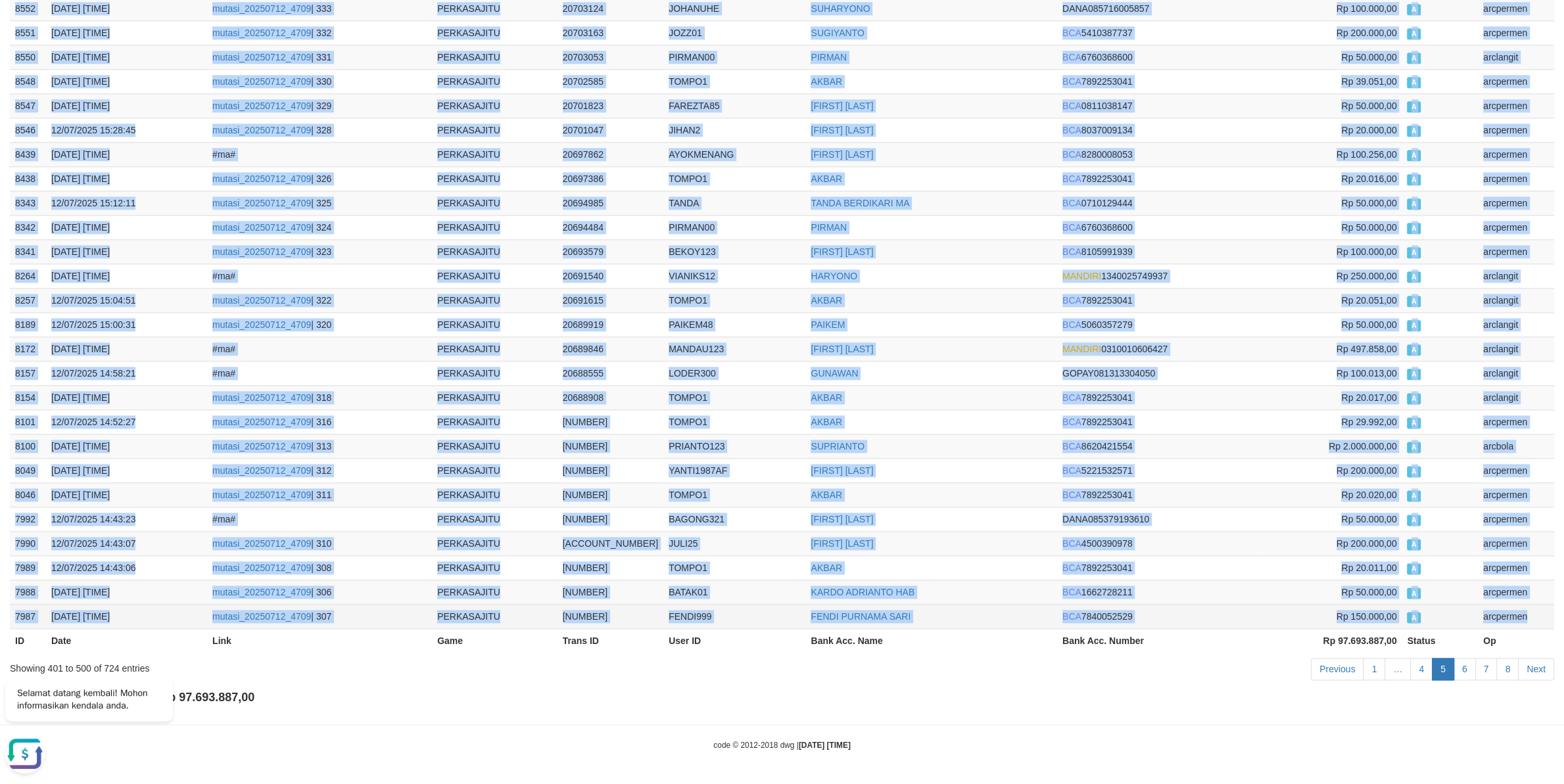 click on "arcpermen" at bounding box center [1516, 616] 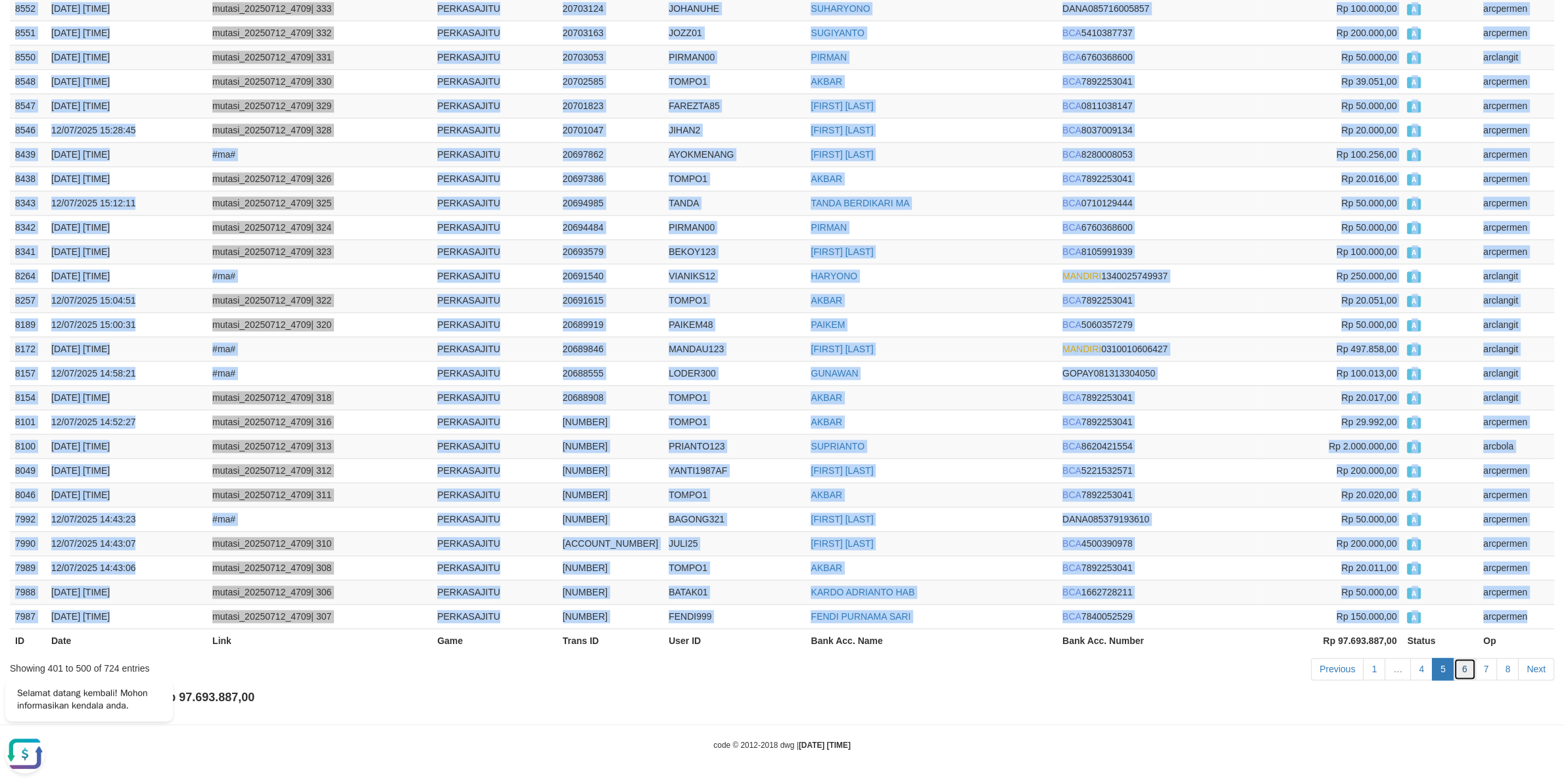 click on "6" at bounding box center (1465, 669) 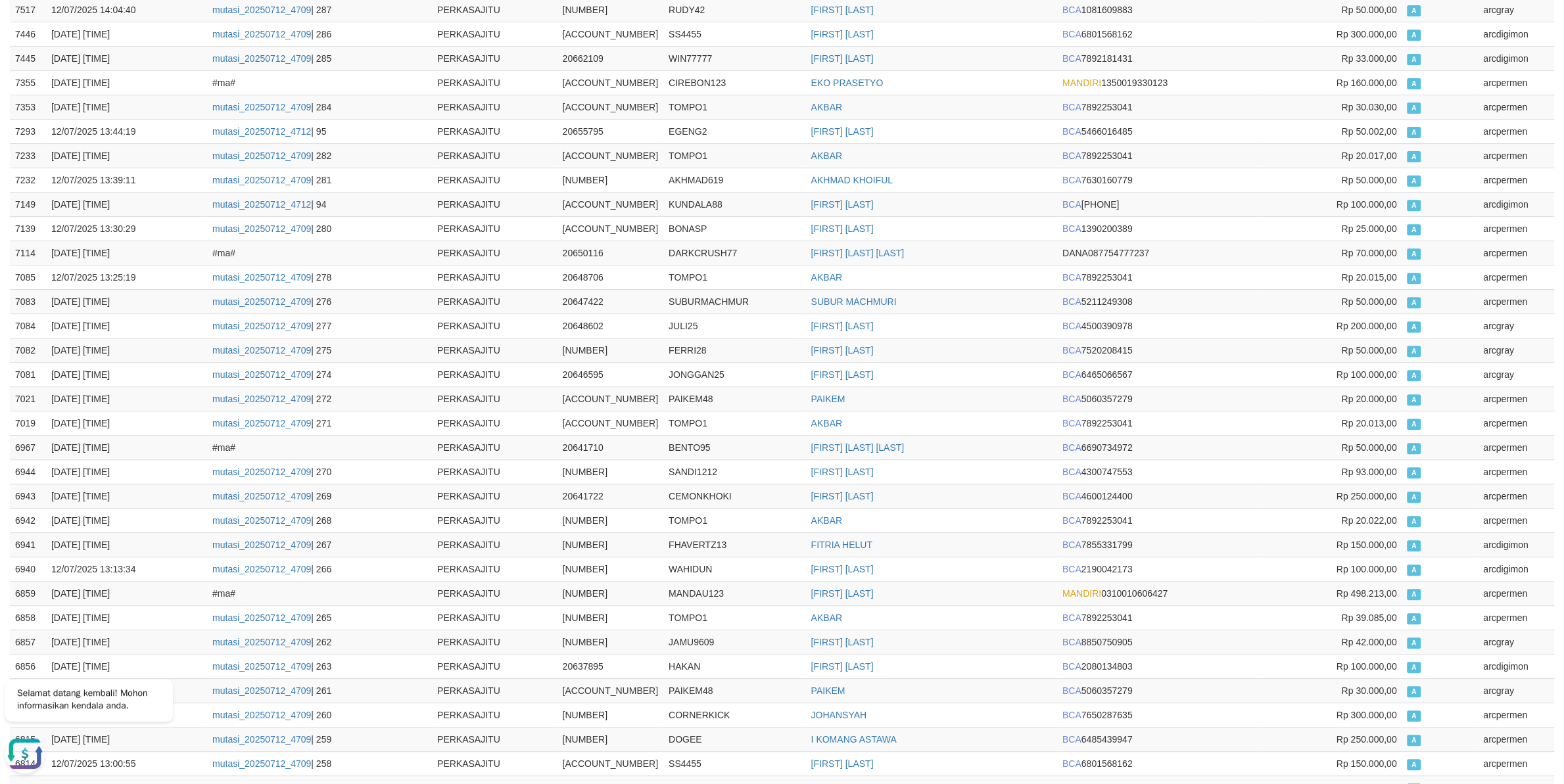 scroll, scrollTop: 0, scrollLeft: 0, axis: both 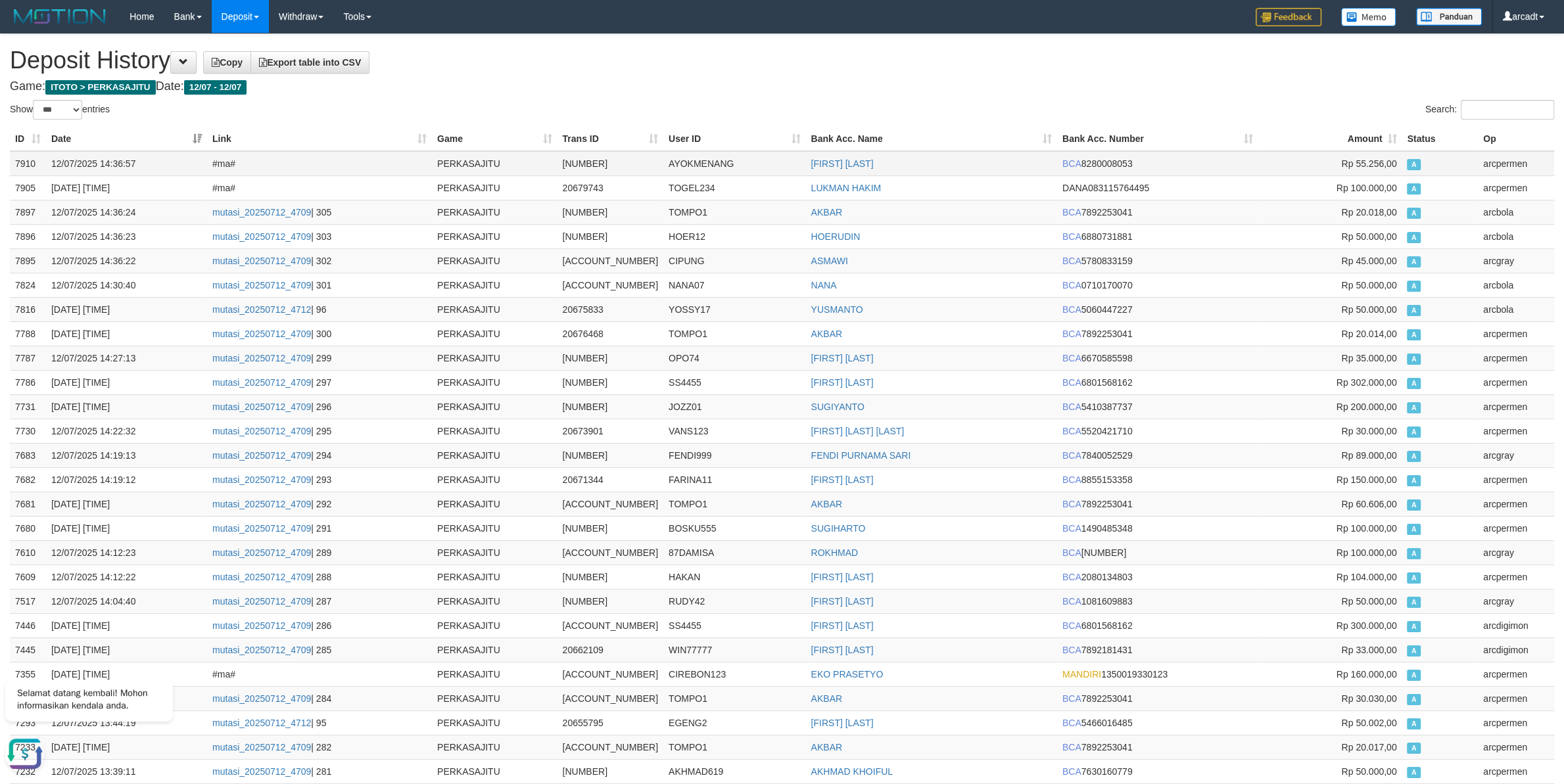 click on "7910" at bounding box center [28, 164] 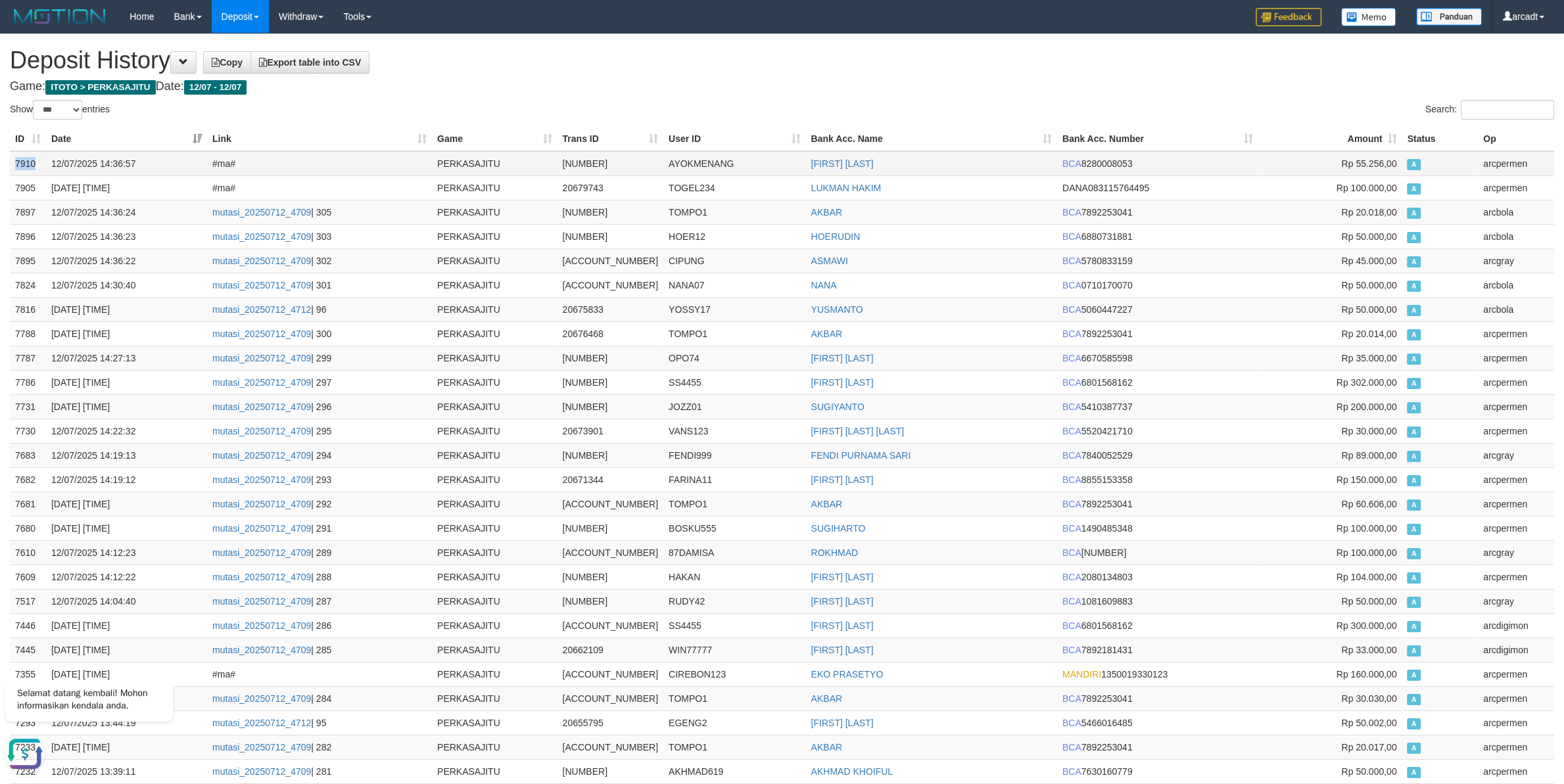 click on "7910" at bounding box center [28, 164] 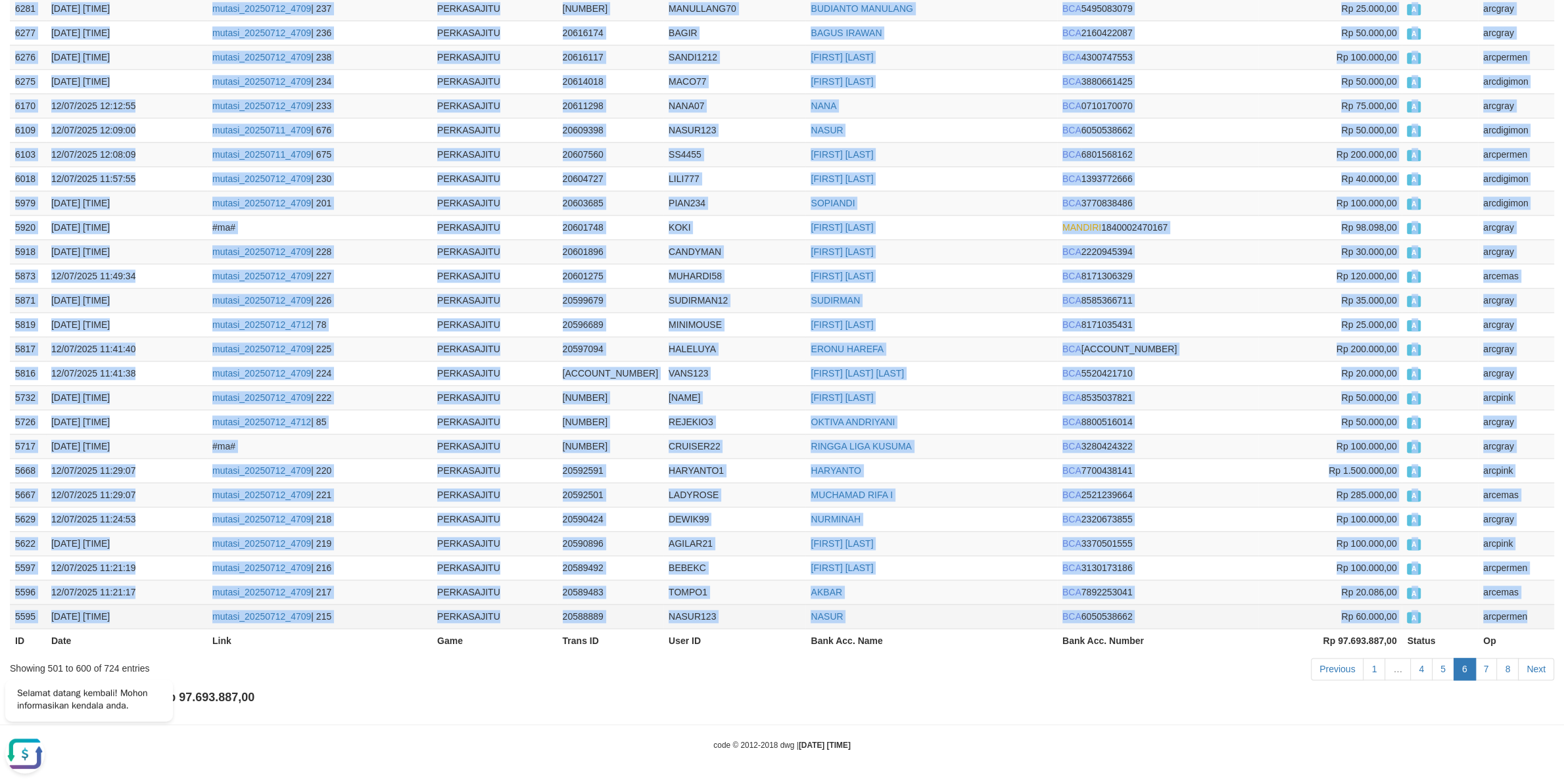 click on "arcpermen" at bounding box center [1516, 616] 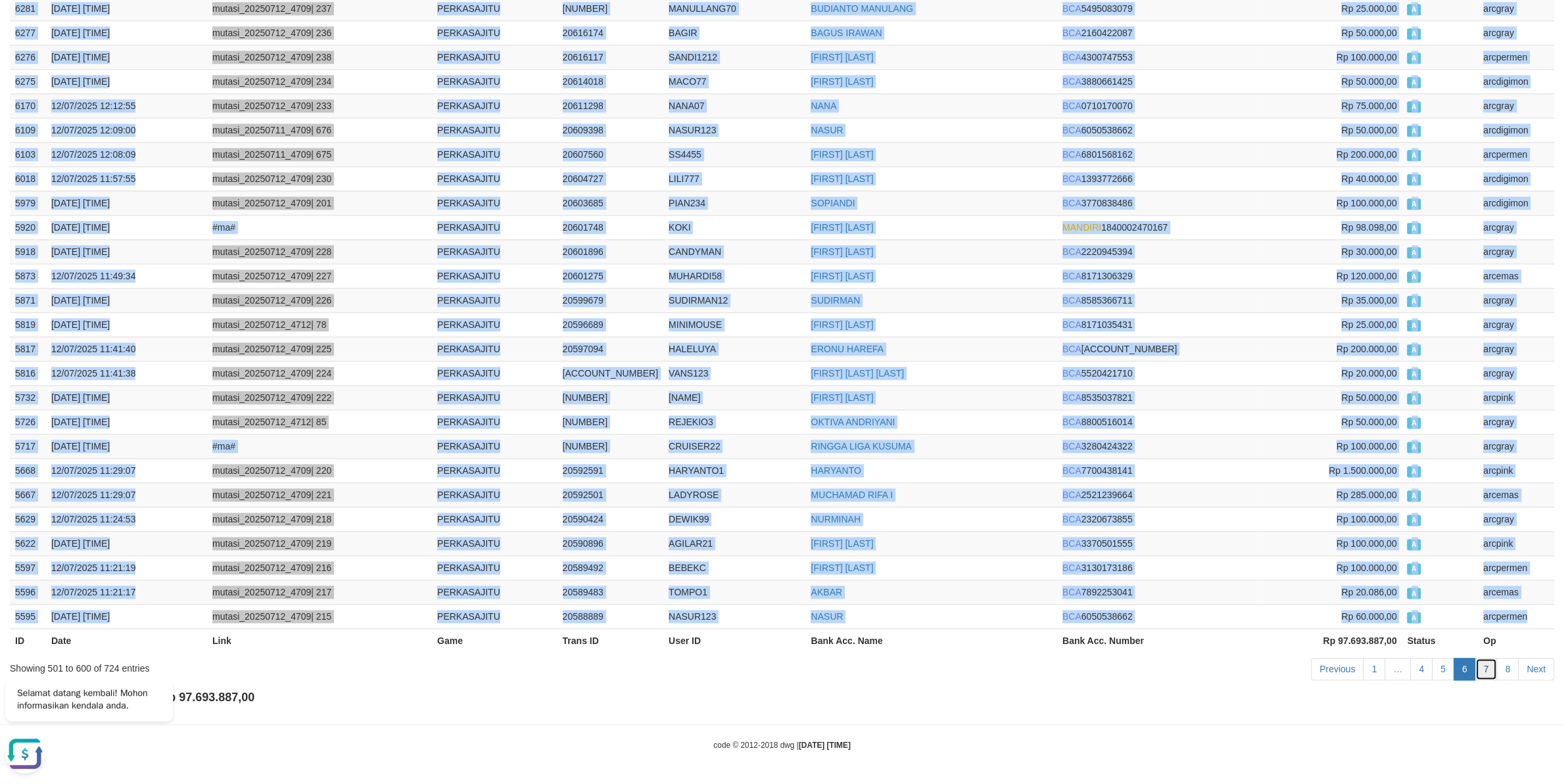 click on "7" at bounding box center [1486, 669] 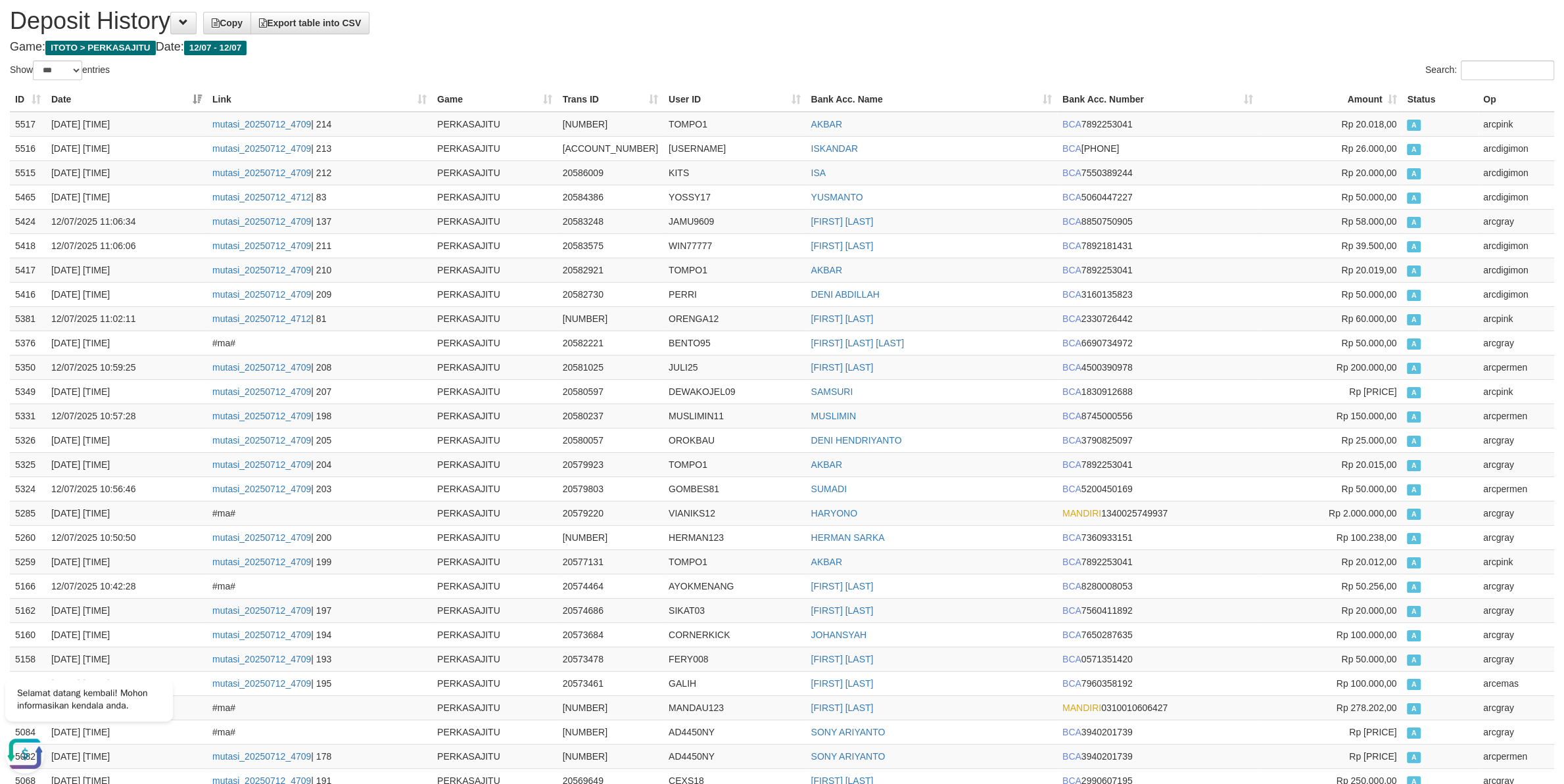 scroll, scrollTop: 0, scrollLeft: 0, axis: both 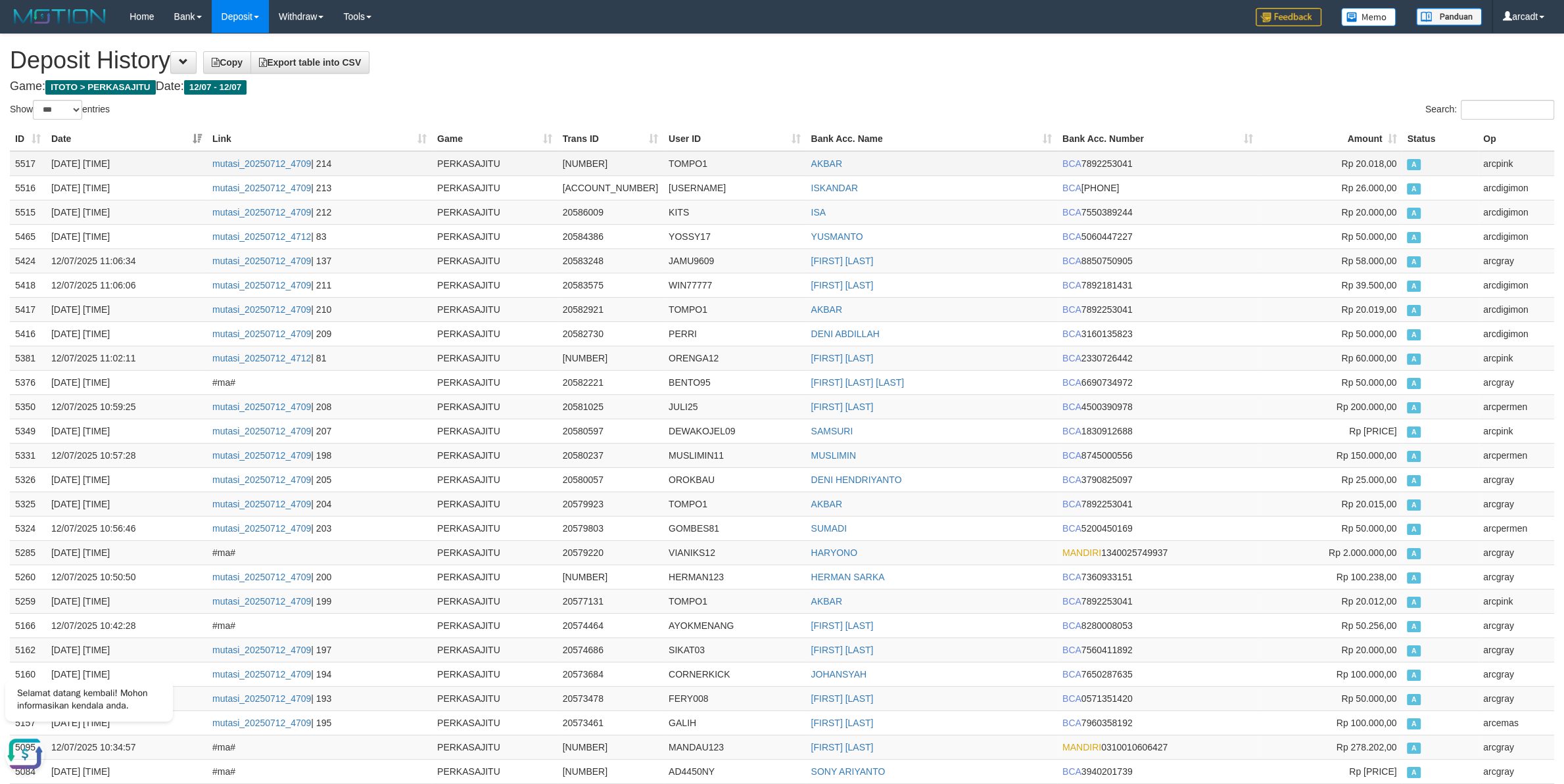 click on "5517" at bounding box center (28, 164) 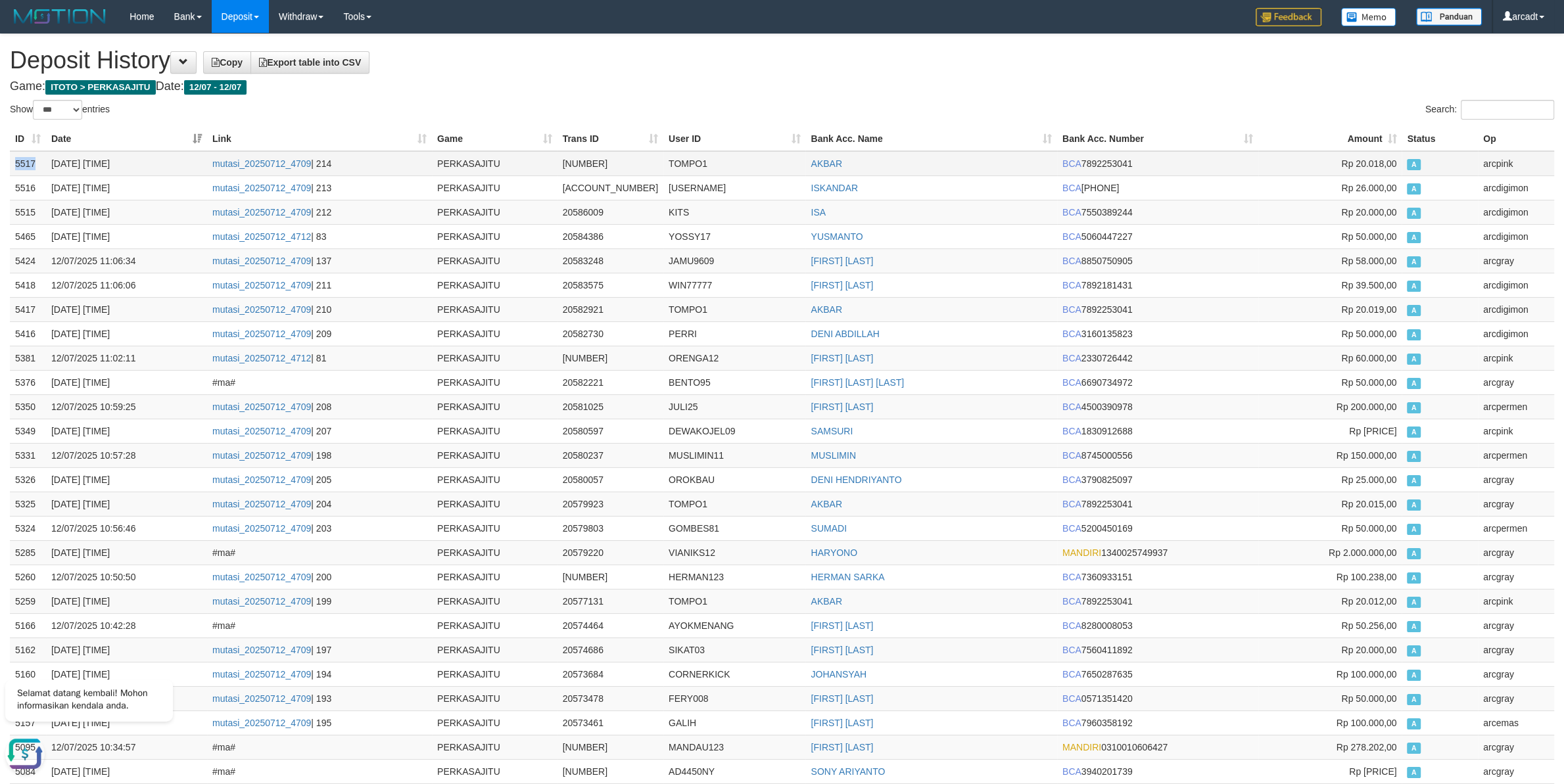 click on "5517" at bounding box center [28, 164] 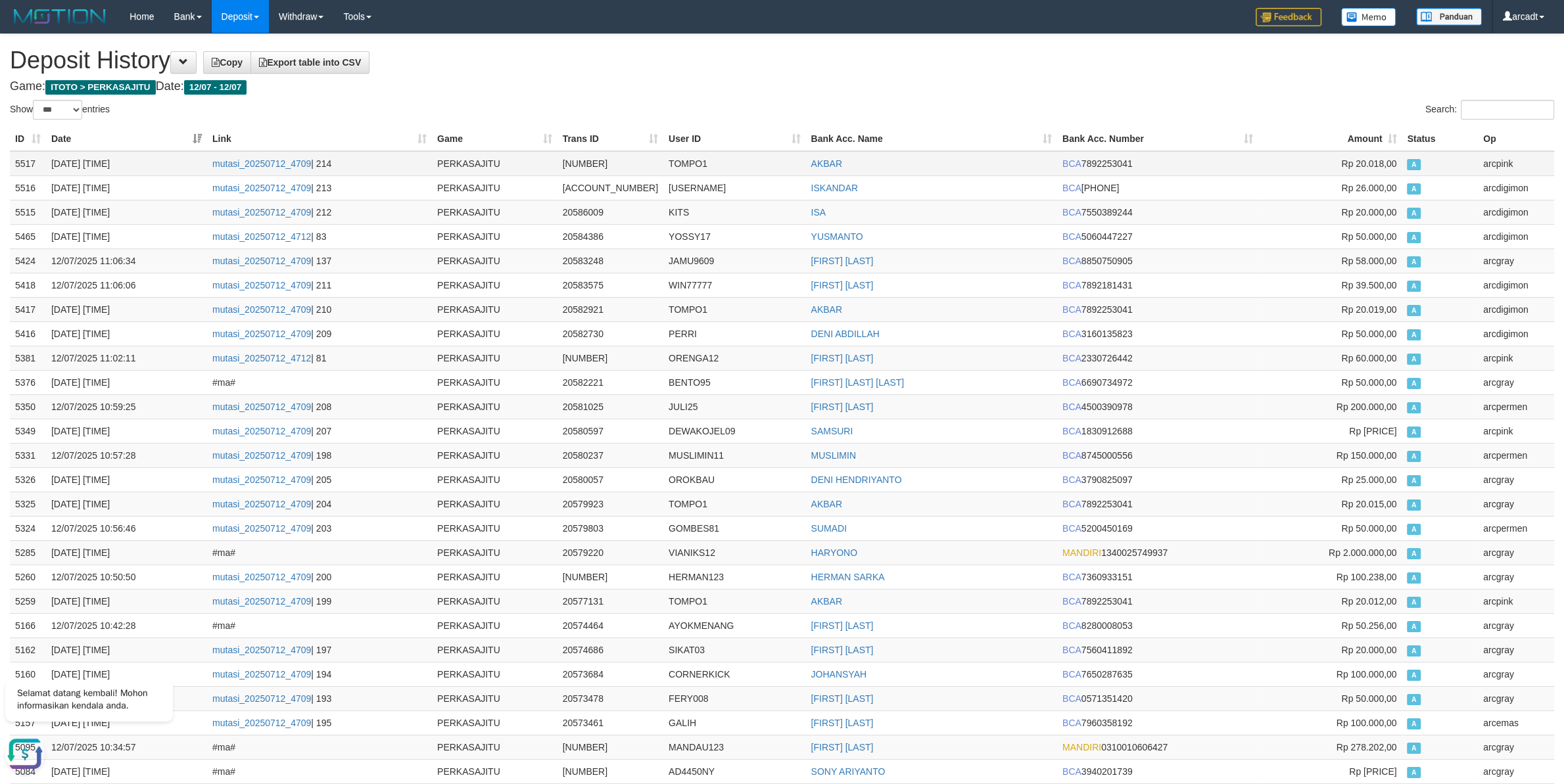 click on "5517" at bounding box center (28, 164) 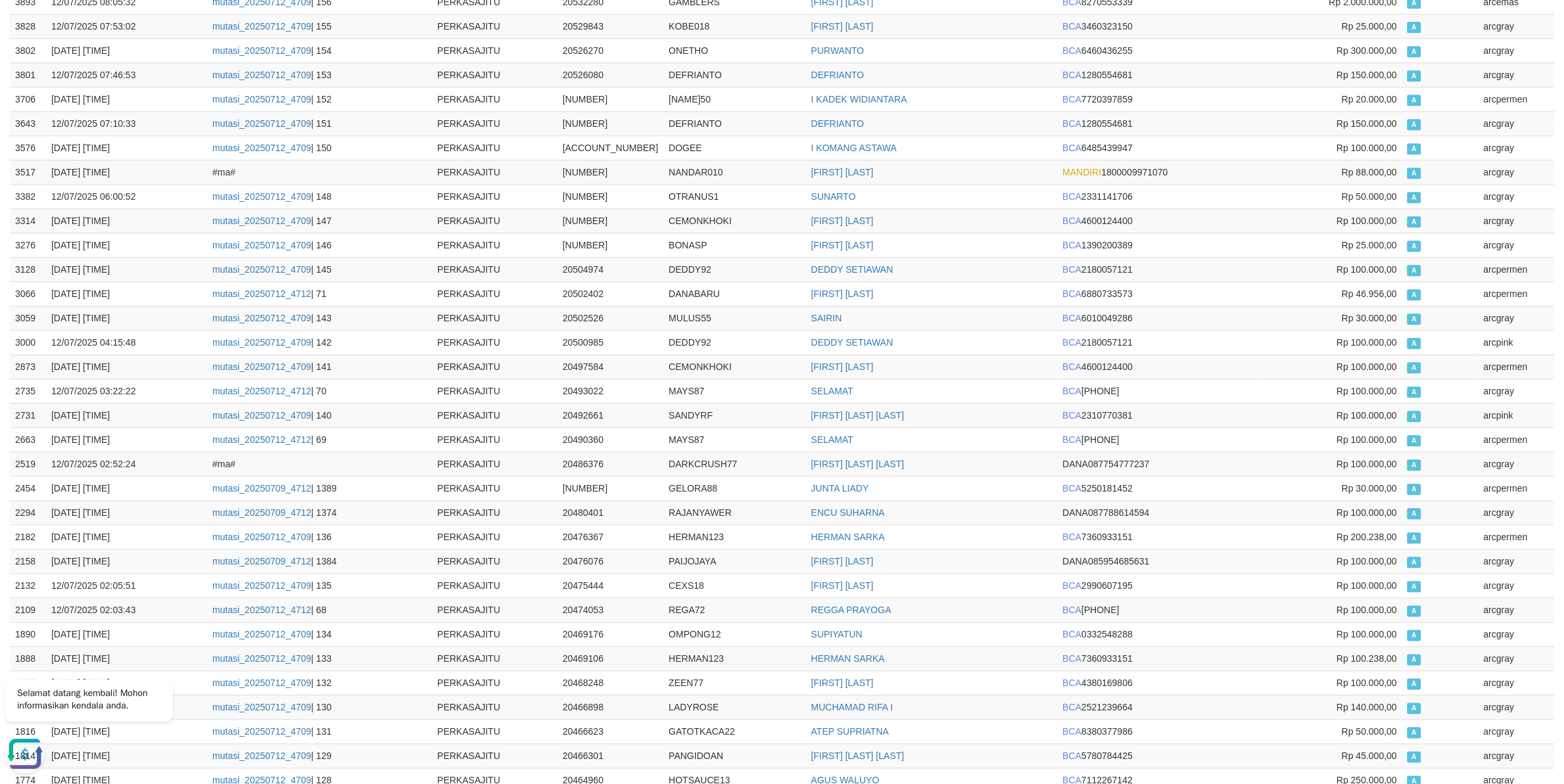 scroll, scrollTop: 1972, scrollLeft: 0, axis: vertical 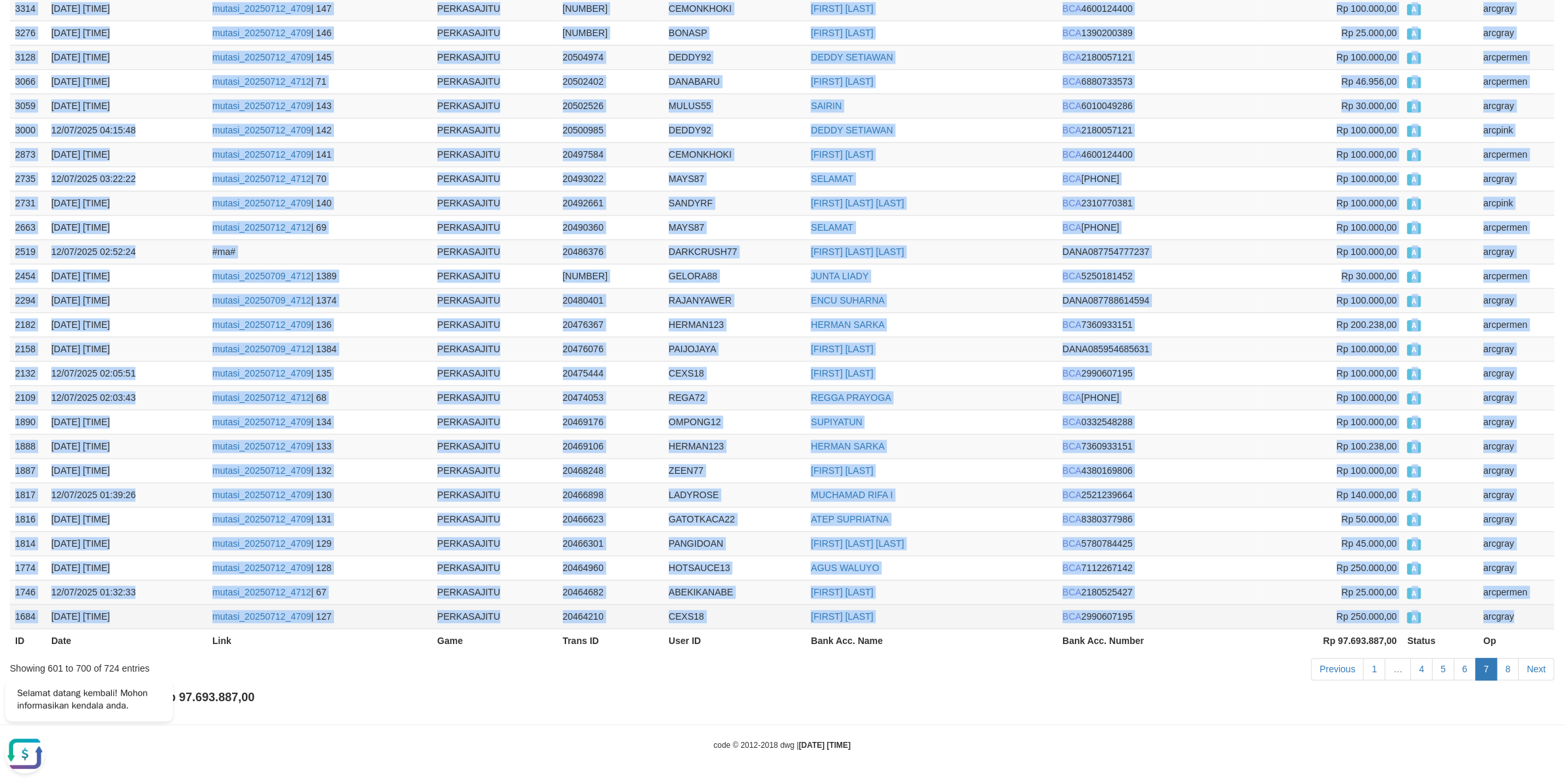click on "arcgray" at bounding box center (1516, 616) 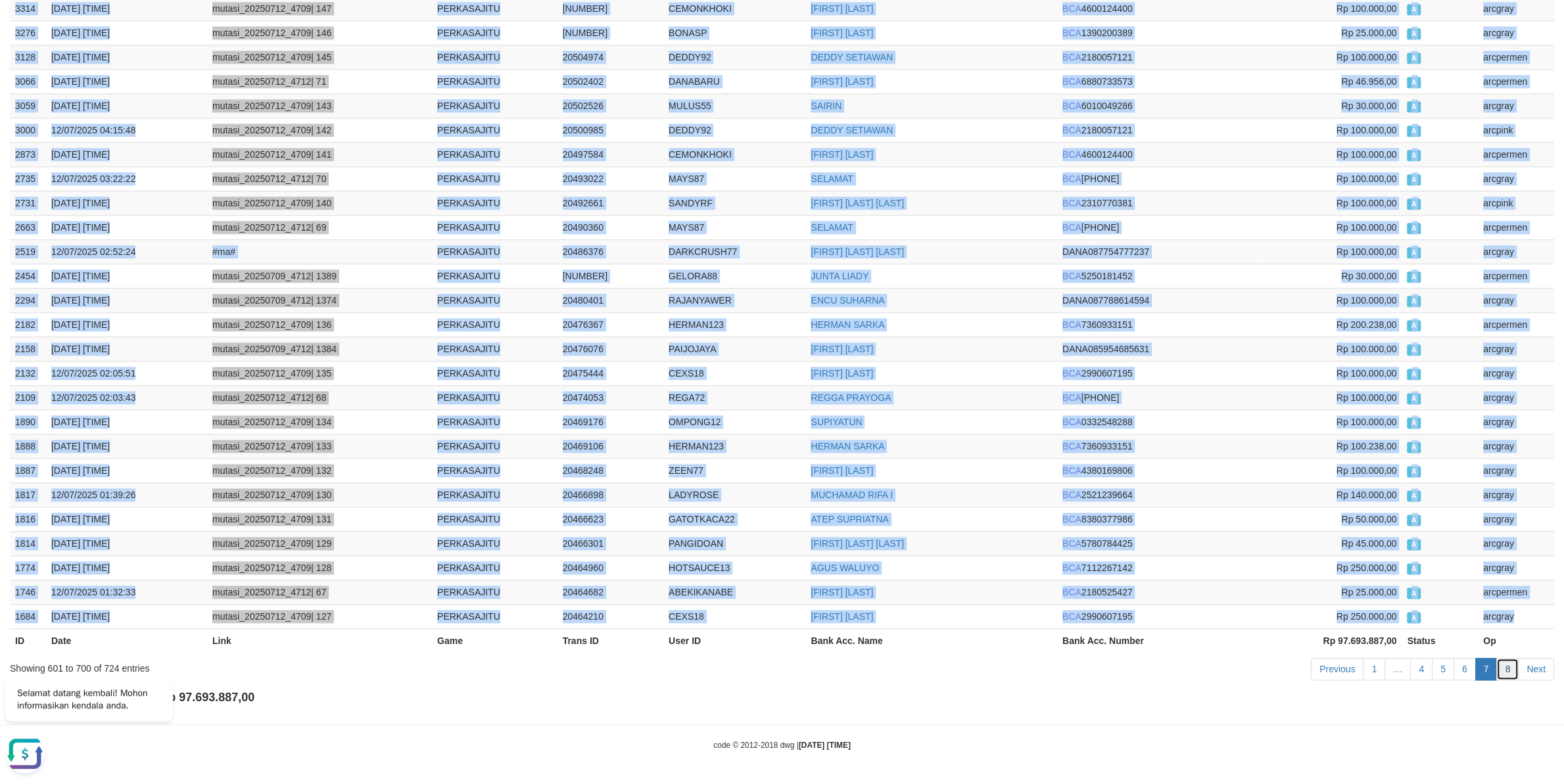 click on "8" at bounding box center [1507, 669] 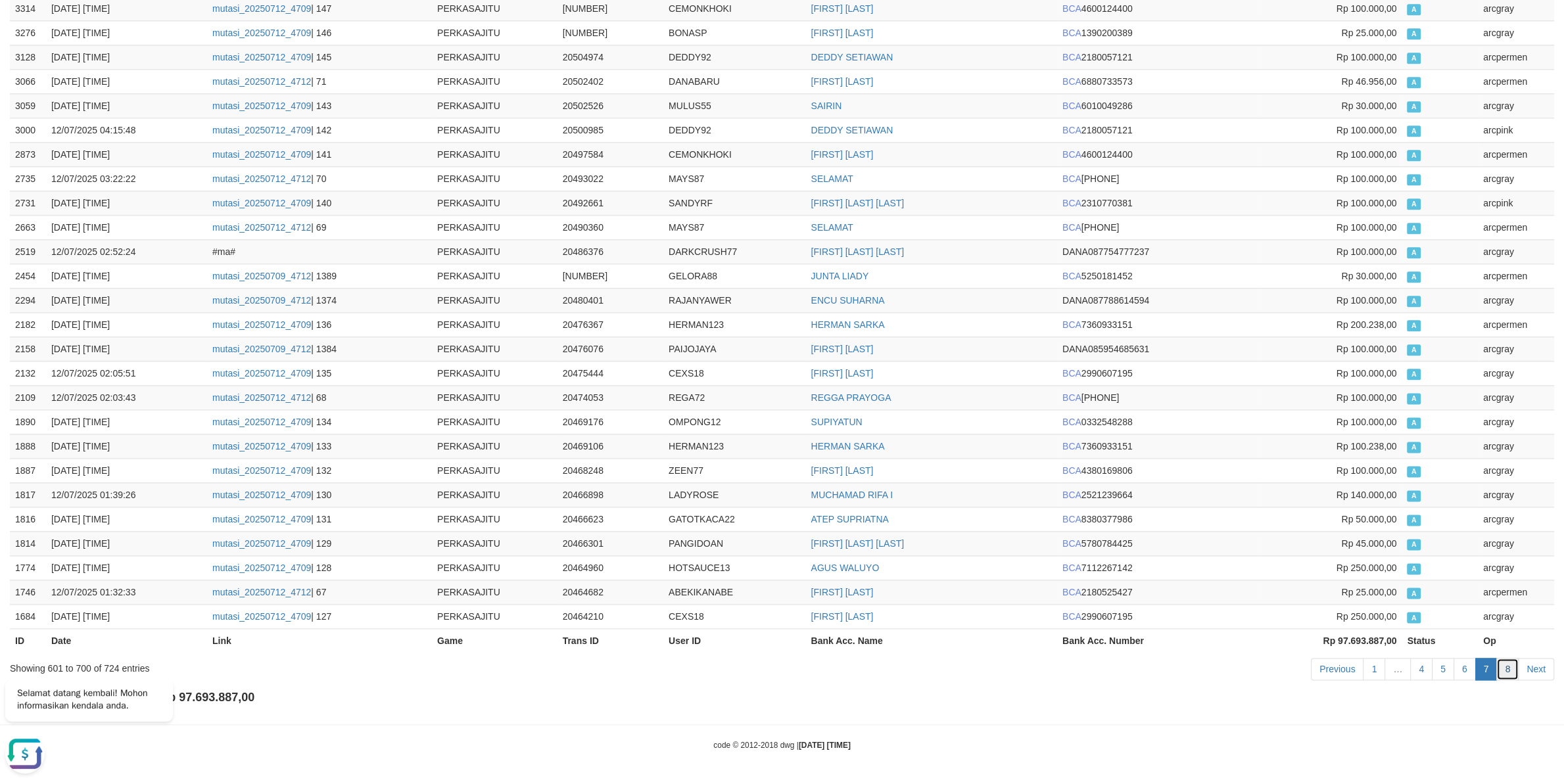 scroll, scrollTop: 110, scrollLeft: 0, axis: vertical 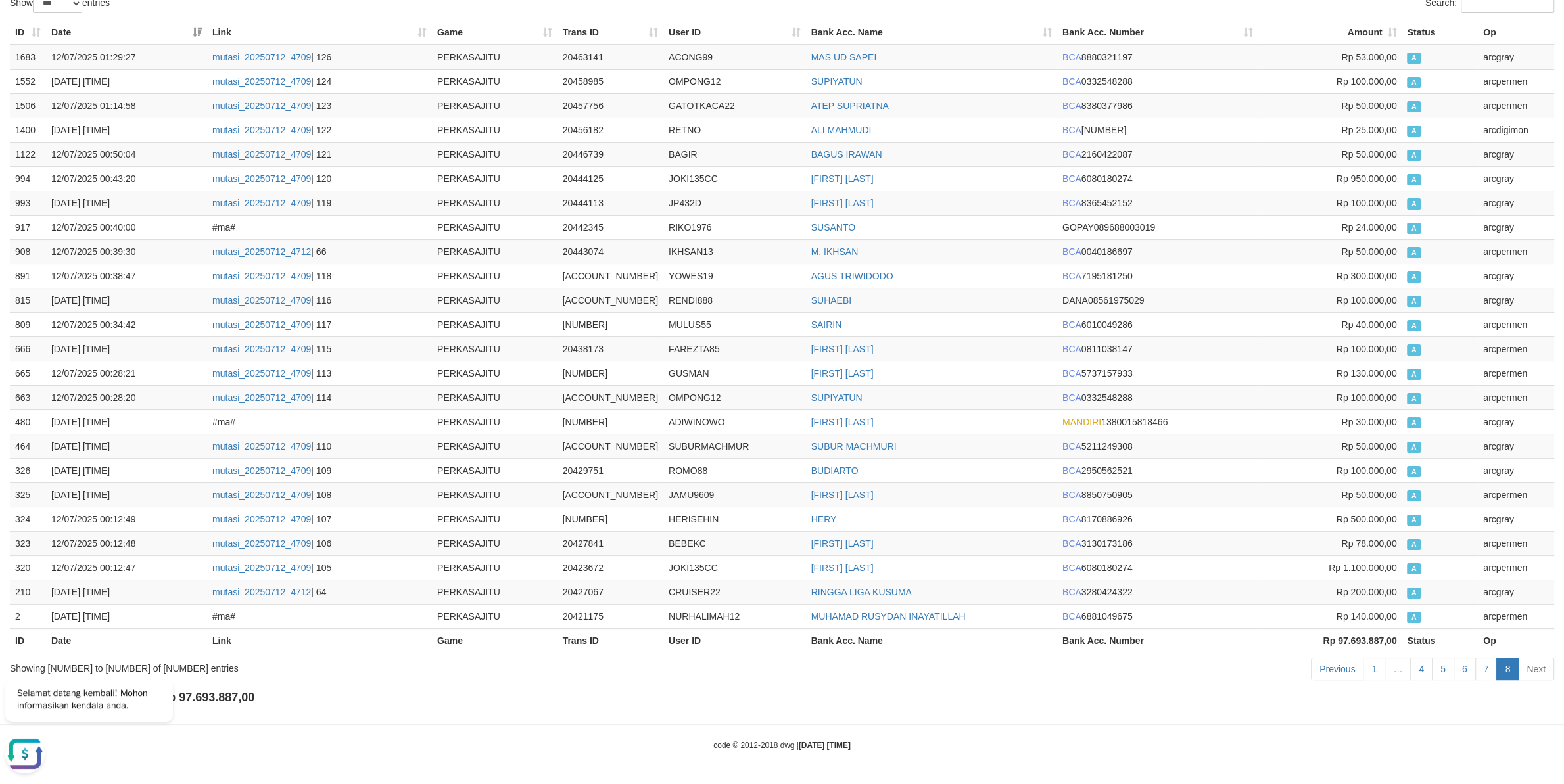 click on "8" at bounding box center (1507, 669) 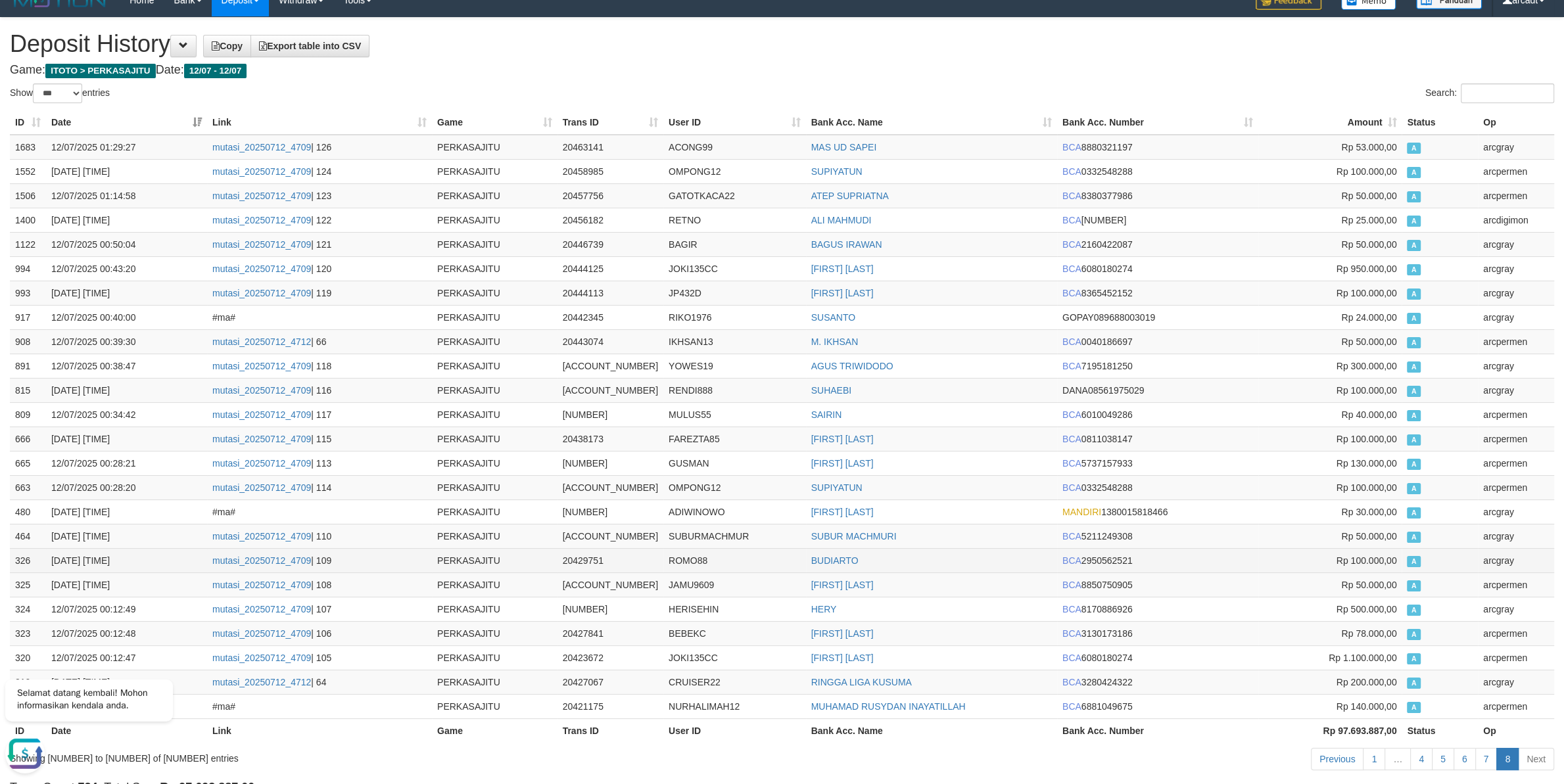 scroll, scrollTop: 0, scrollLeft: 0, axis: both 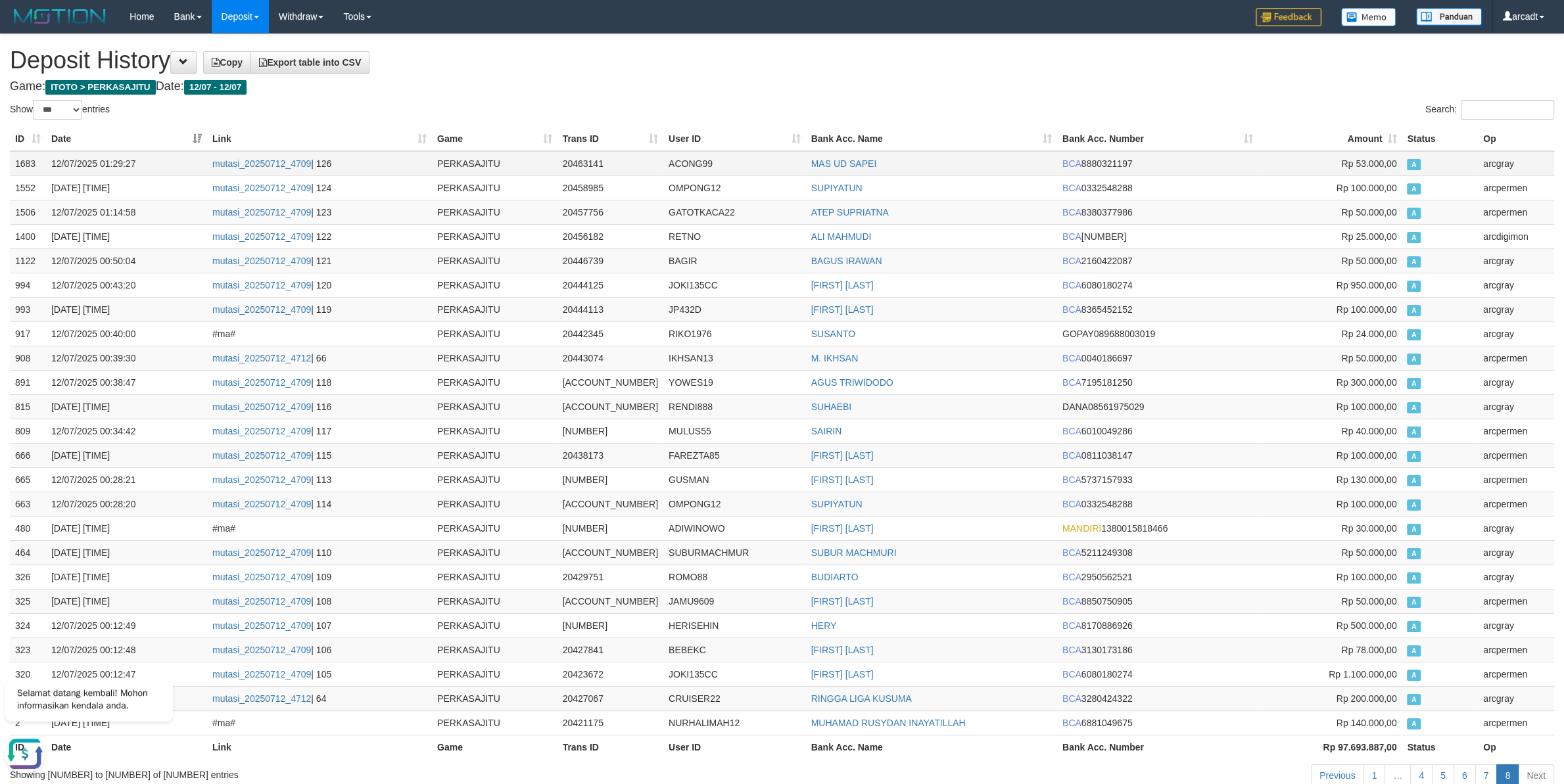 click on "1683" at bounding box center (28, 164) 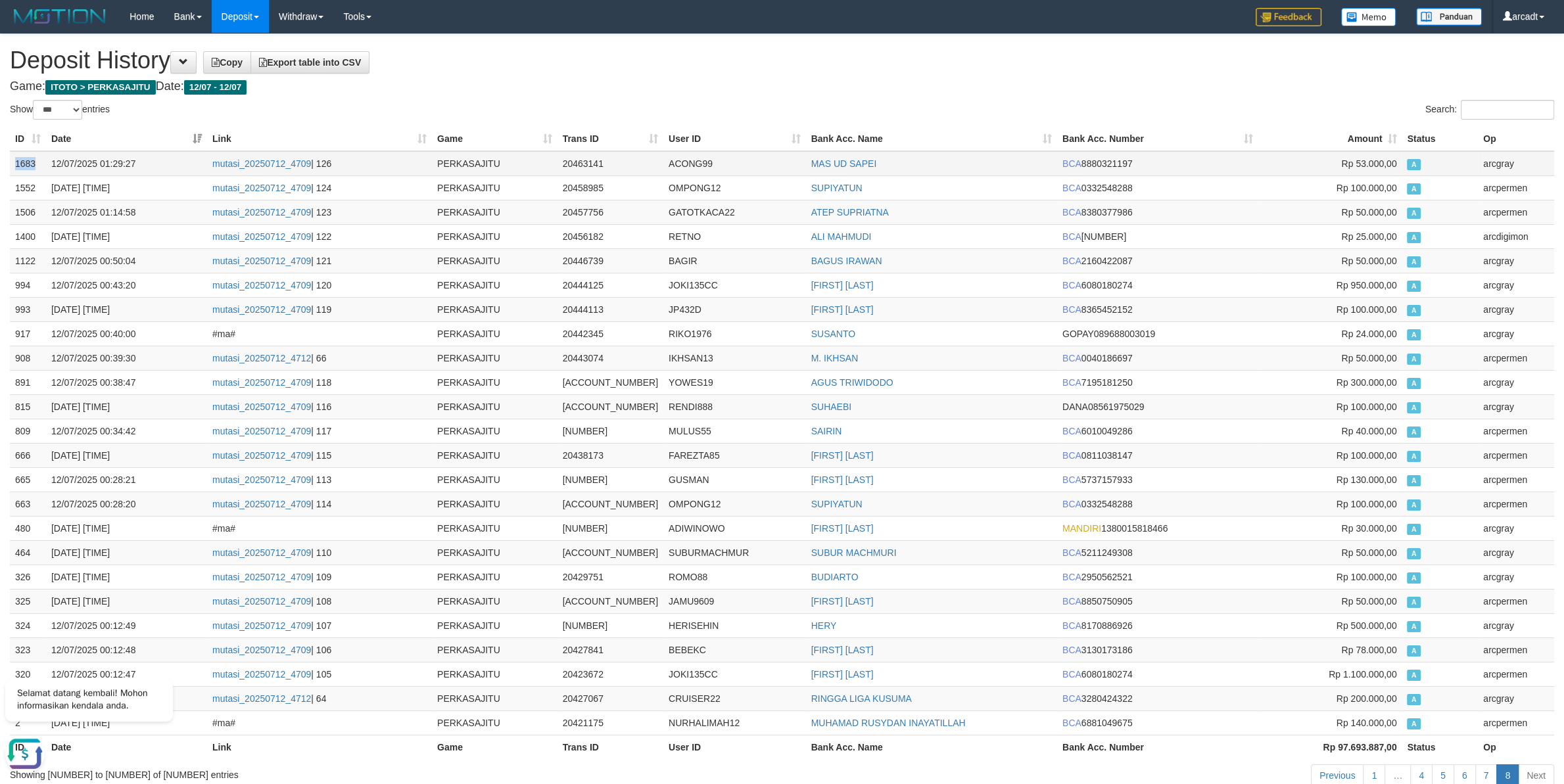 click on "1683" at bounding box center [28, 164] 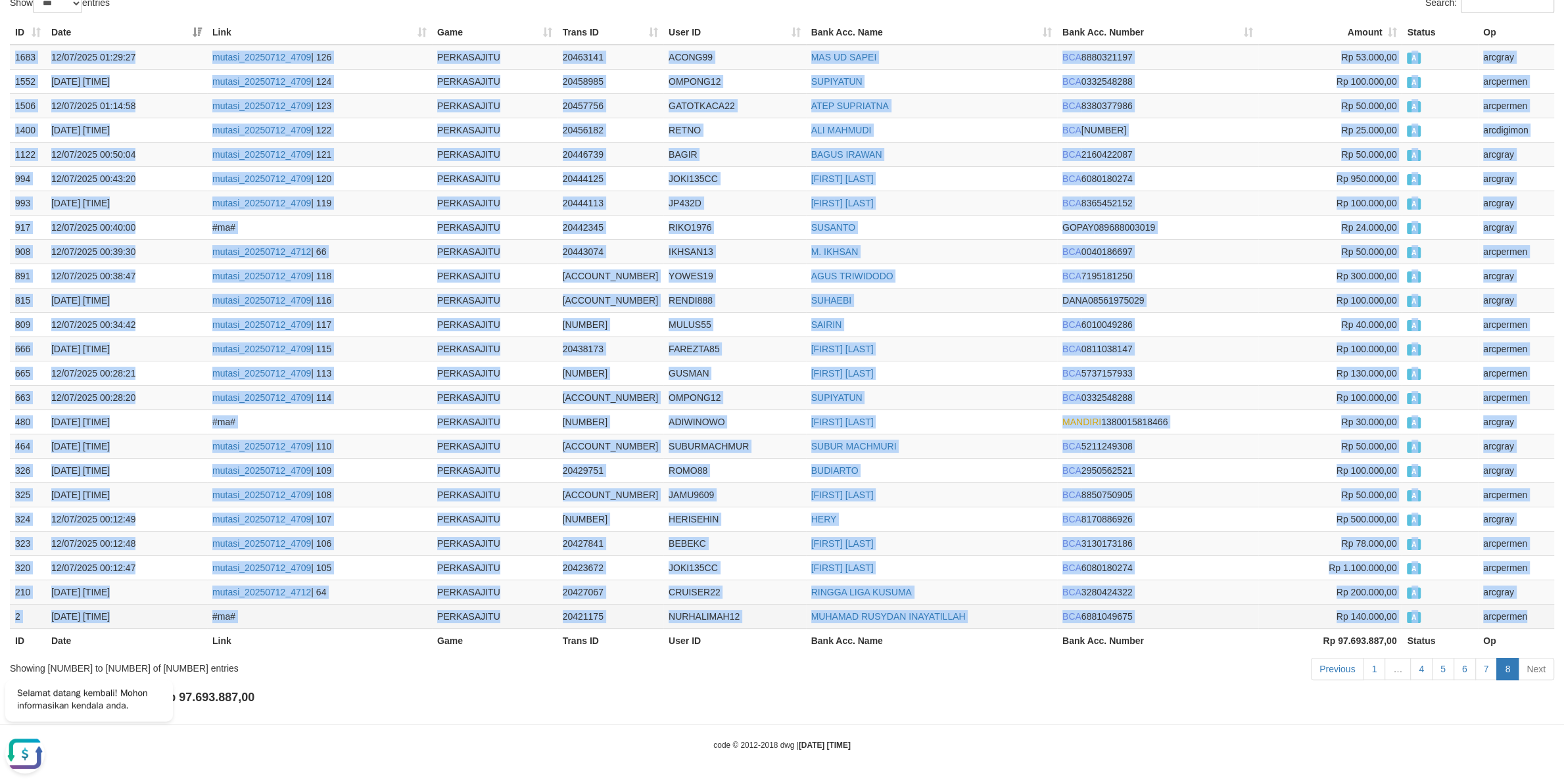 click on "arcpermen" at bounding box center [1516, 616] 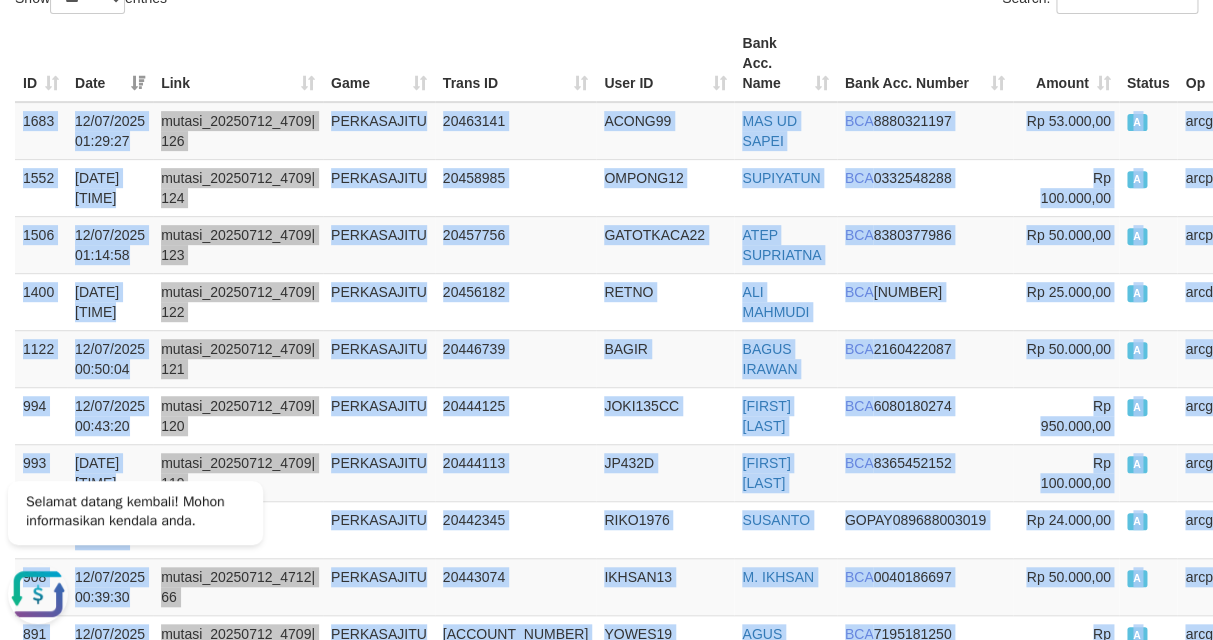 drag, startPoint x: 248, startPoint y: 20, endPoint x: 309, endPoint y: 15, distance: 61.204575 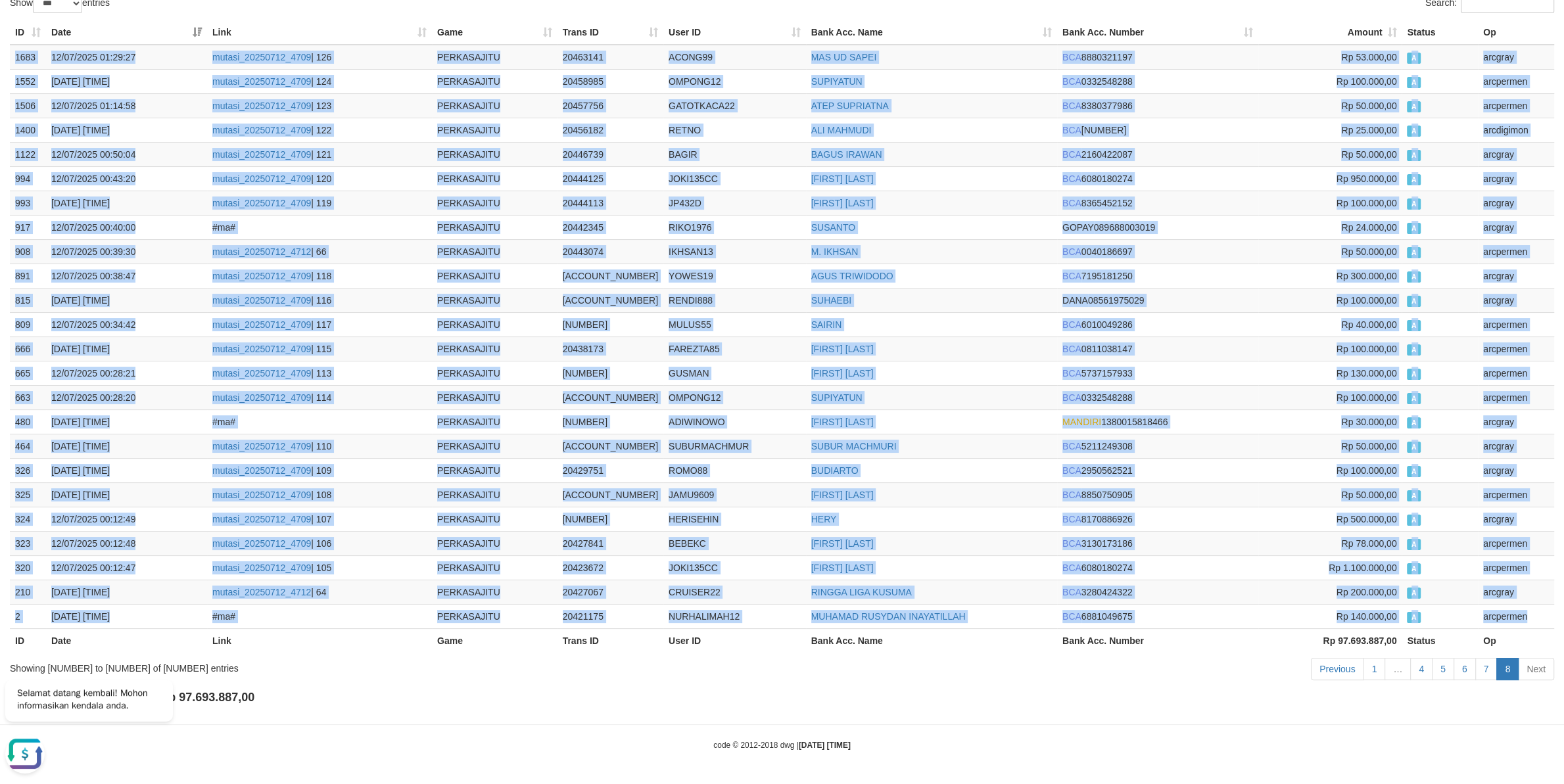 scroll, scrollTop: 0, scrollLeft: 0, axis: both 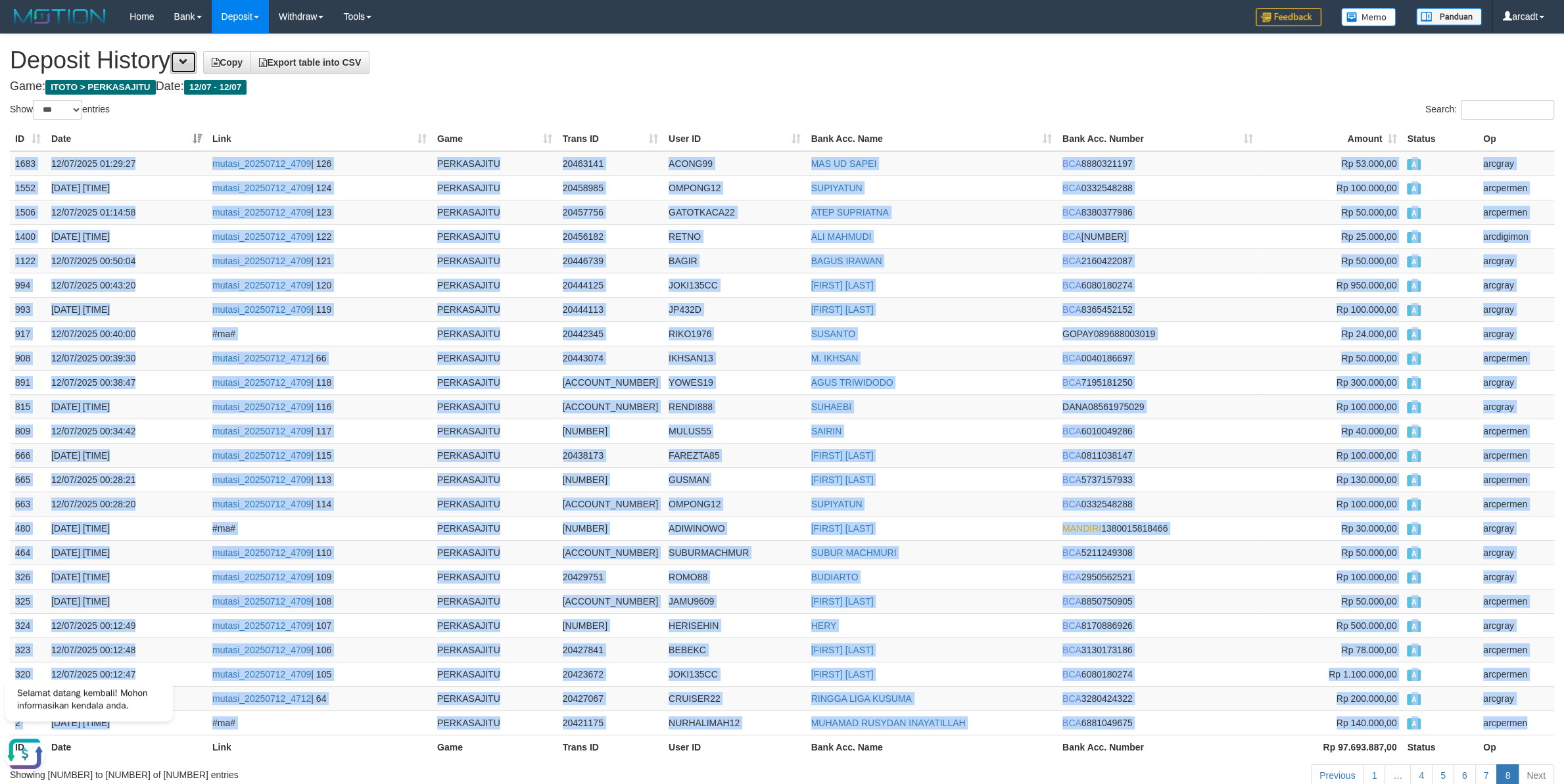 click at bounding box center (183, 62) 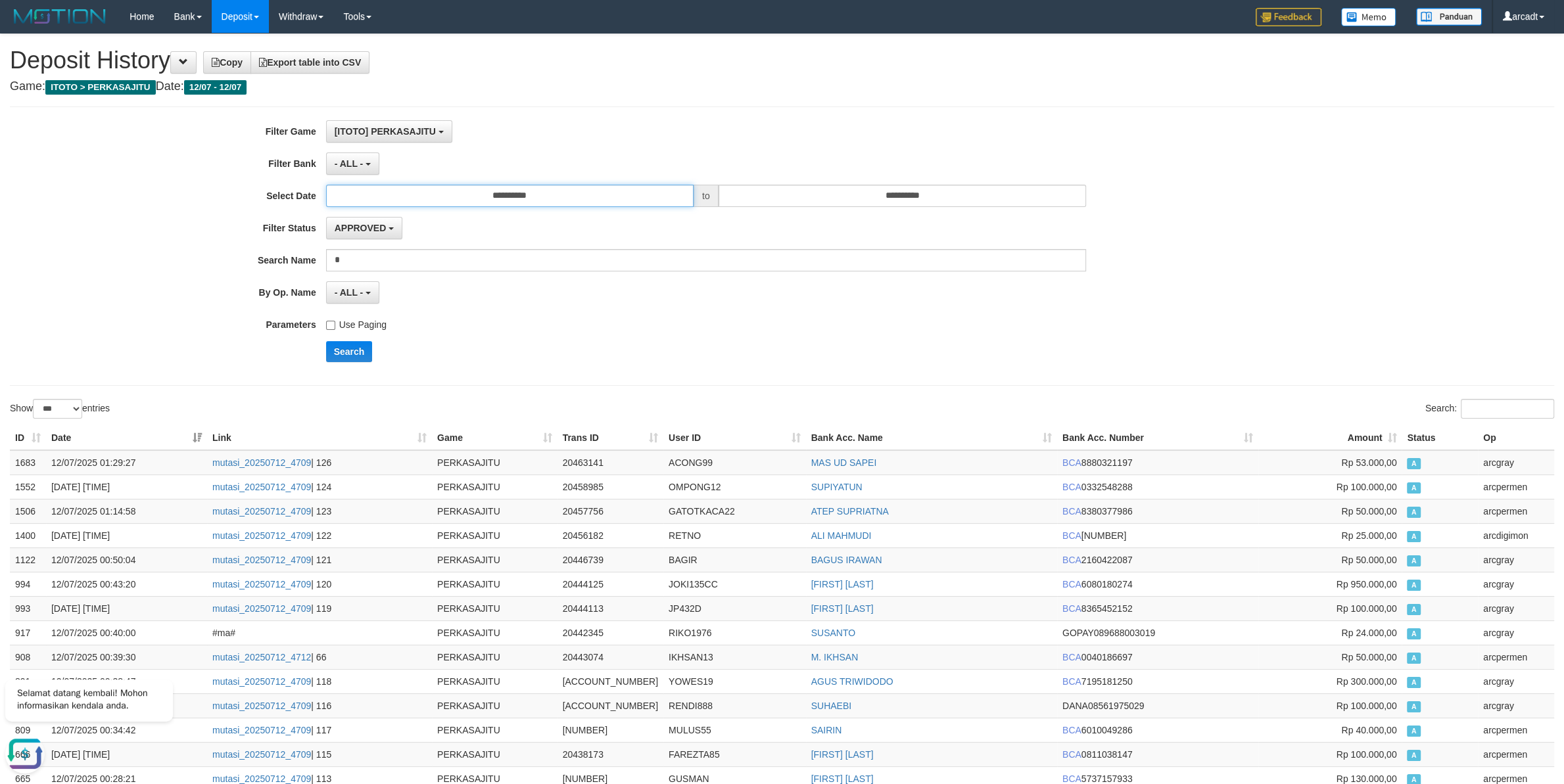 click on "**********" at bounding box center (509, 196) 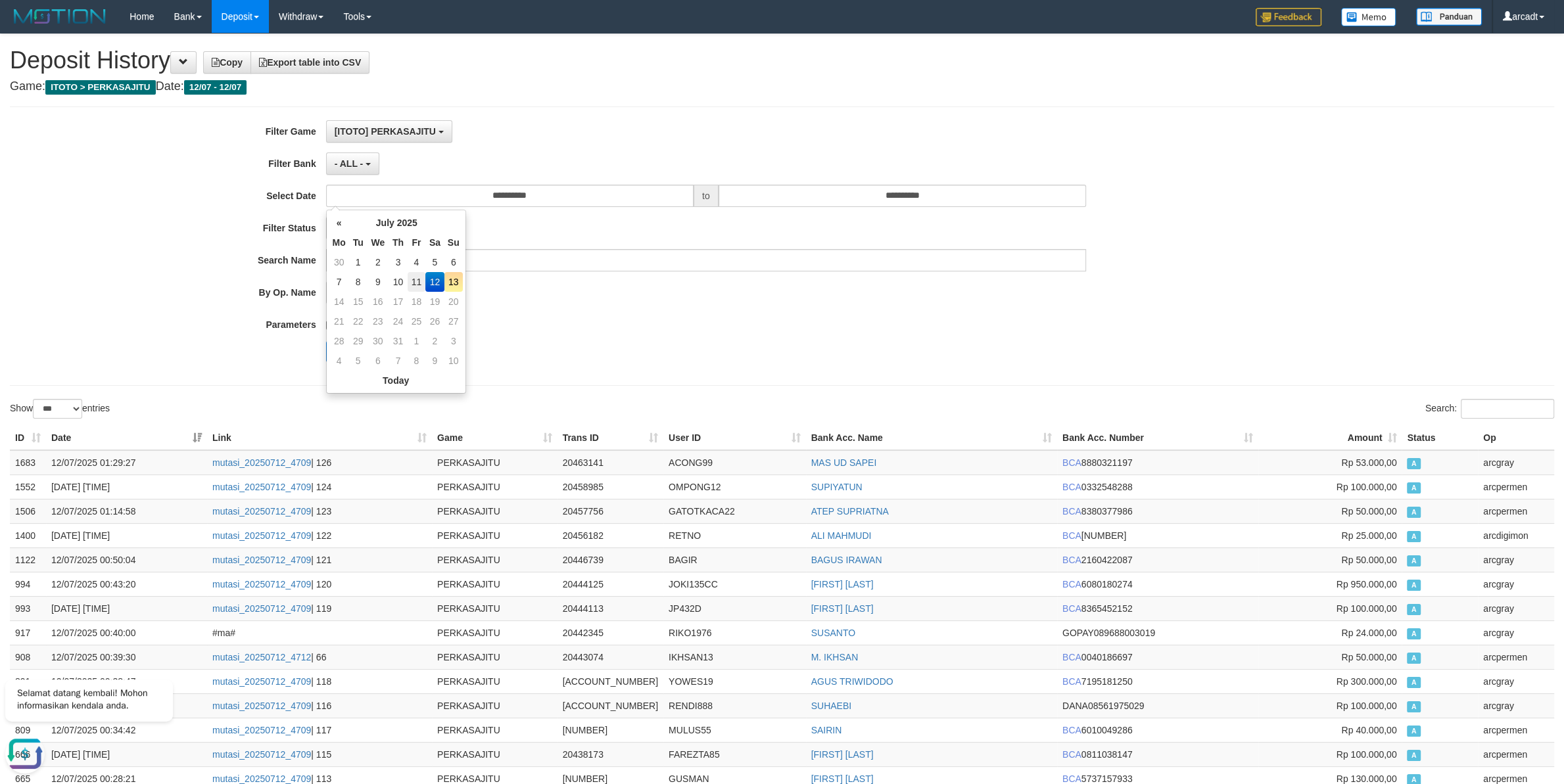 click on "11" at bounding box center [416, 282] 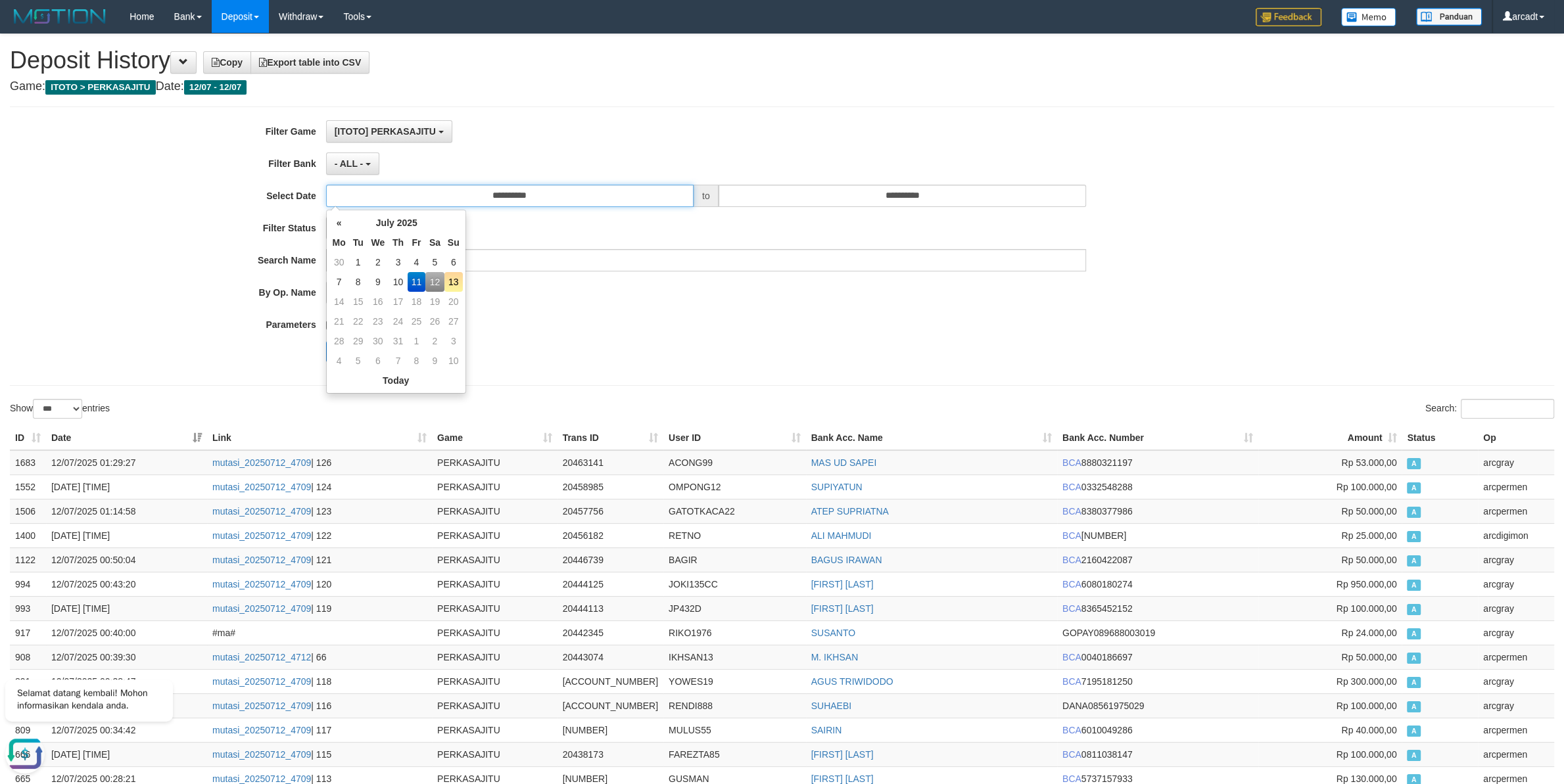 type on "**********" 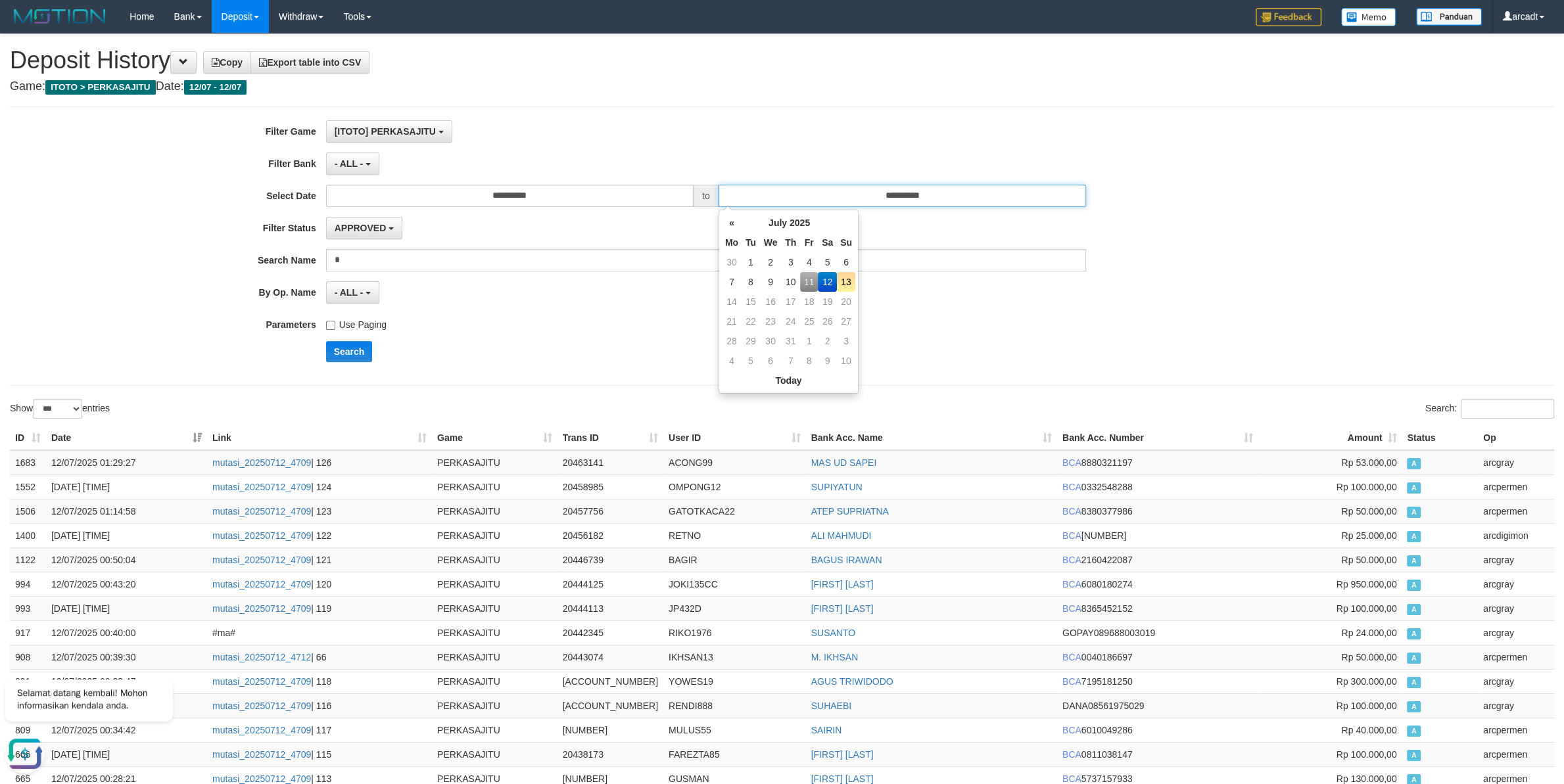 drag, startPoint x: 954, startPoint y: 188, endPoint x: 947, endPoint y: 198, distance: 12.206556 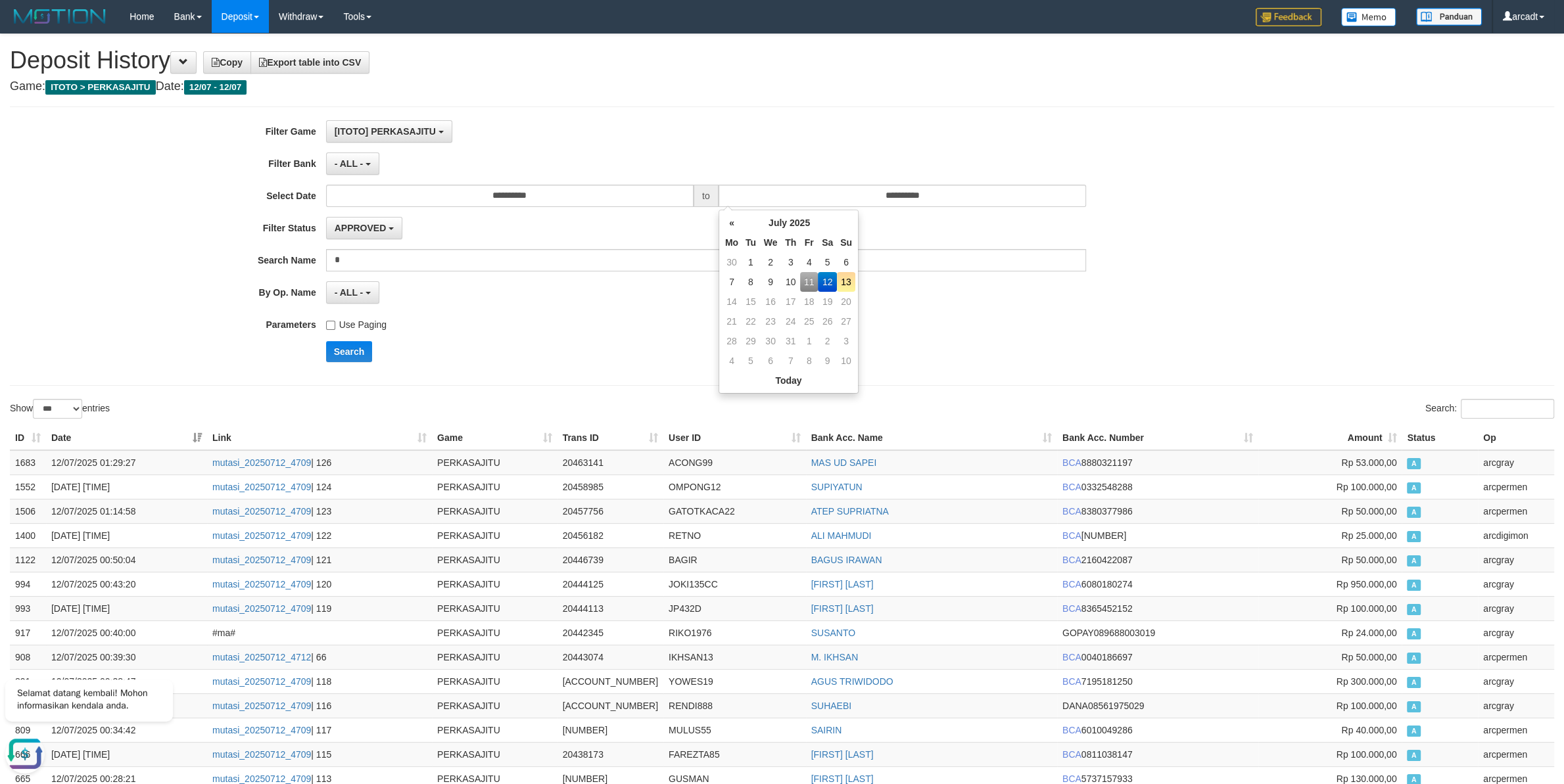 click on "13" at bounding box center [846, 282] 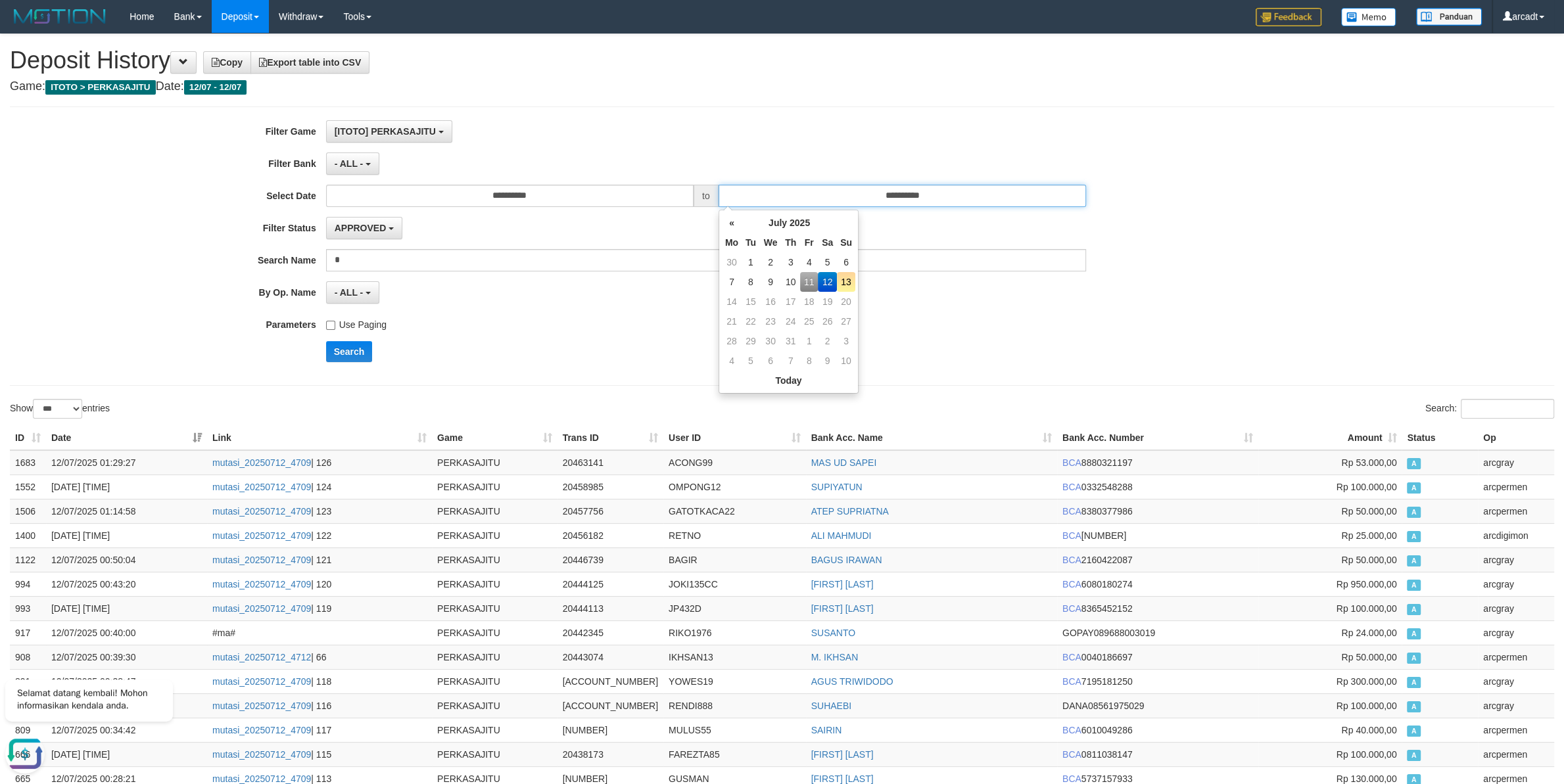 type on "**********" 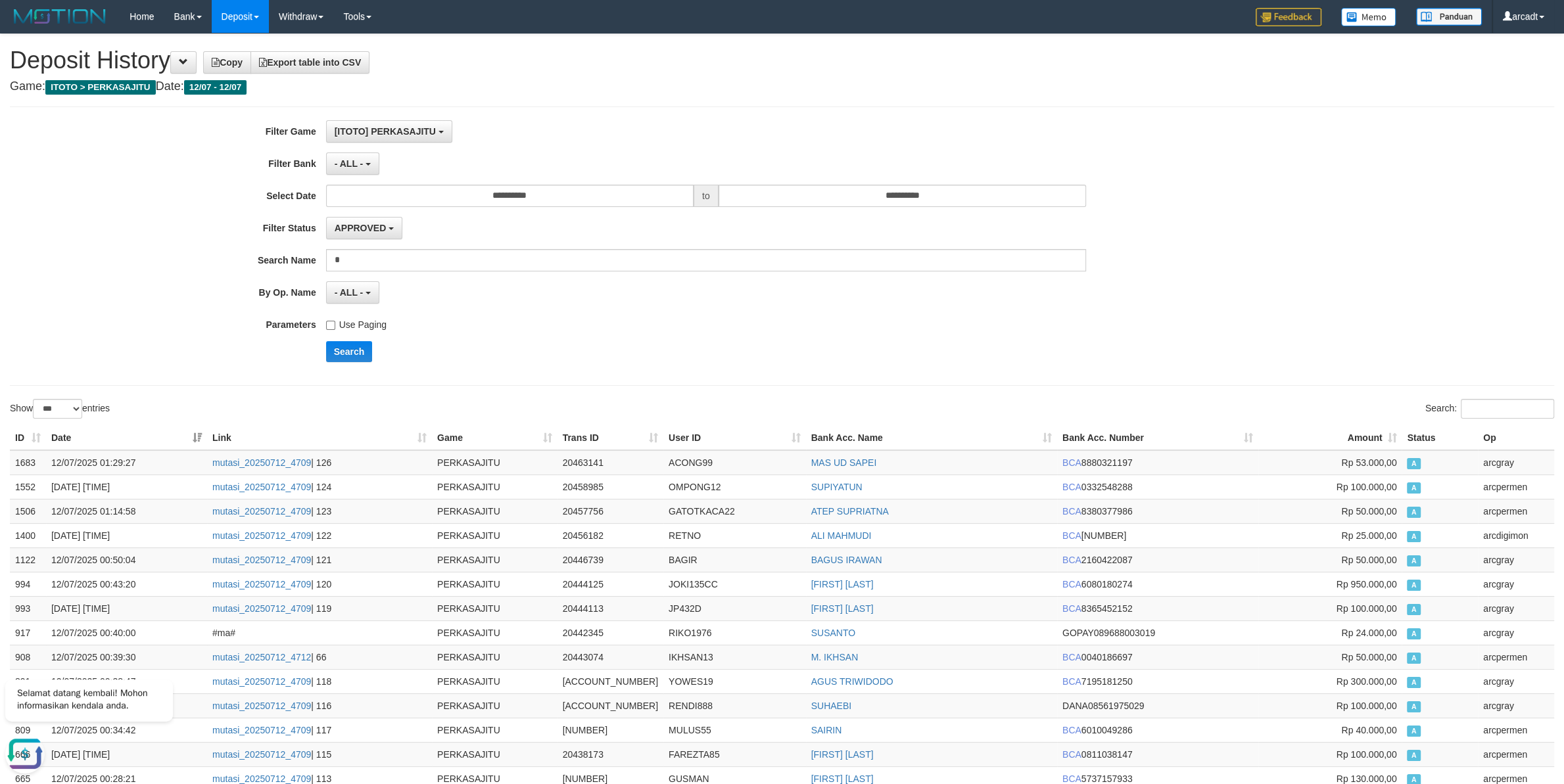click on "**********" at bounding box center [652, 246] 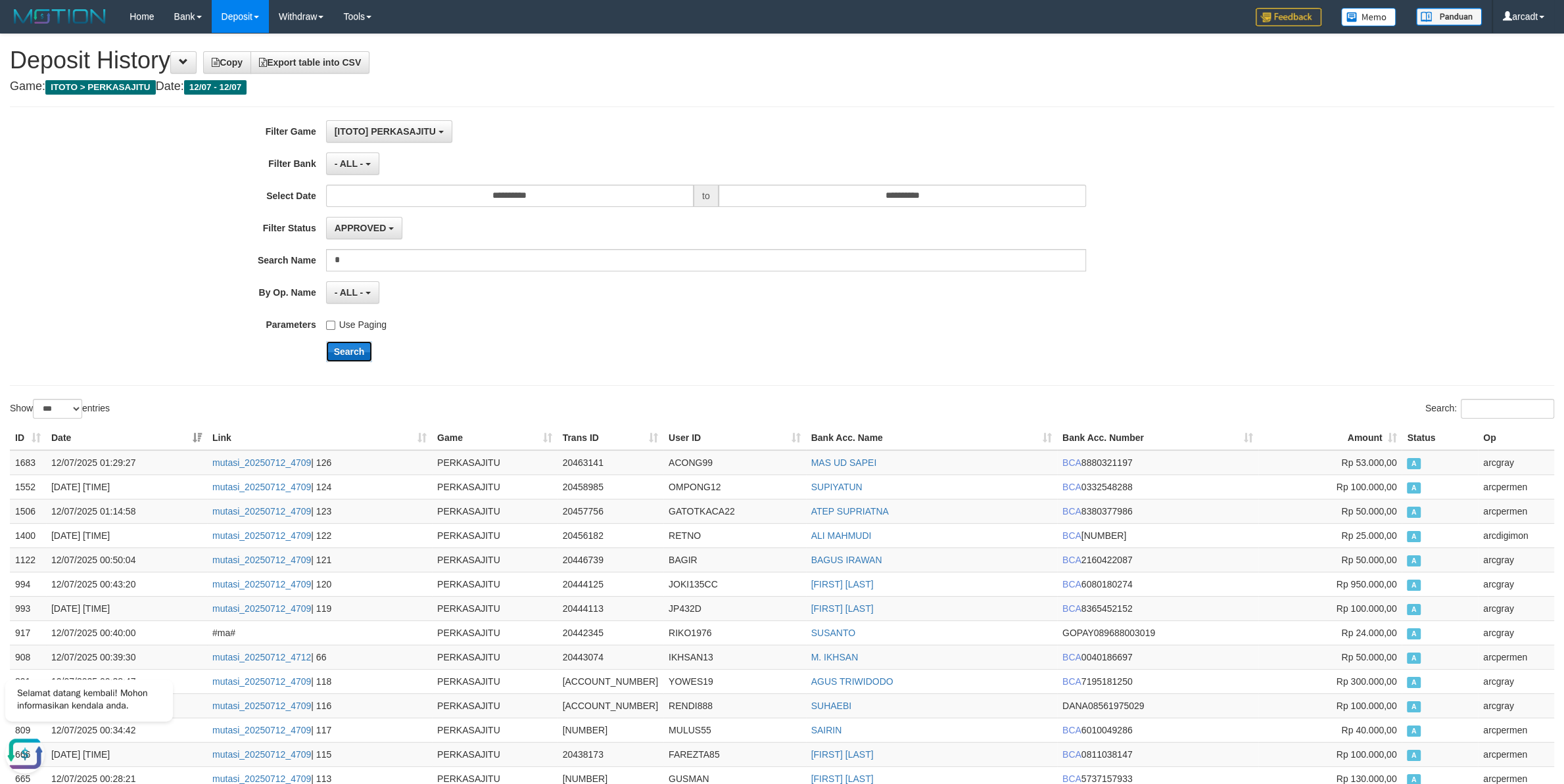 click on "Search" at bounding box center [349, 352] 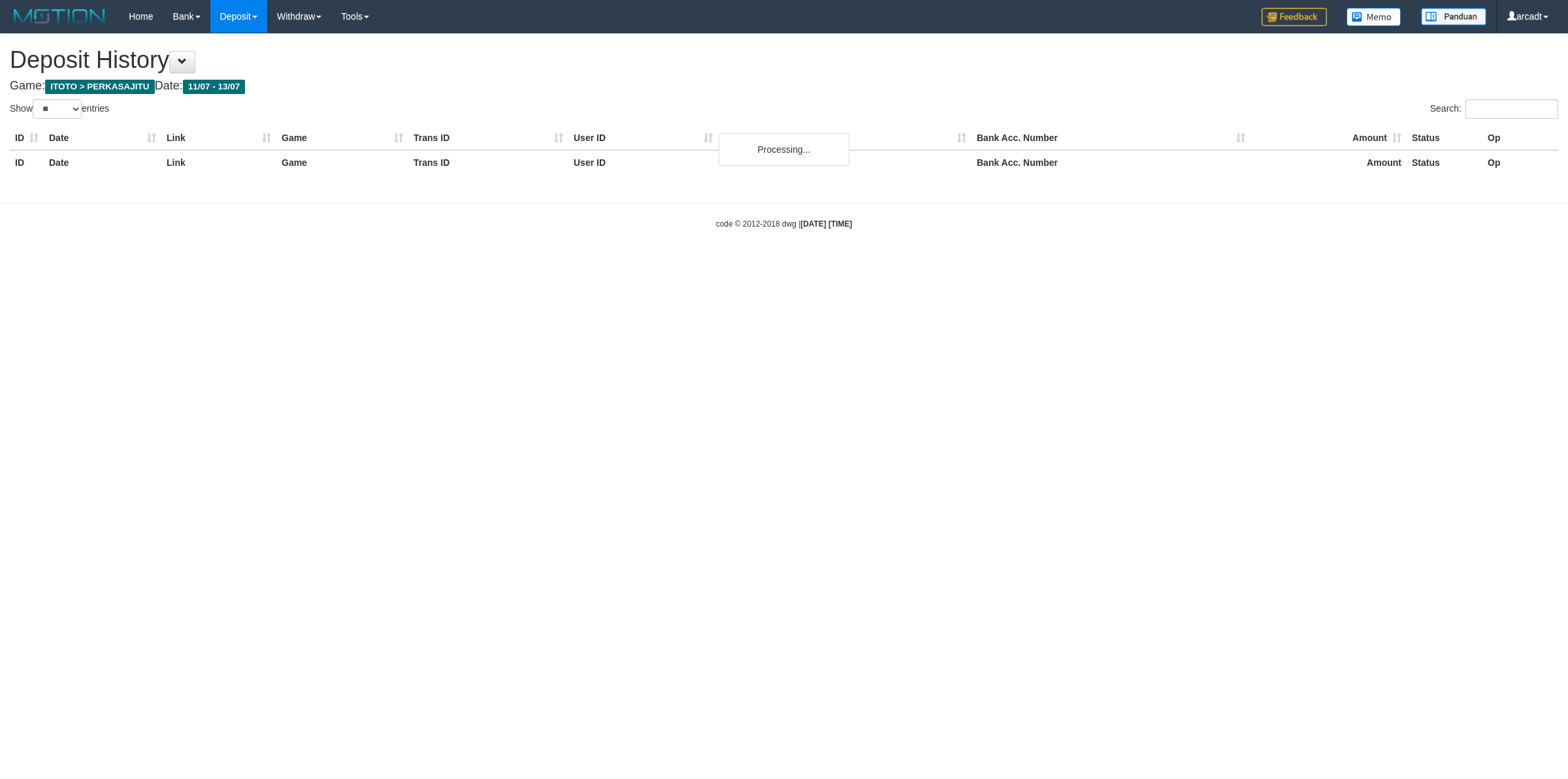 select on "**" 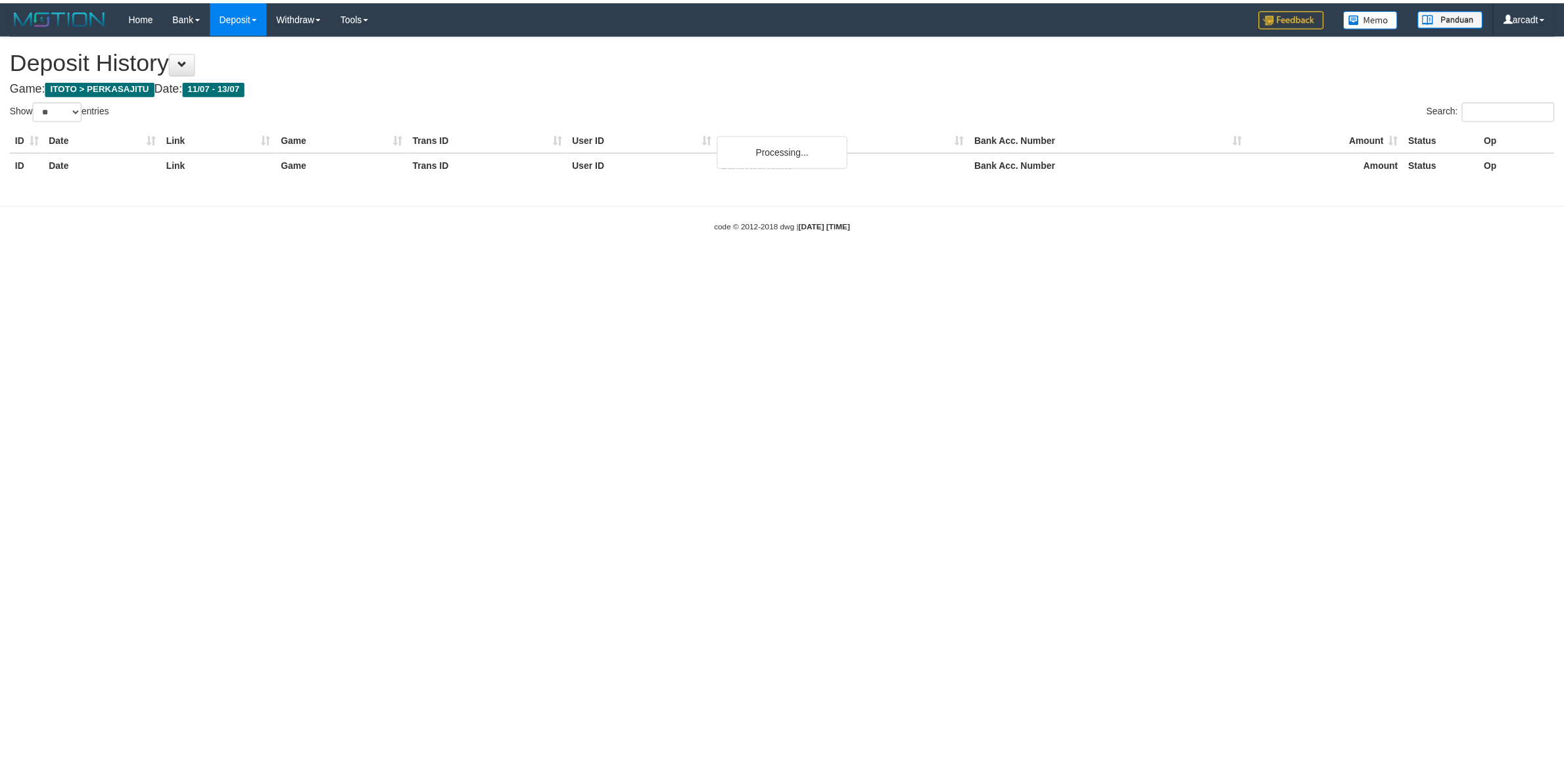 scroll, scrollTop: 0, scrollLeft: 0, axis: both 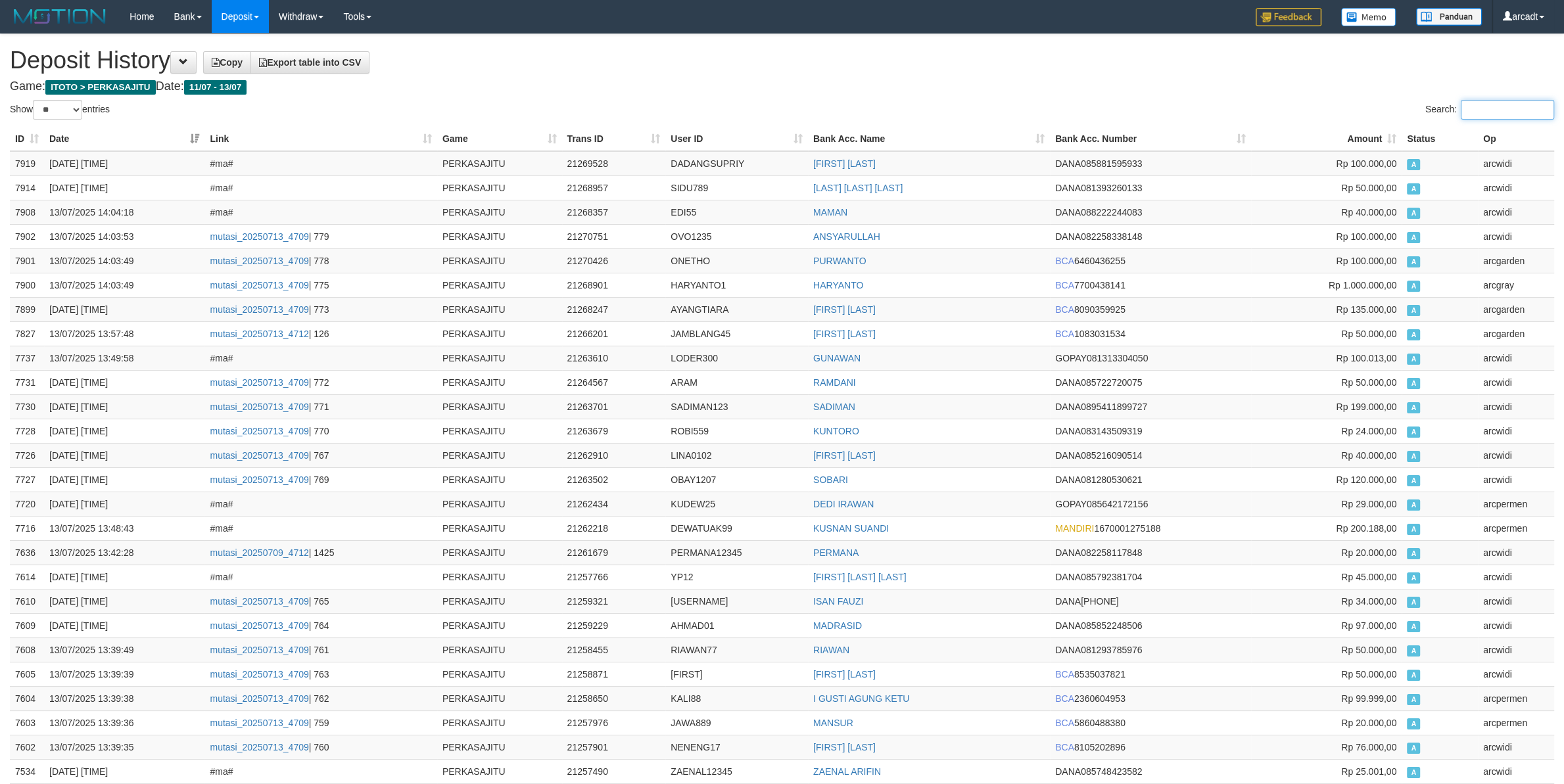 click on "Search:" at bounding box center [1507, 110] 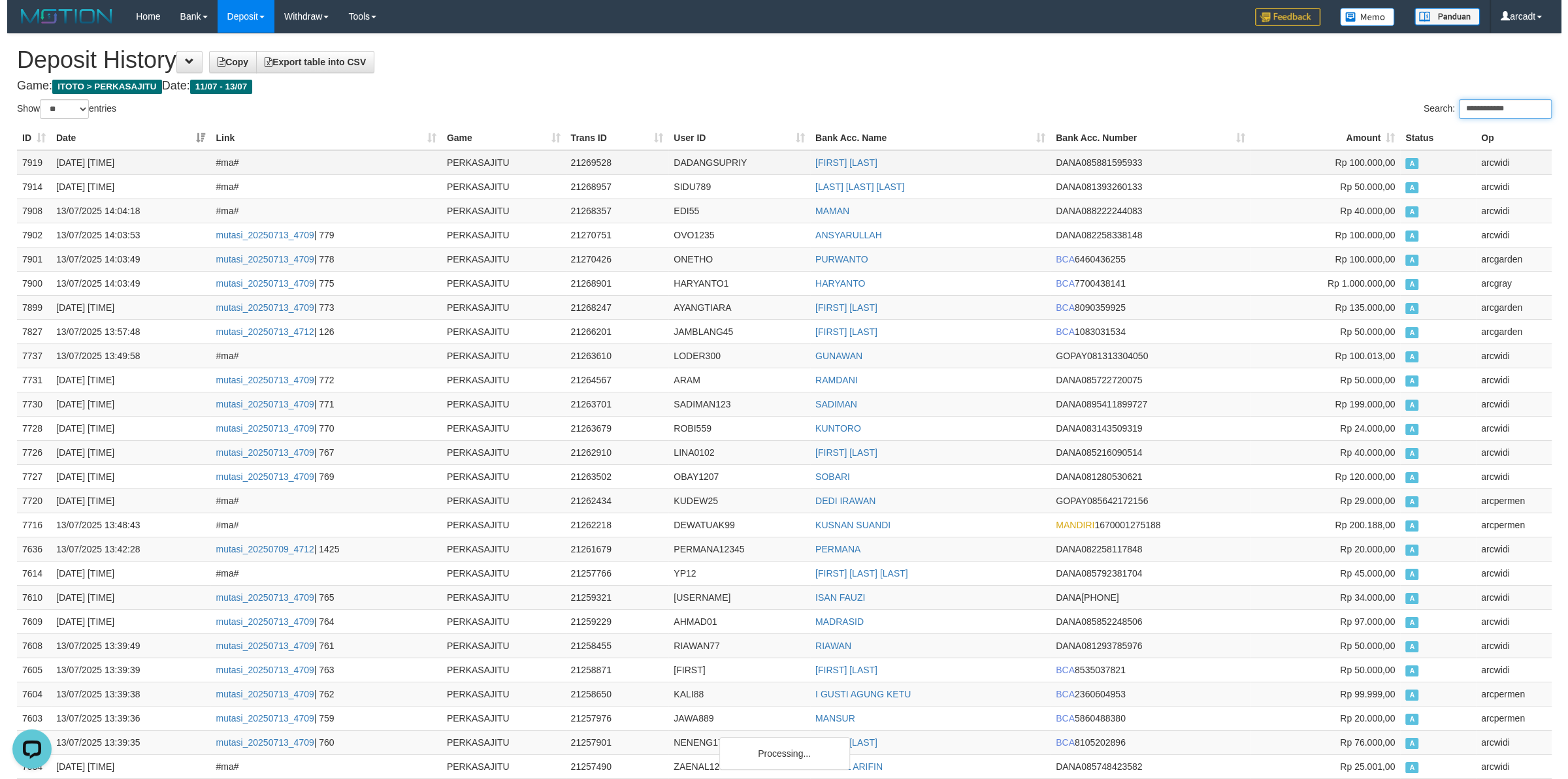 scroll, scrollTop: 0, scrollLeft: 0, axis: both 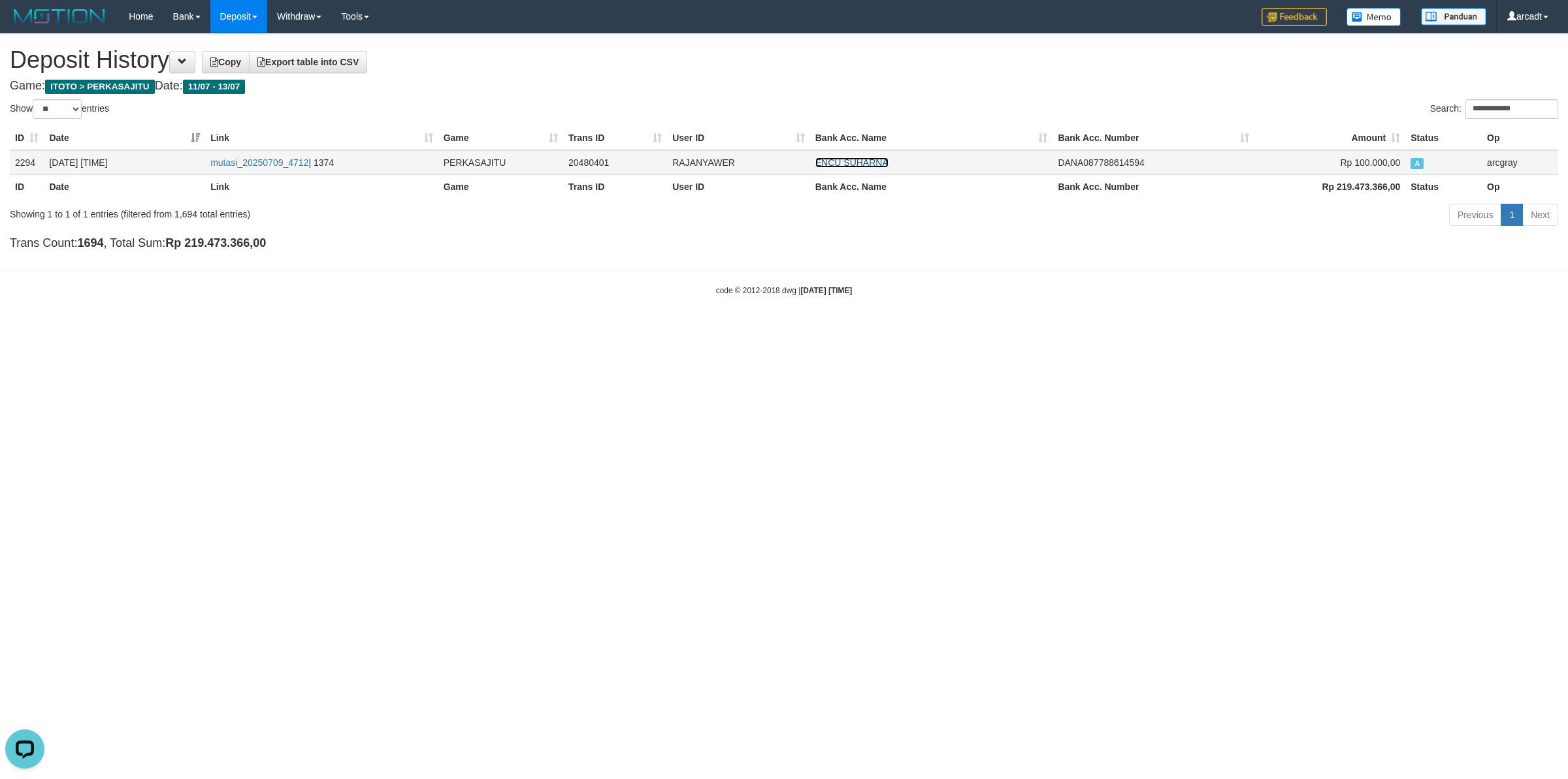 click on "ENCU SUHARNA" at bounding box center (852, 163) 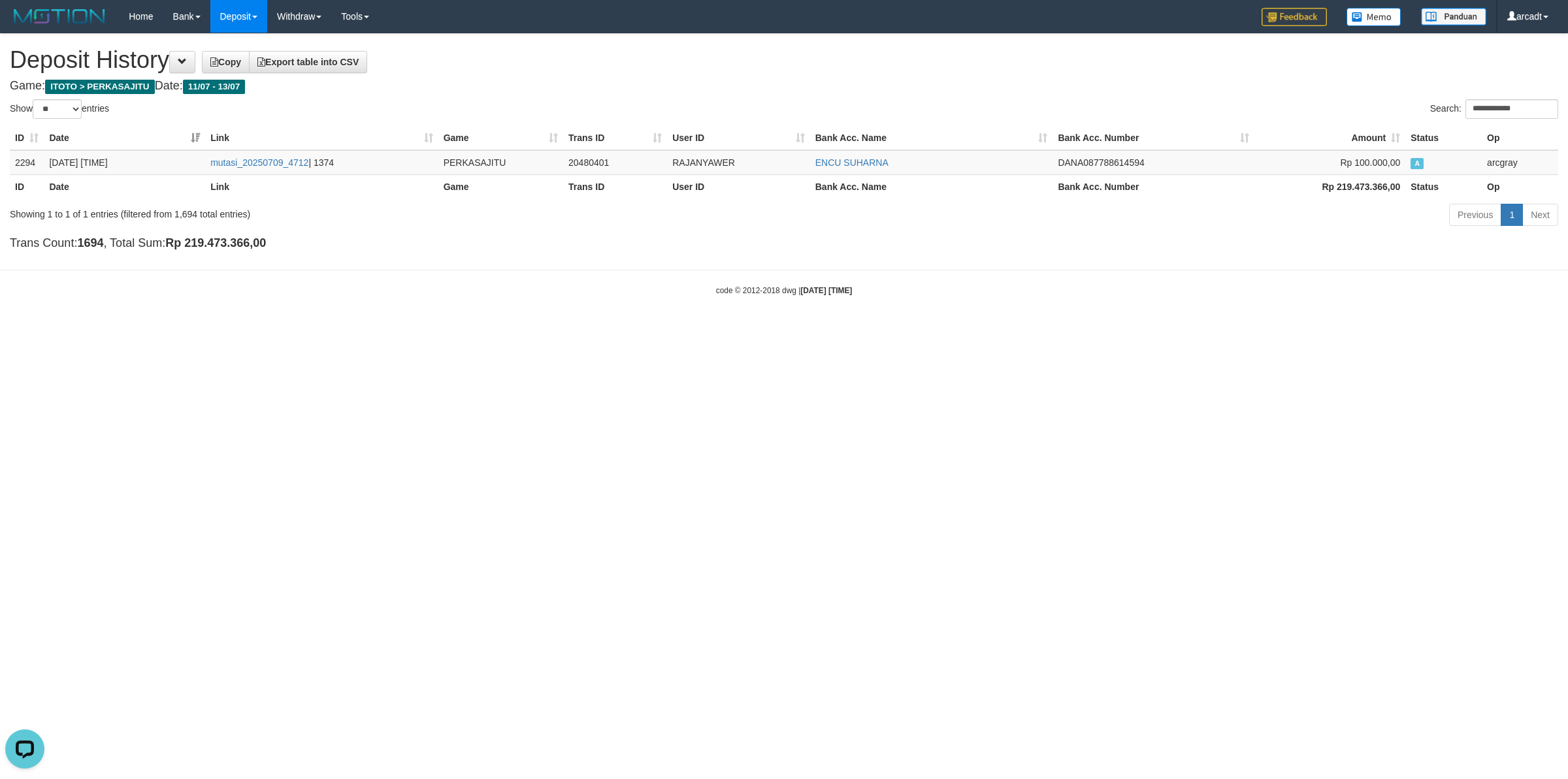 click on "Toggle navigation
Home
Bank
Account List
Load
By Website
Group
[ITOTO]													PERKASAJITU
By Load Group (DPS)
Group arc-1
Mutasi Bank
Search
Sync
Note Mutasi
Deposit
DPS Fetch" at bounding box center (784, 165) 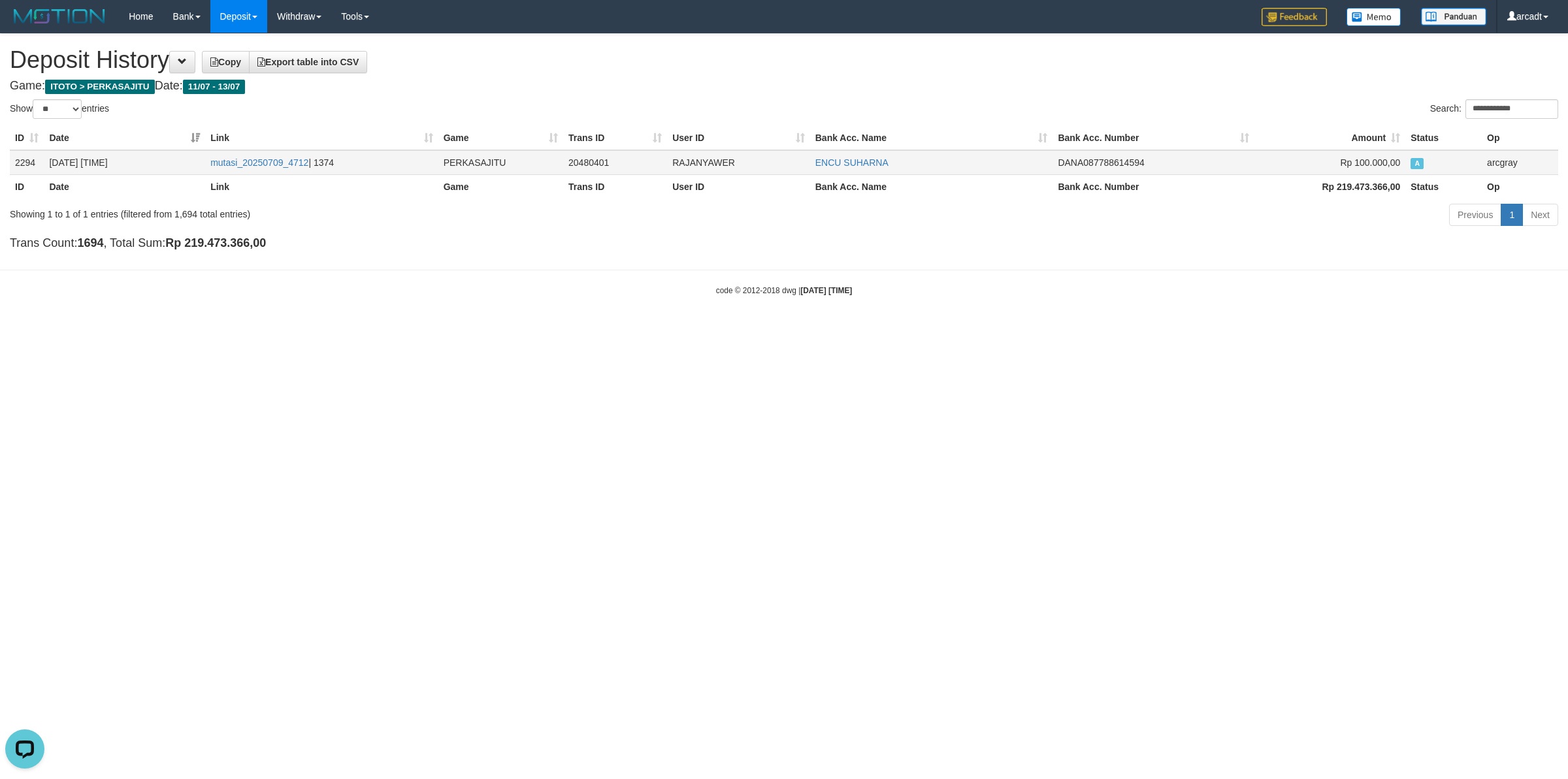 click on "RAJANYAWER" at bounding box center [738, 163] 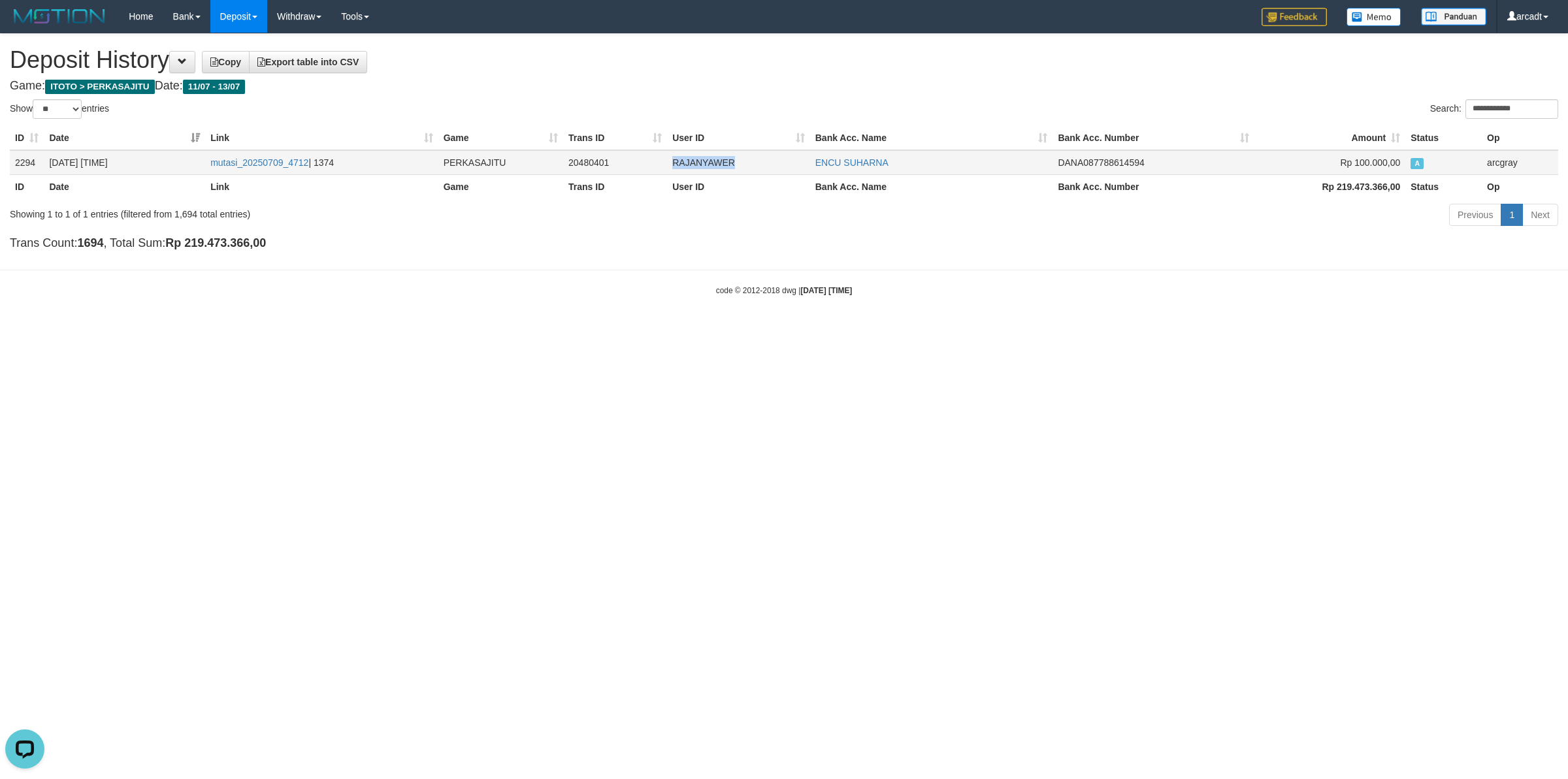 click on "RAJANYAWER" at bounding box center (738, 163) 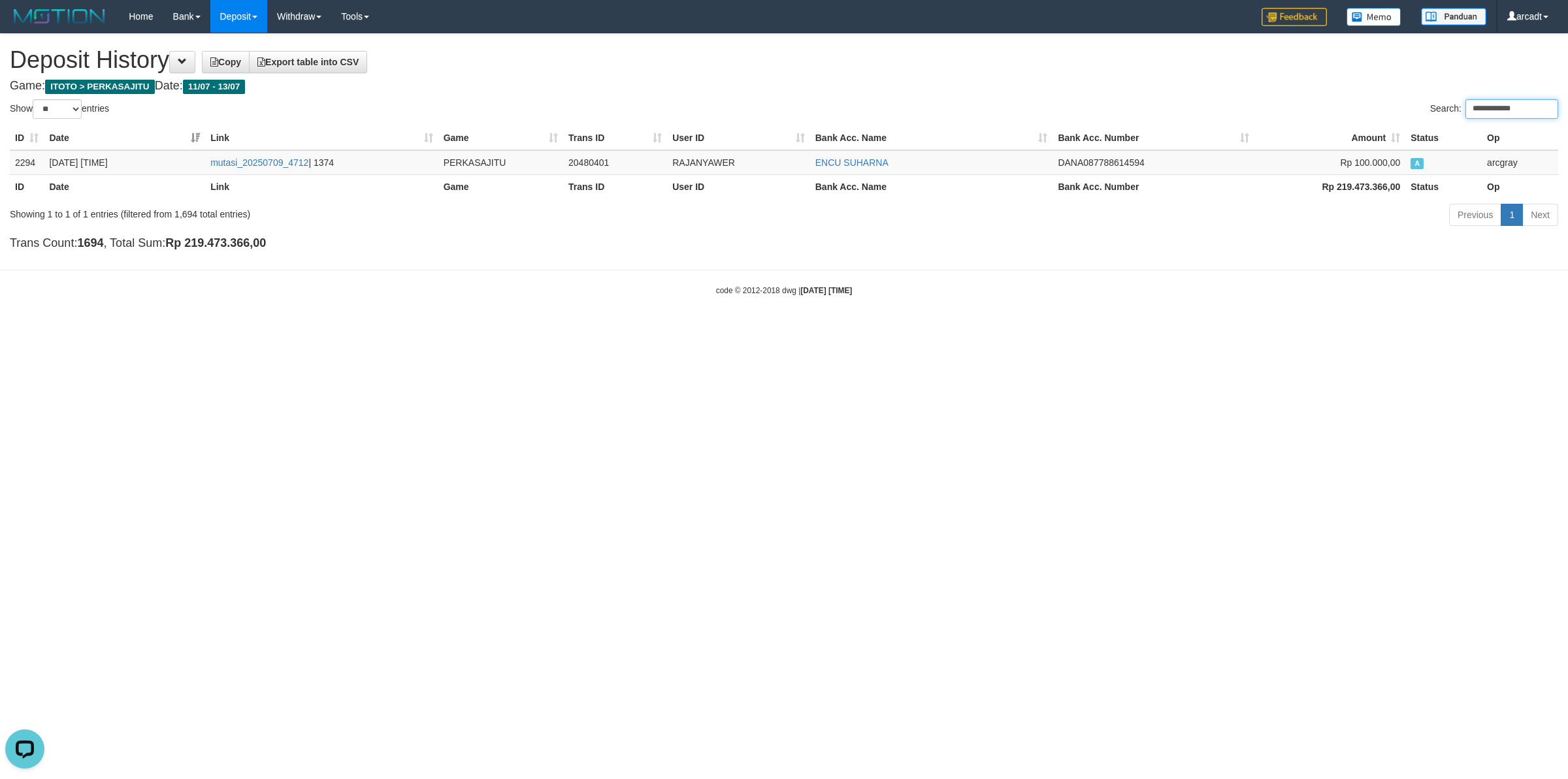 click on "**********" at bounding box center (1512, 109) 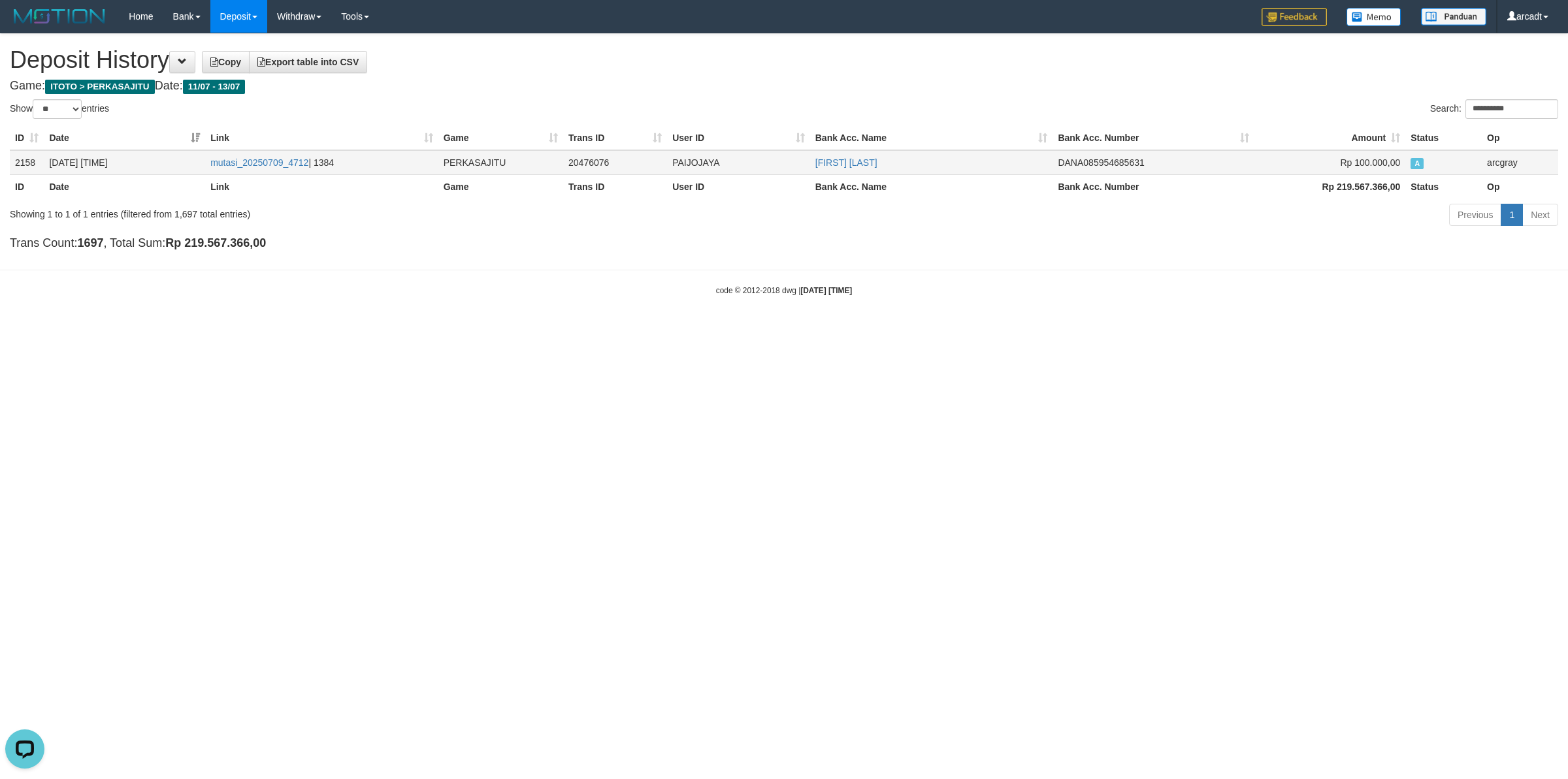 click on "PAIJOJAYA" at bounding box center [738, 163] 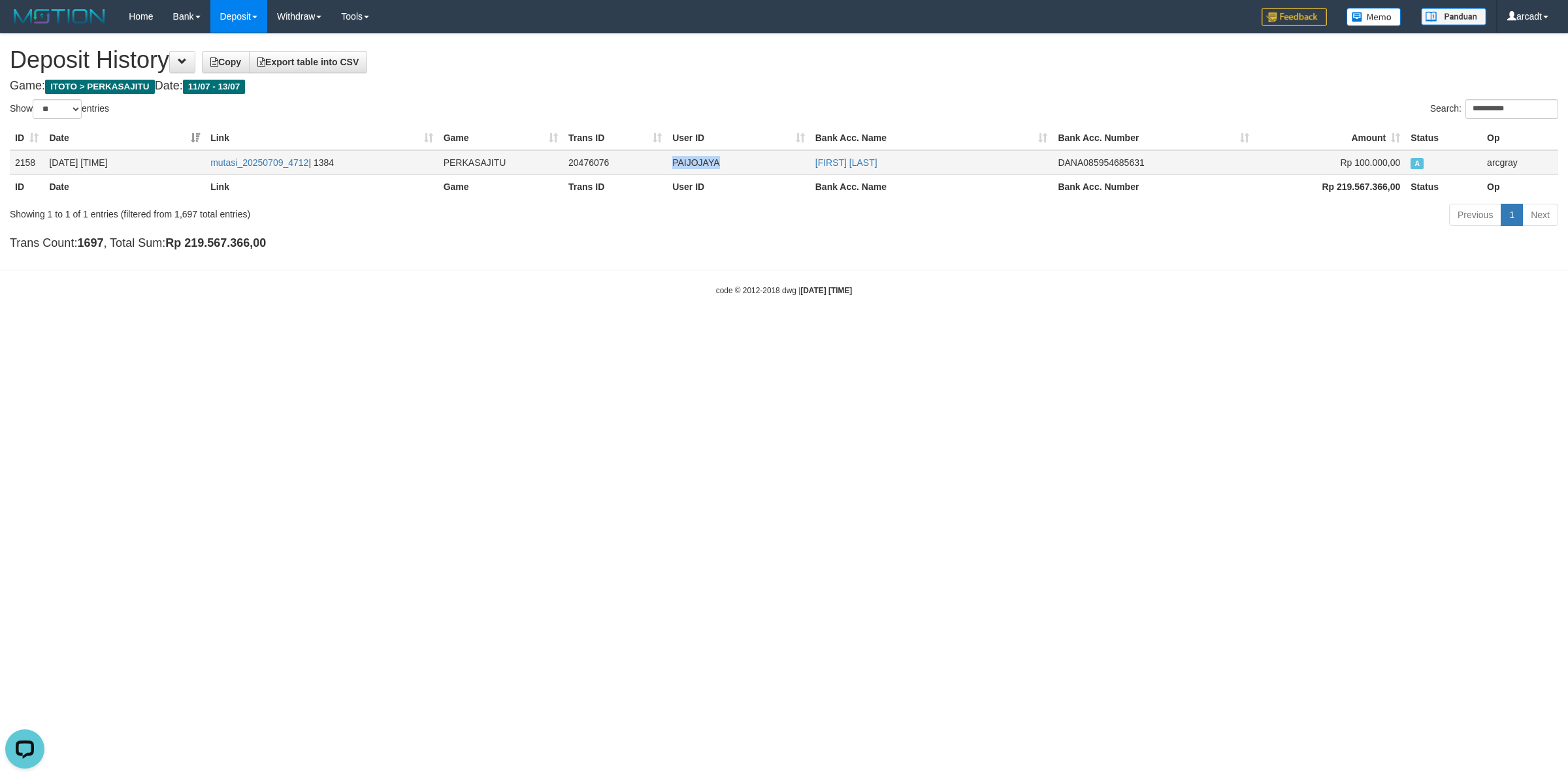 click on "PAIJOJAYA" at bounding box center (738, 163) 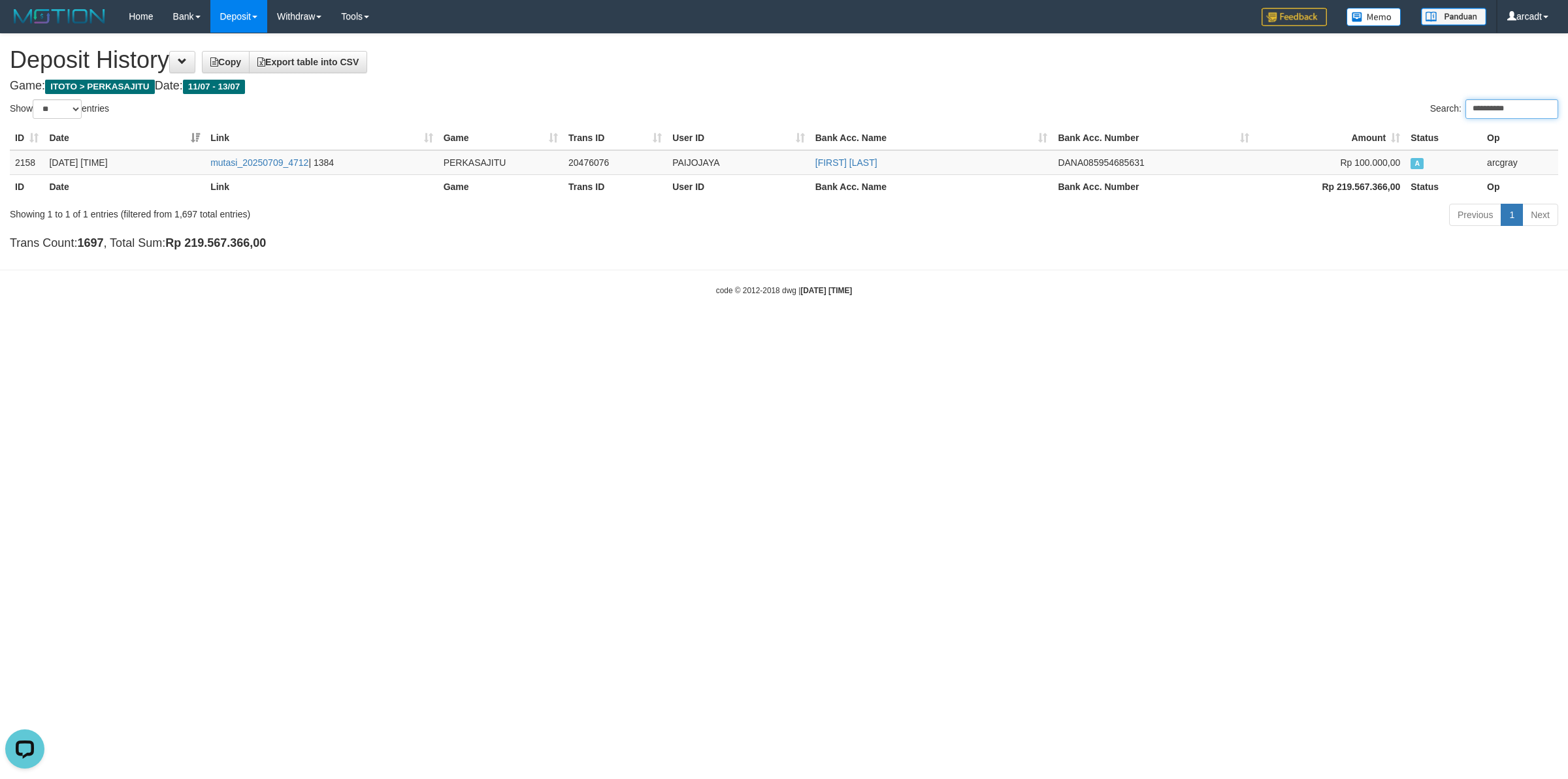 click on "**********" at bounding box center [1512, 109] 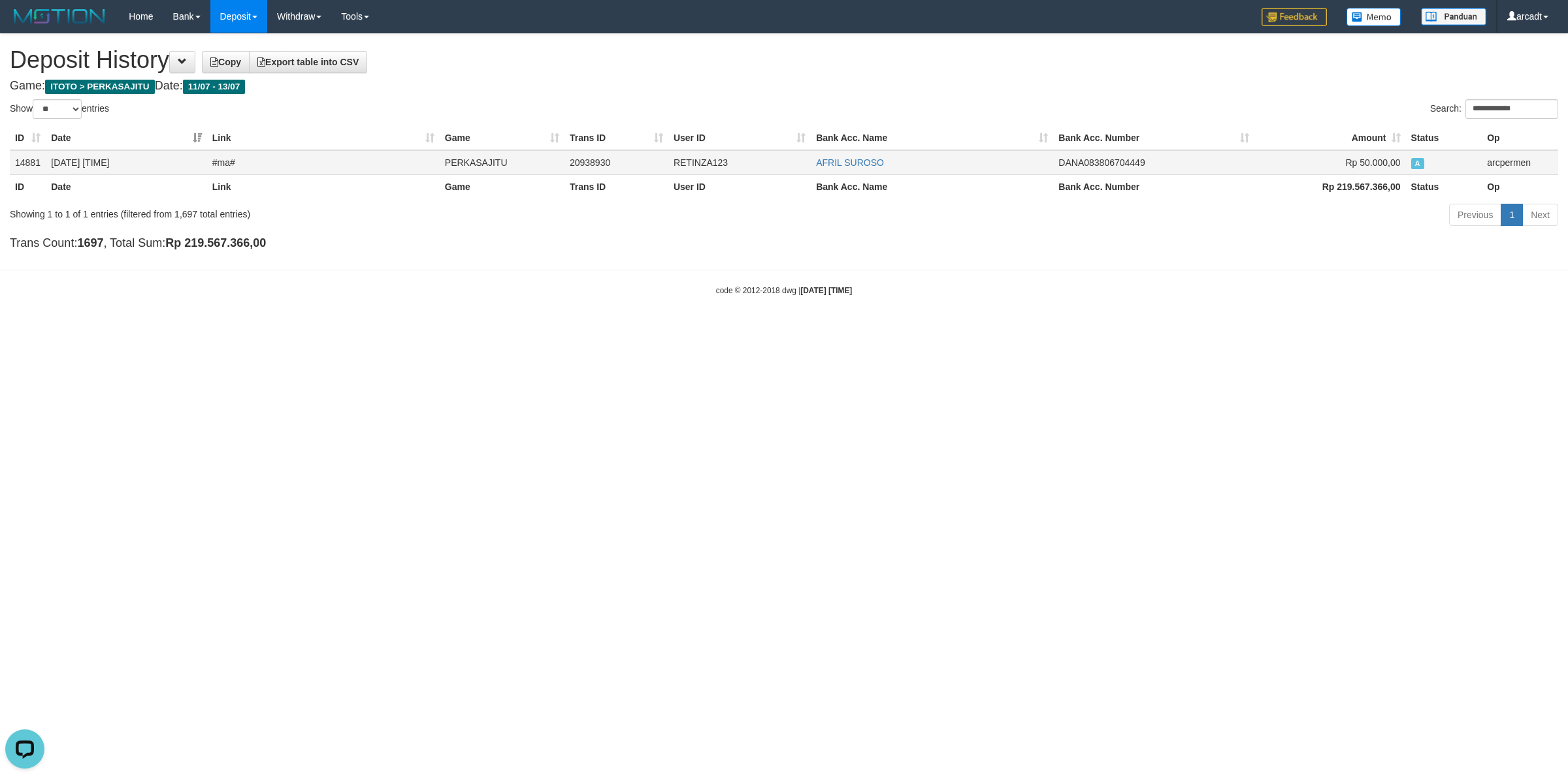 click on "arcpermen" at bounding box center [1520, 163] 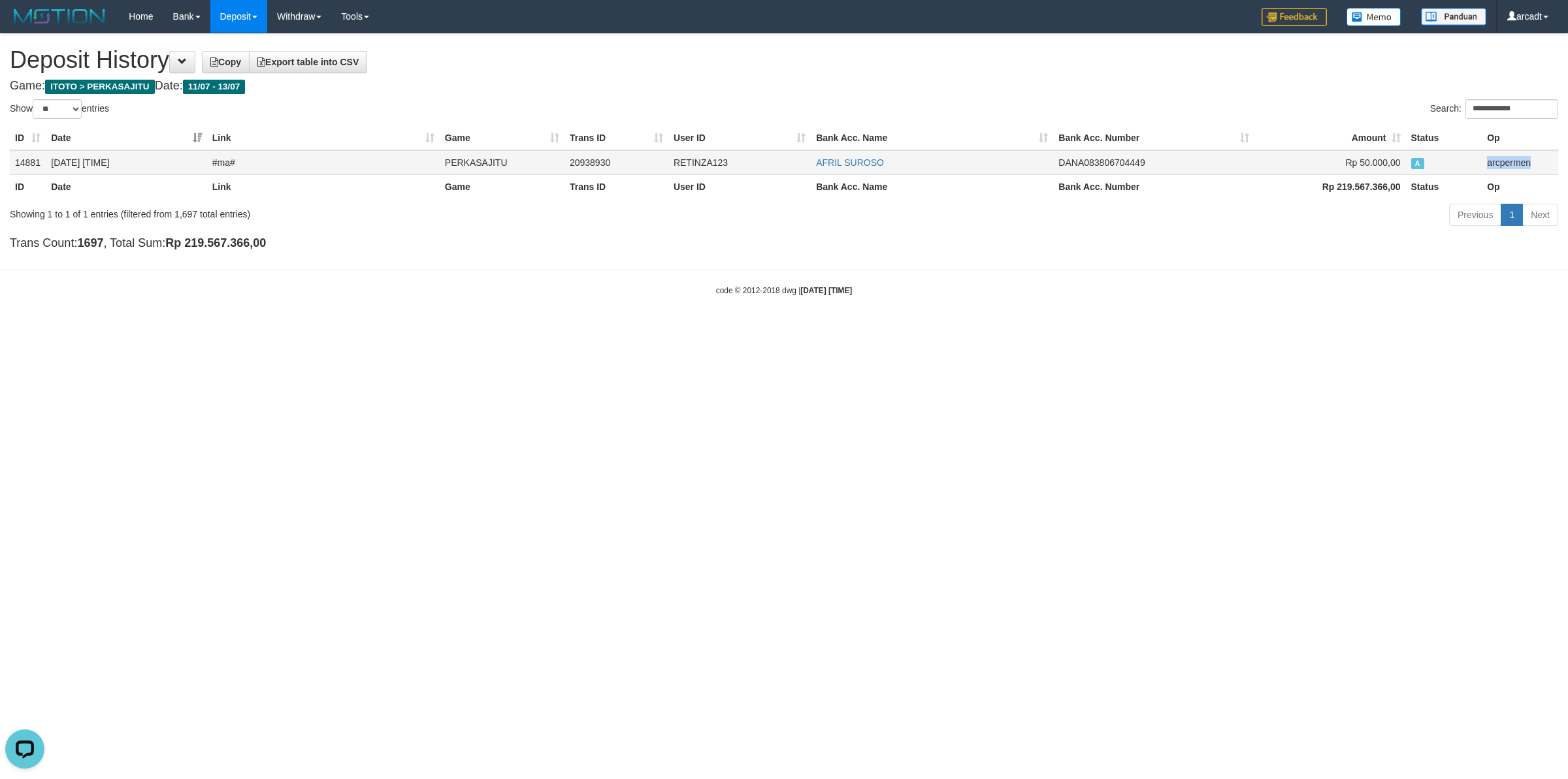 click on "arcpermen" at bounding box center (1520, 163) 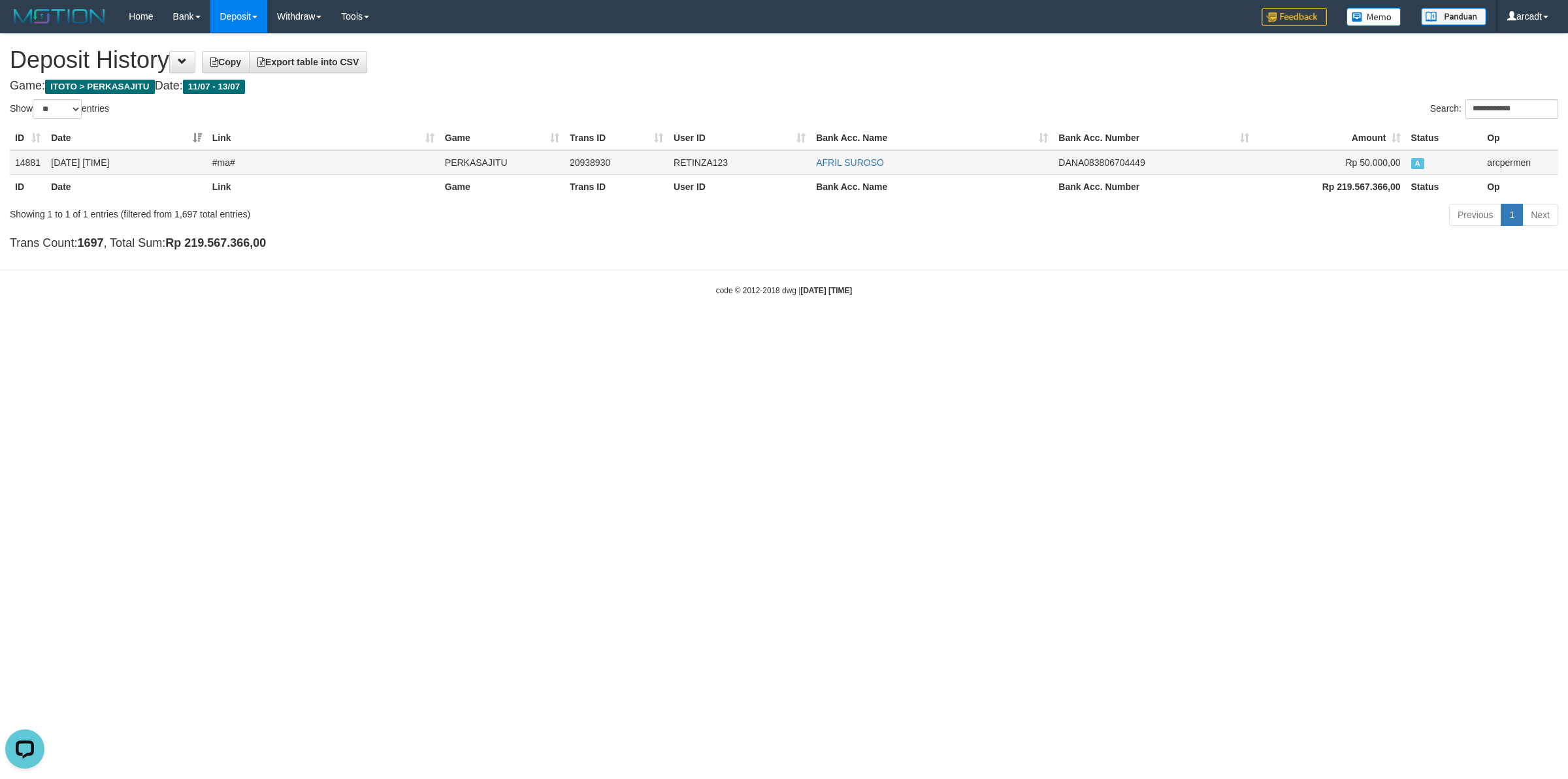 click on "RETINZA123" at bounding box center [740, 163] 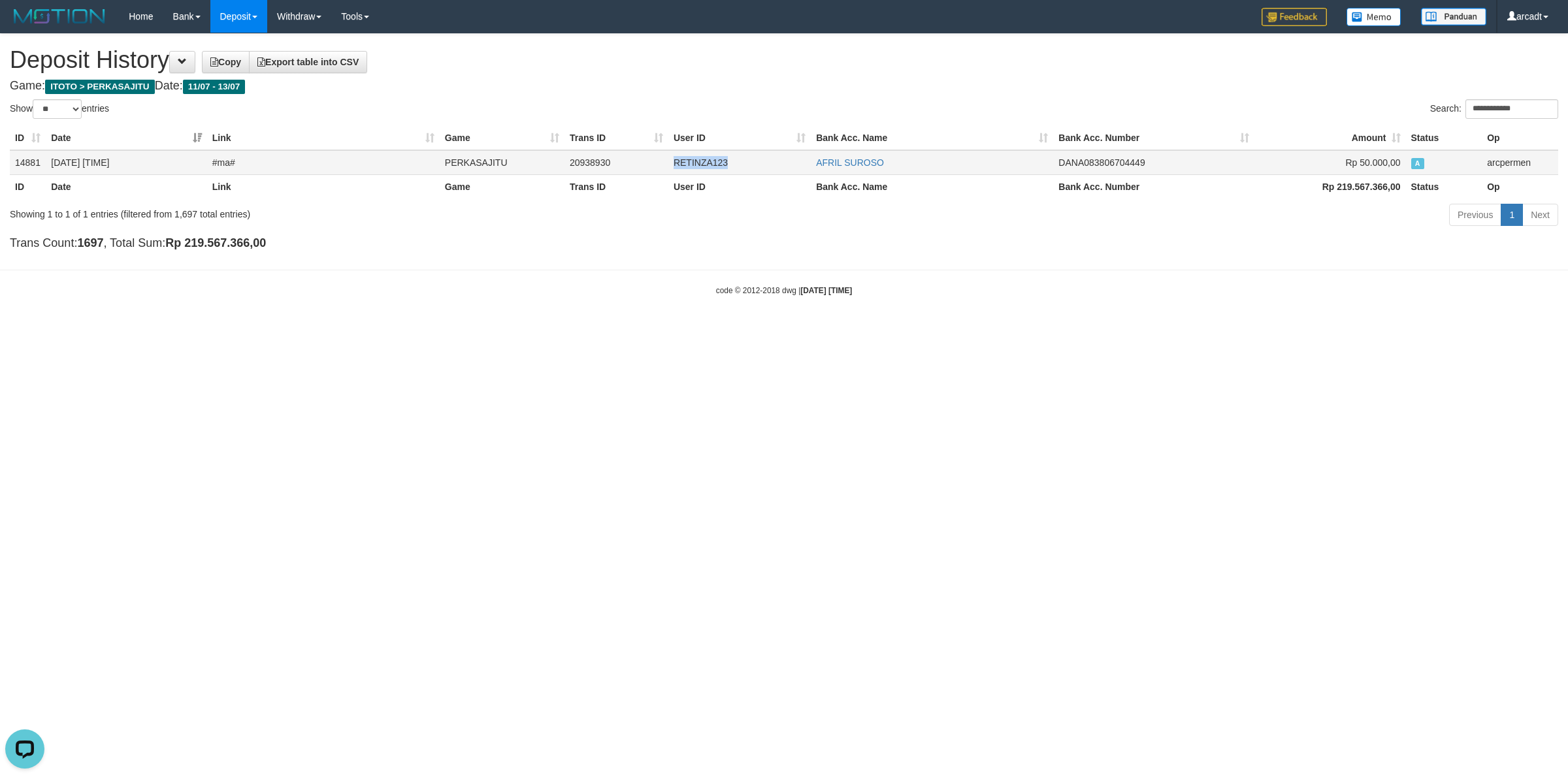 click on "RETINZA123" at bounding box center (740, 163) 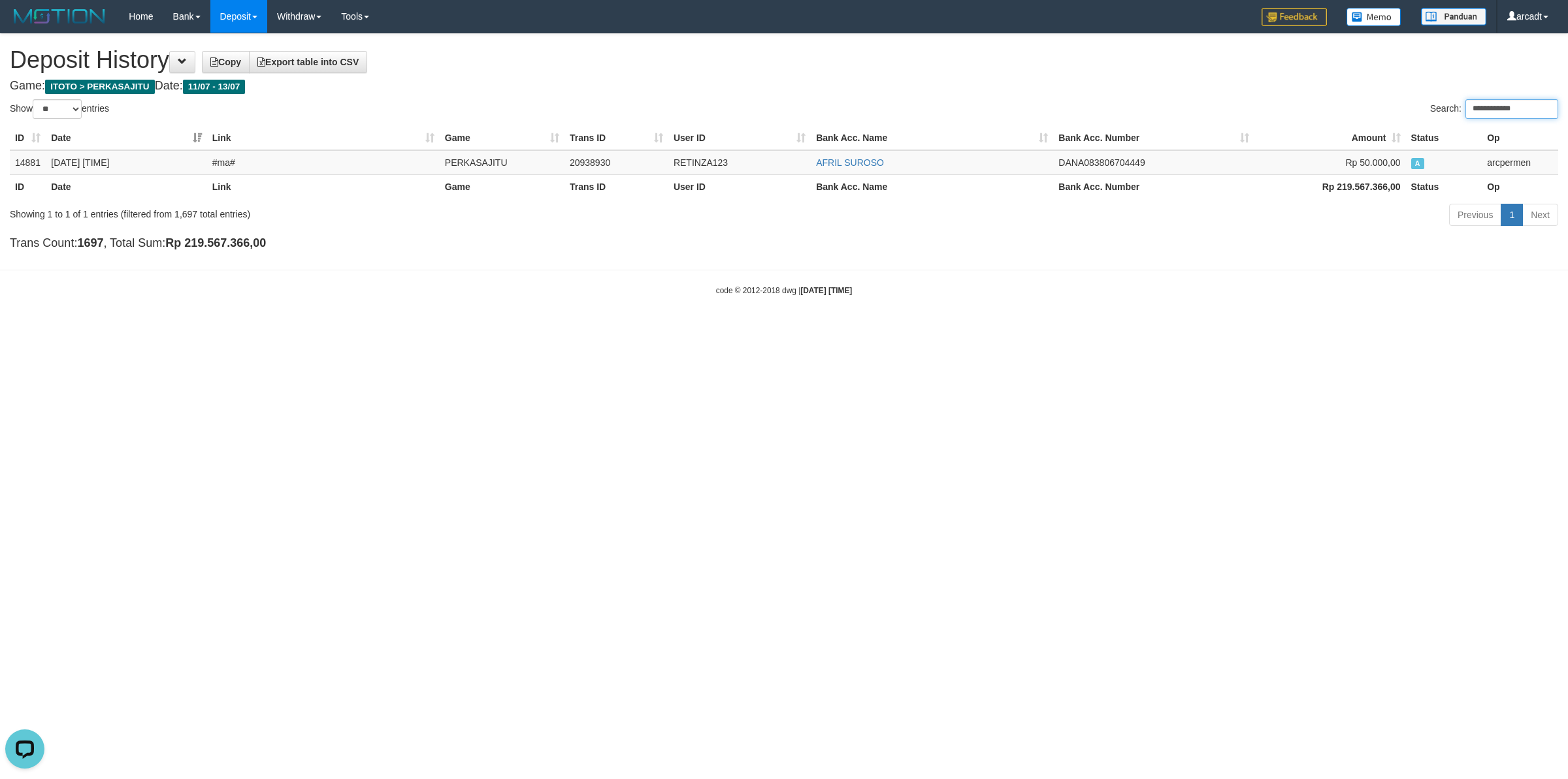 click on "**********" at bounding box center (1512, 109) 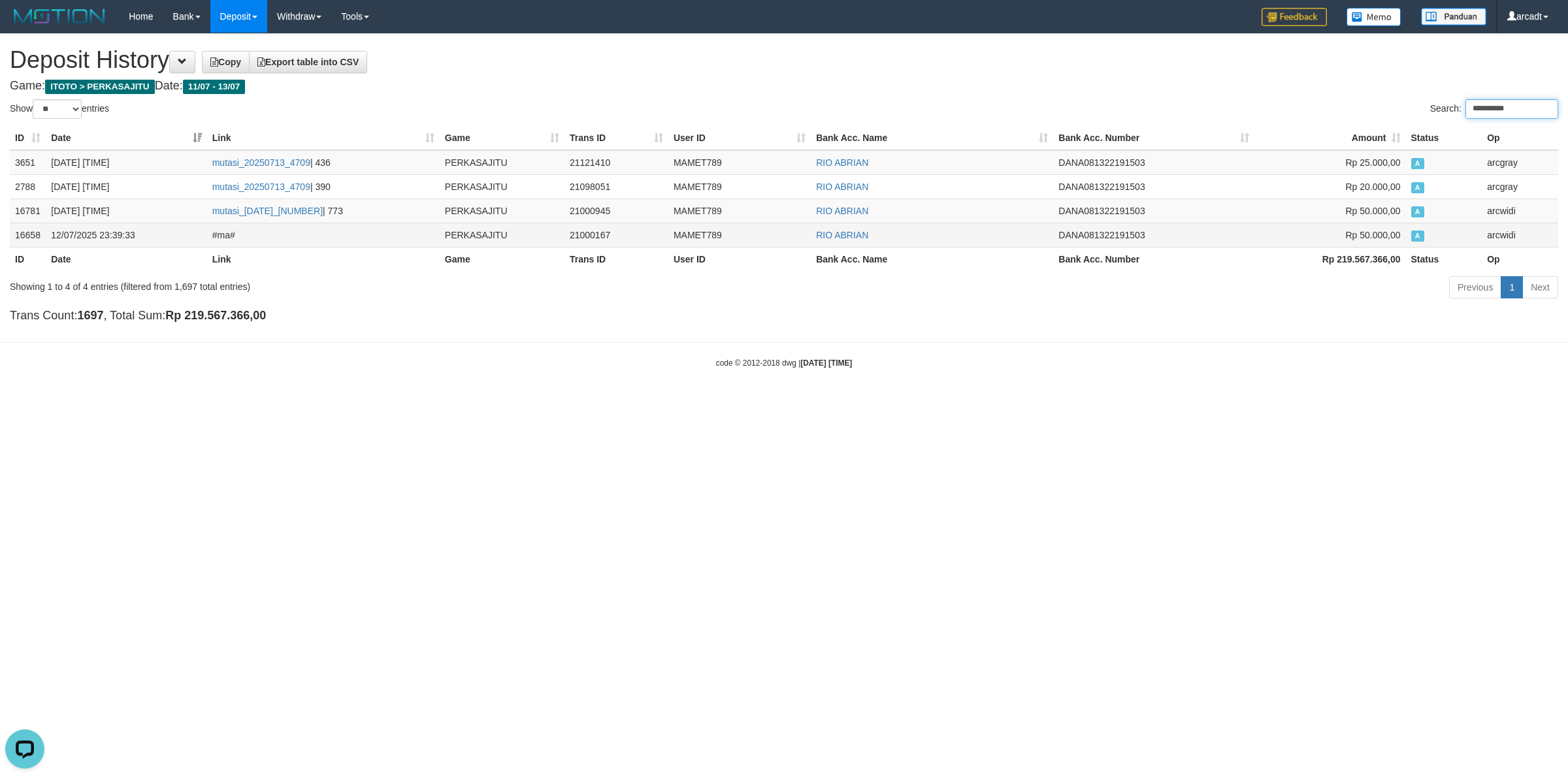 type on "**********" 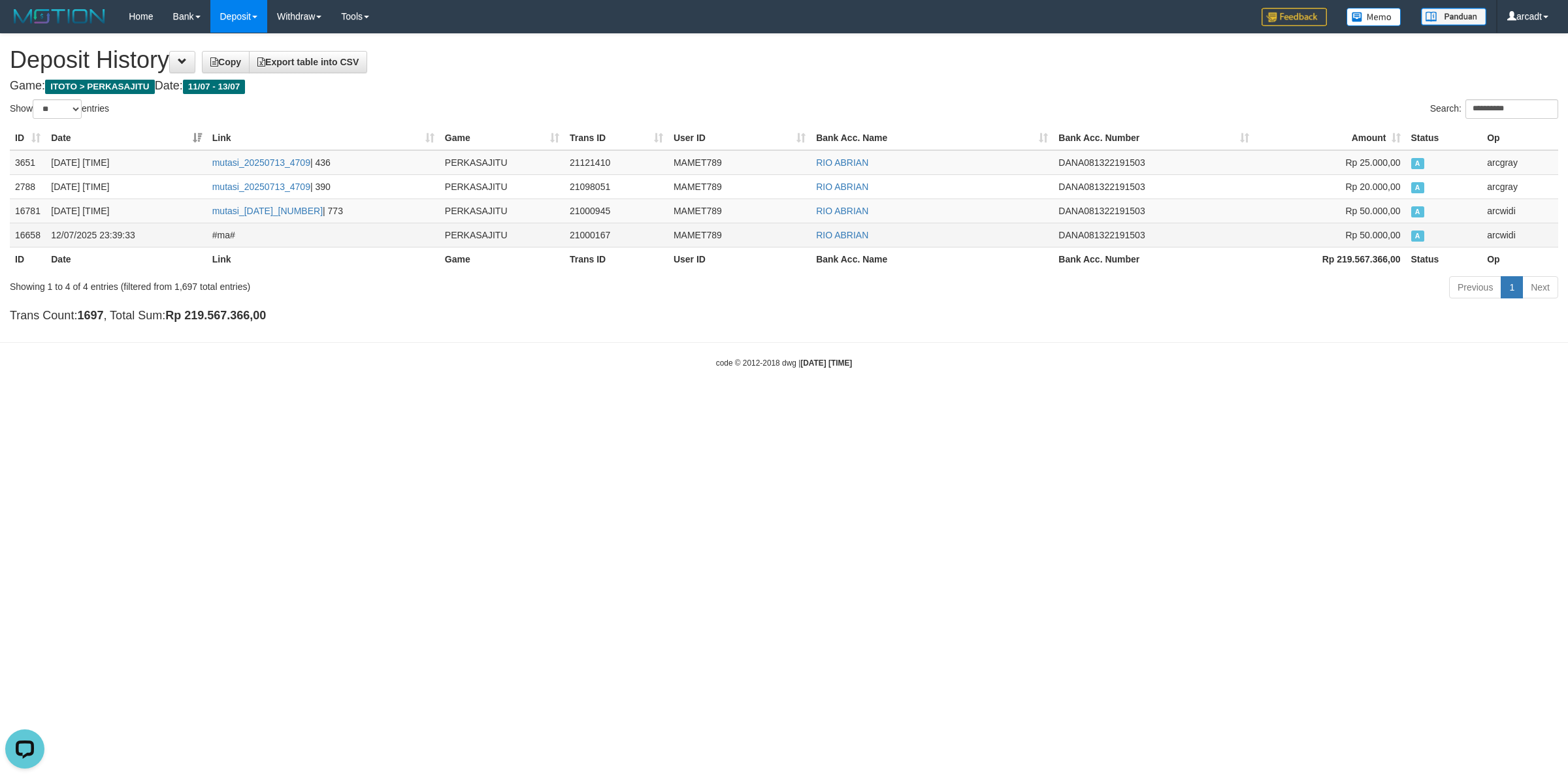 click on "MAMET789" at bounding box center [740, 234] 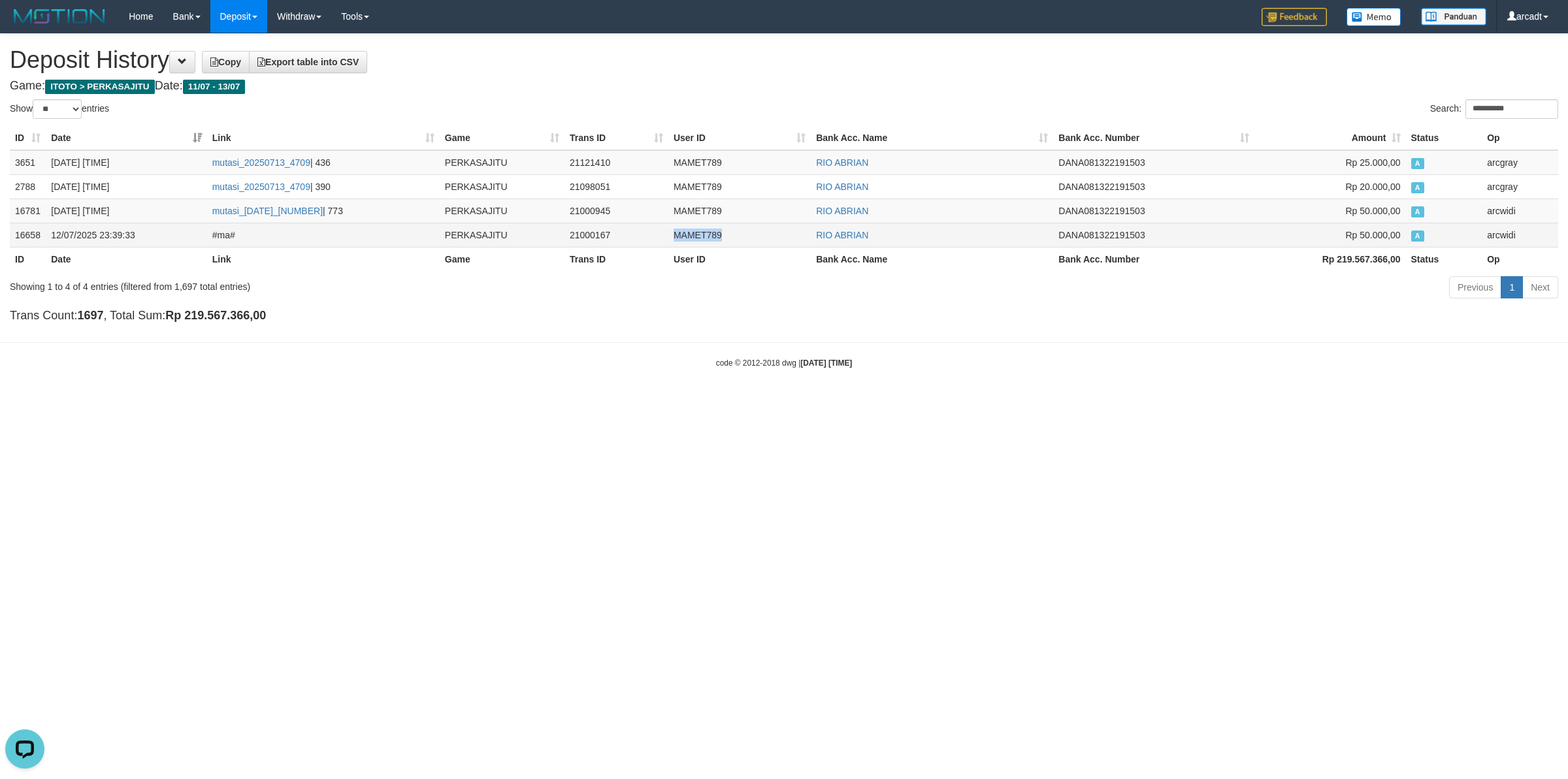 click on "MAMET789" at bounding box center (740, 234) 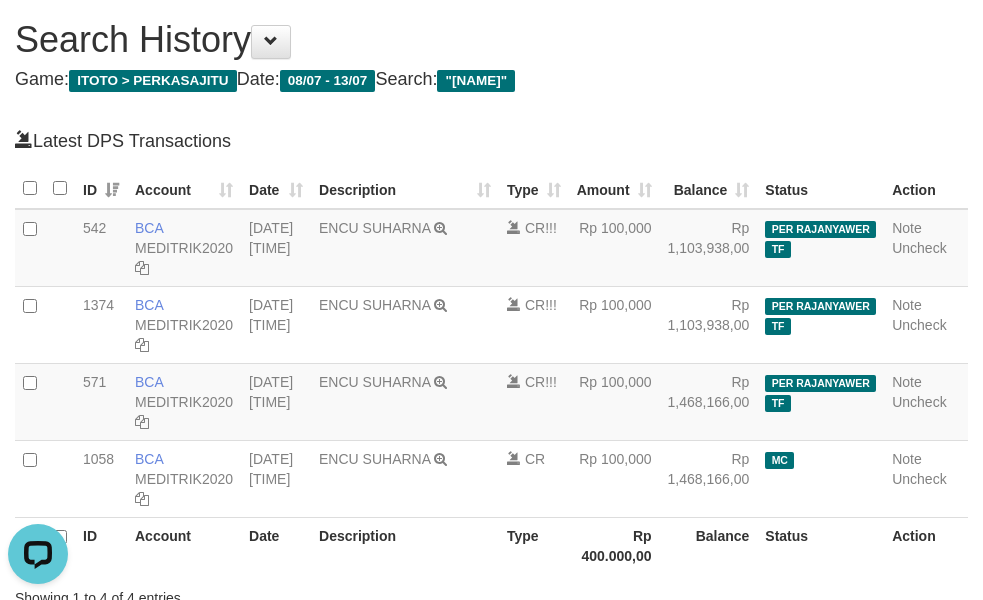 scroll, scrollTop: 0, scrollLeft: 0, axis: both 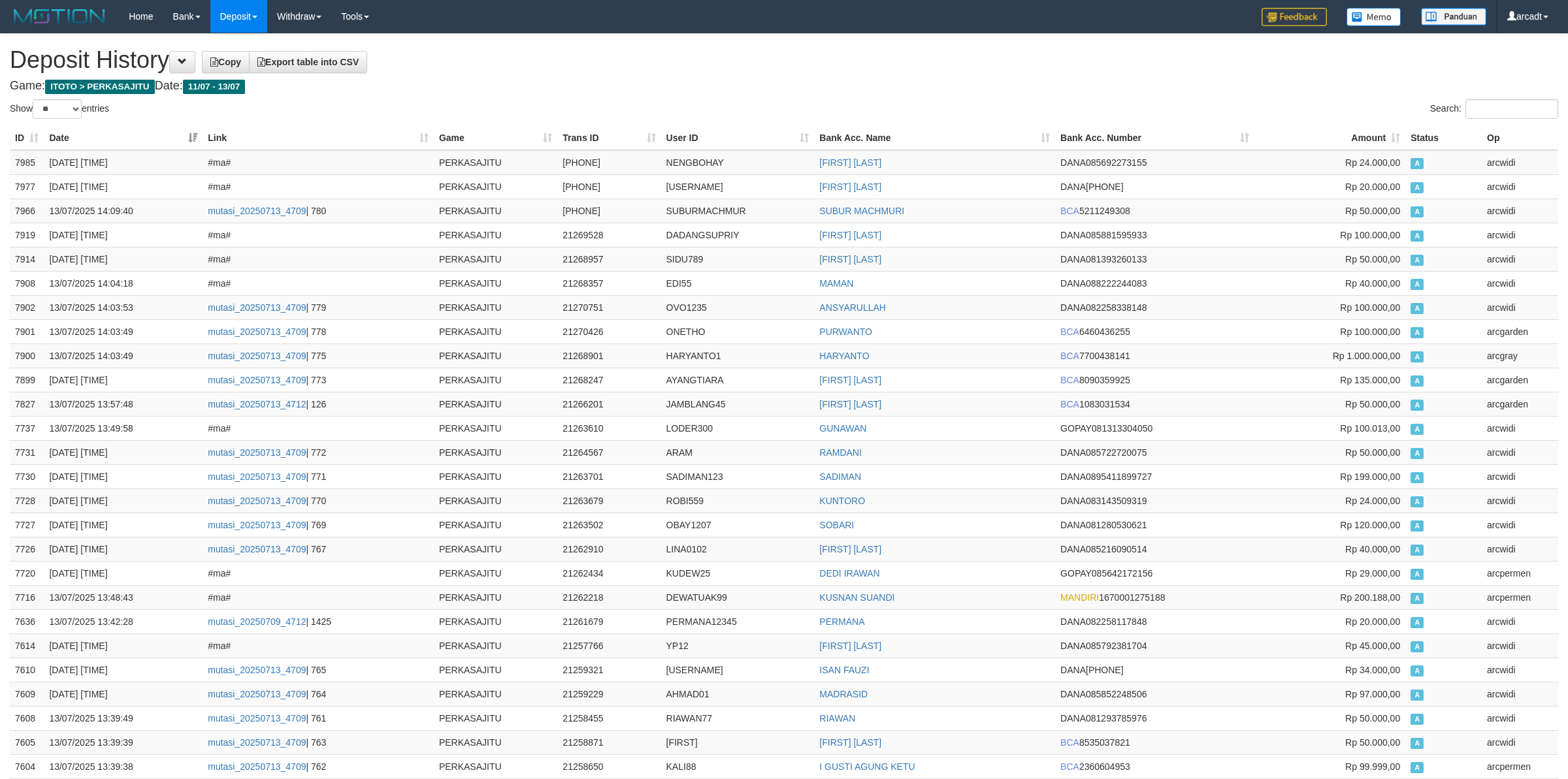 select on "**" 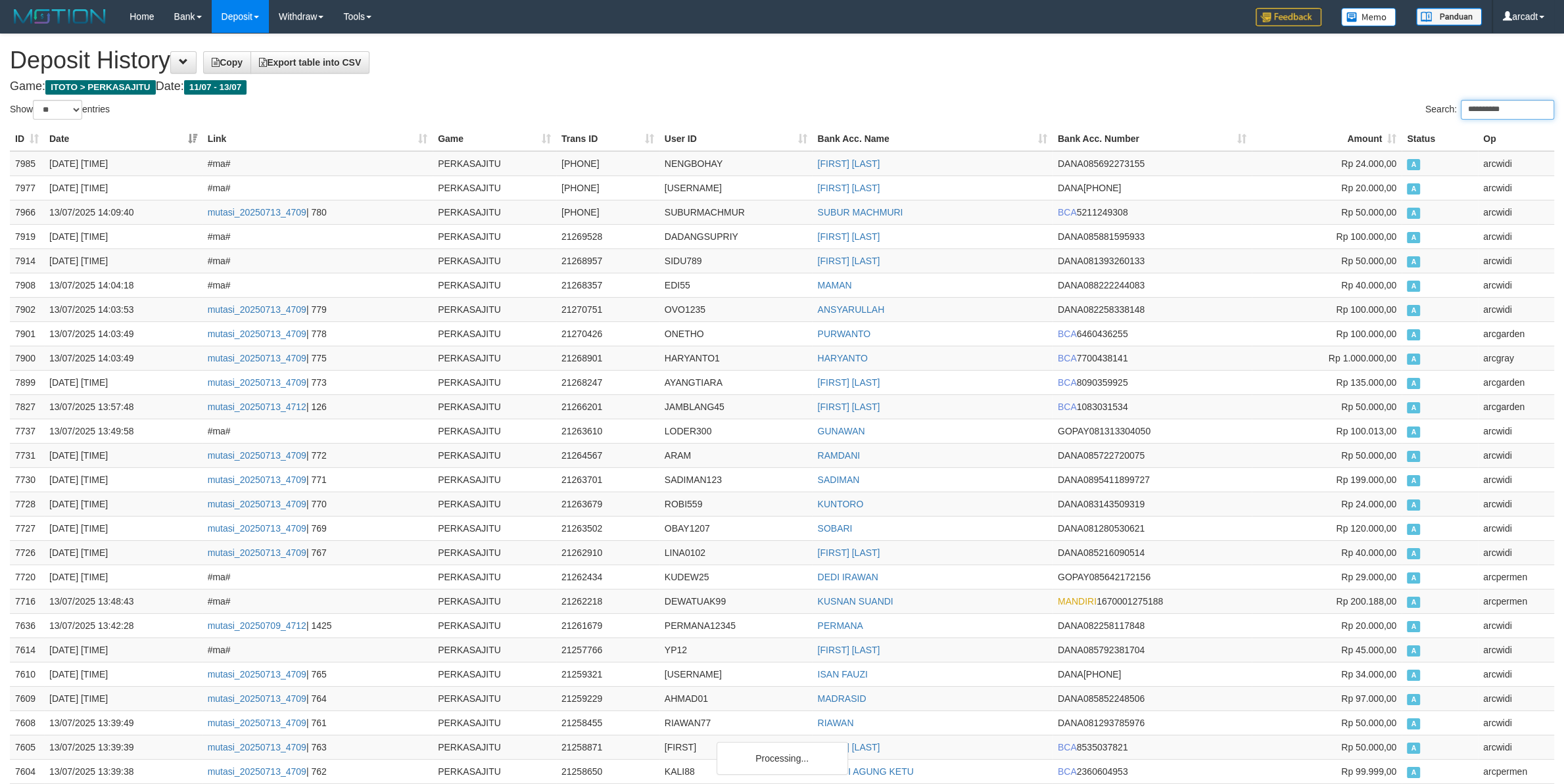 click on "**********" at bounding box center (1507, 110) 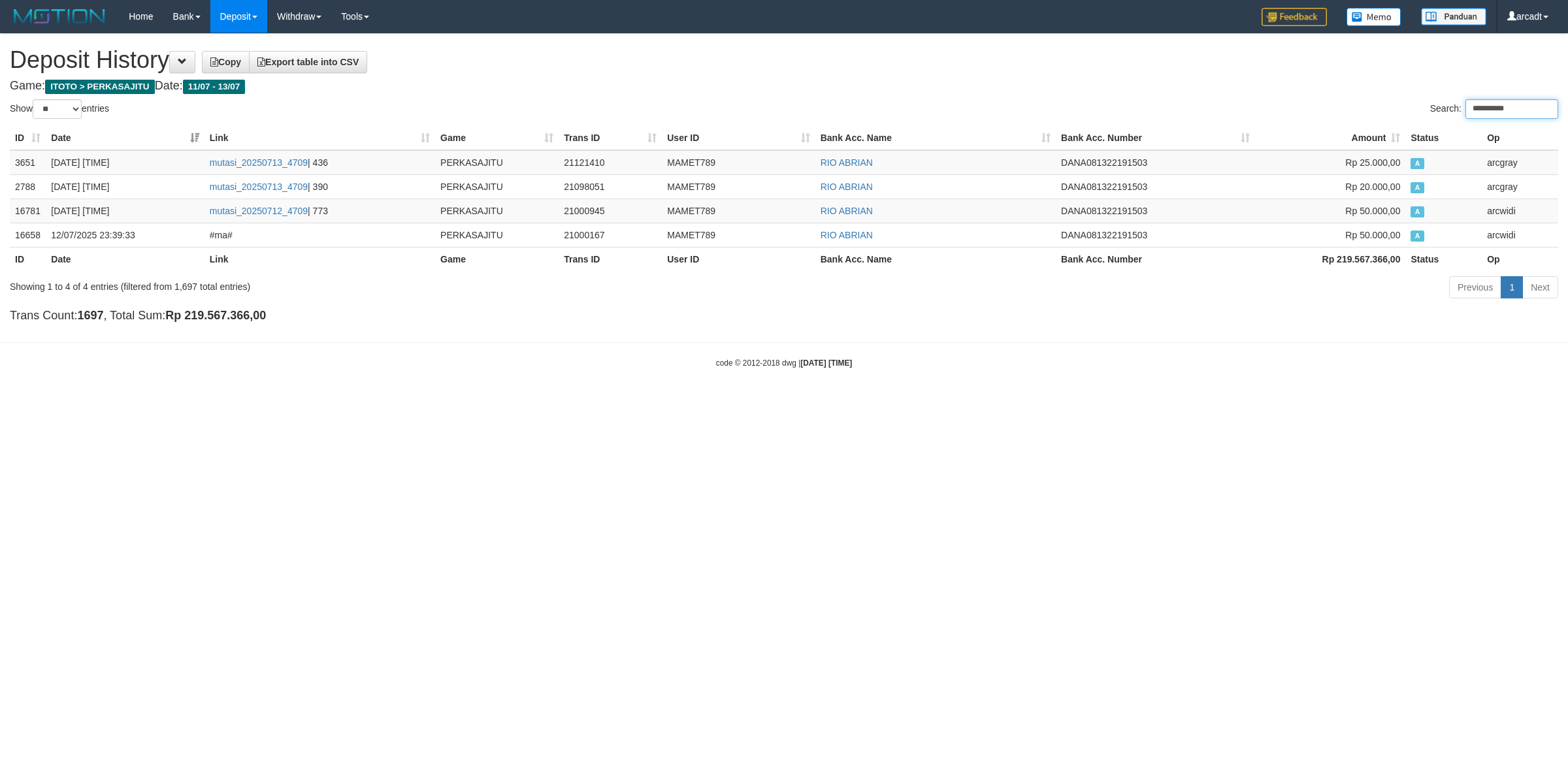 click on "**********" at bounding box center [1512, 109] 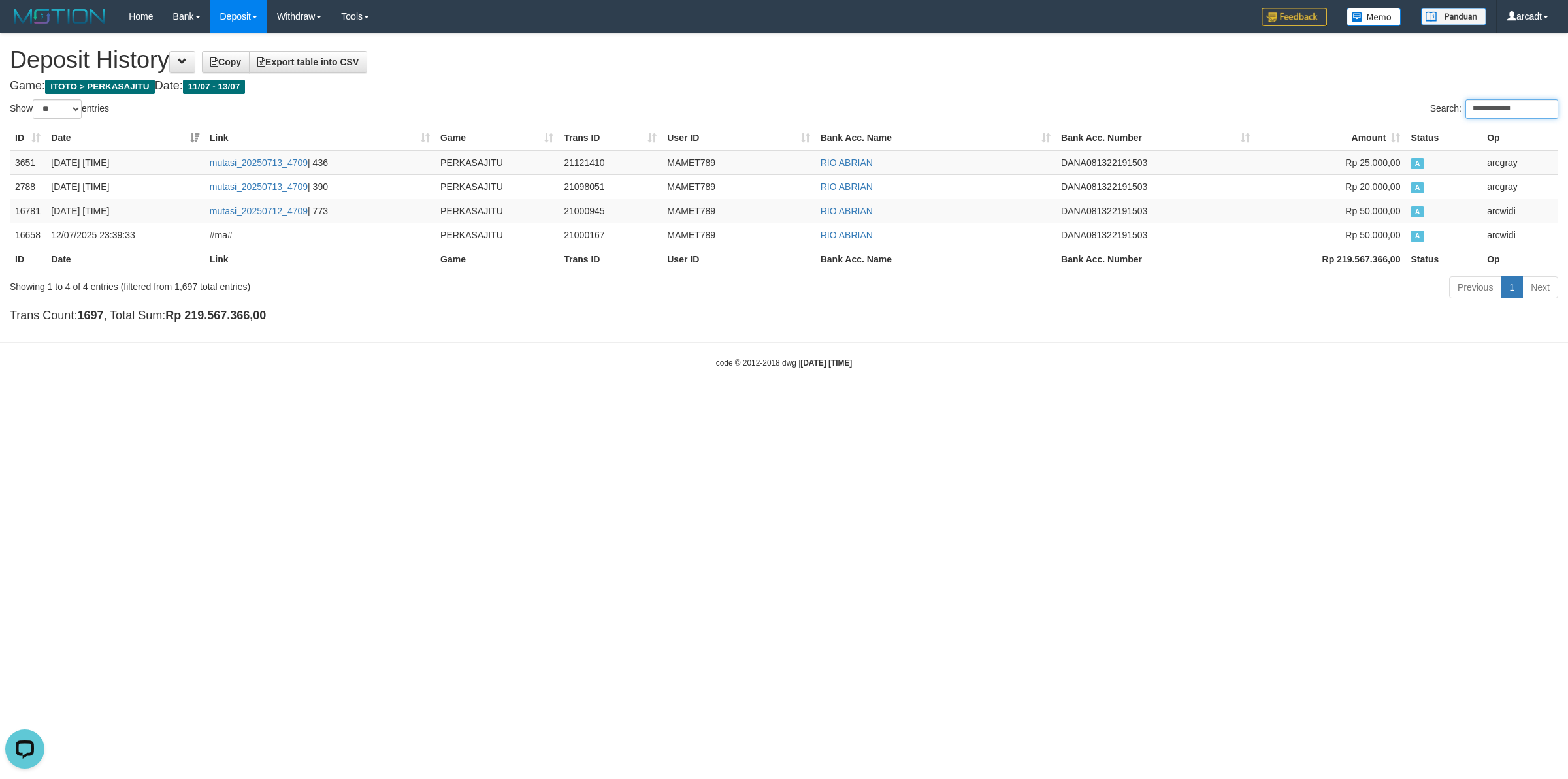 scroll, scrollTop: 0, scrollLeft: 0, axis: both 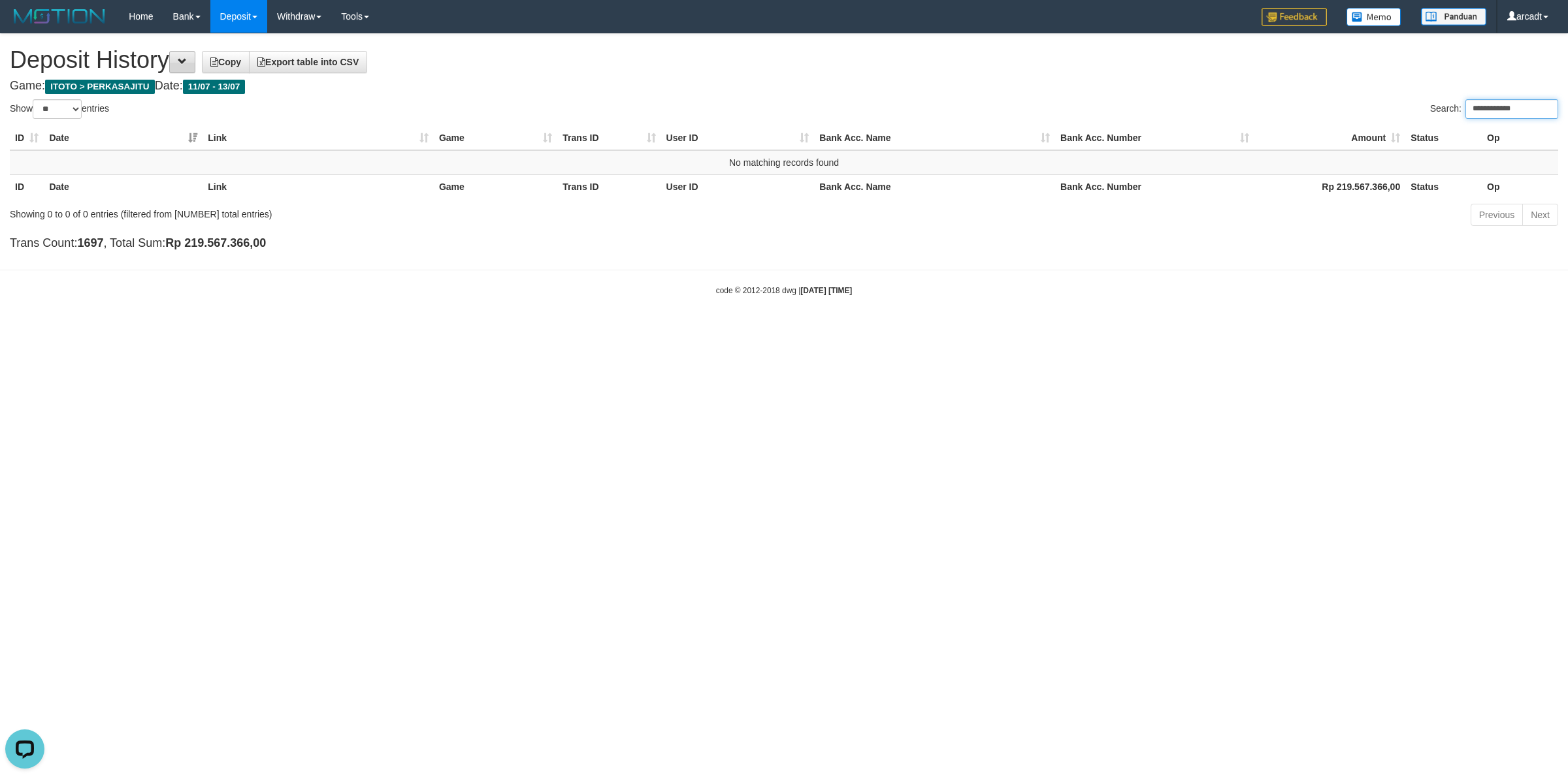 type on "**********" 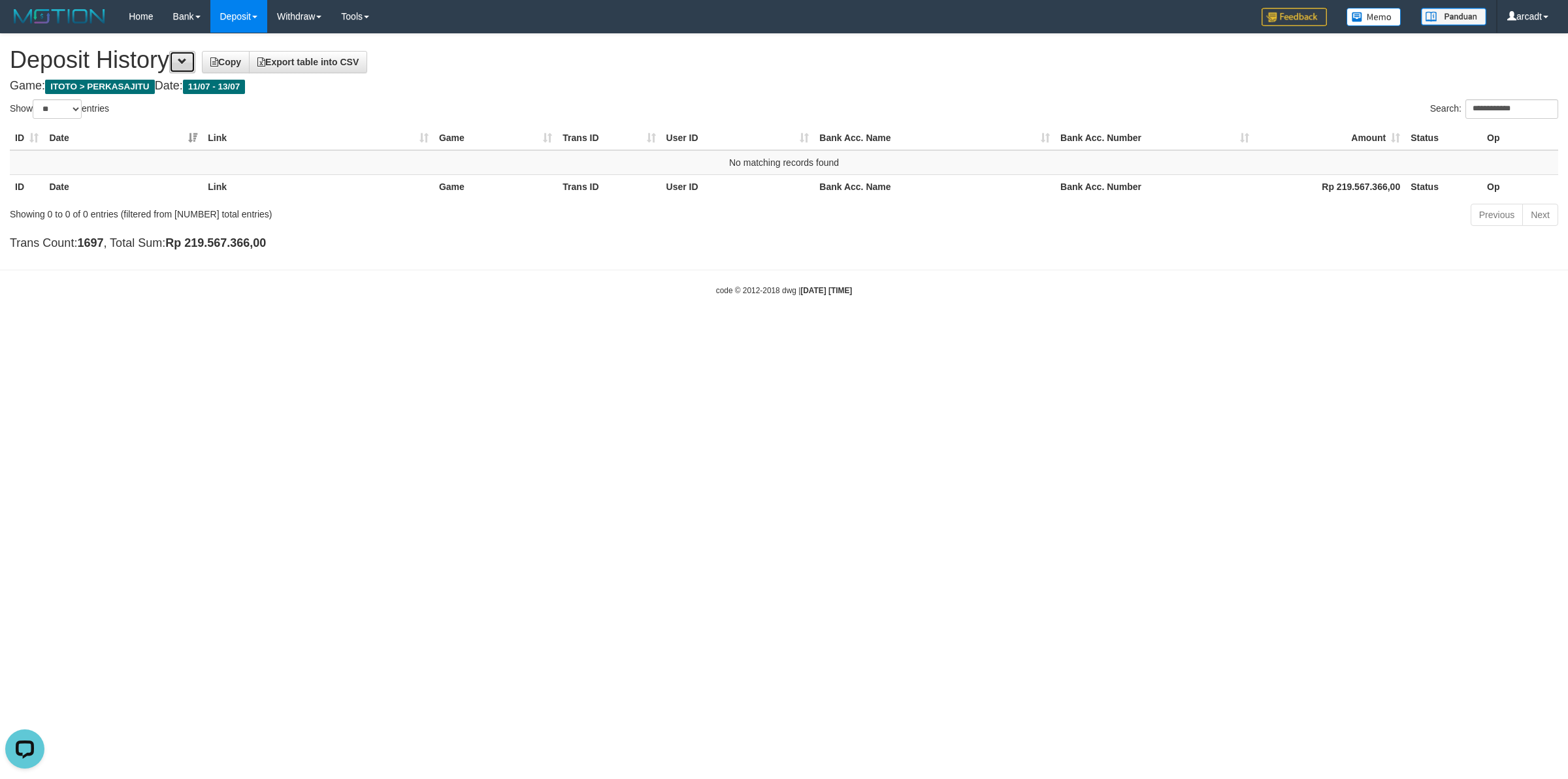 click at bounding box center [182, 62] 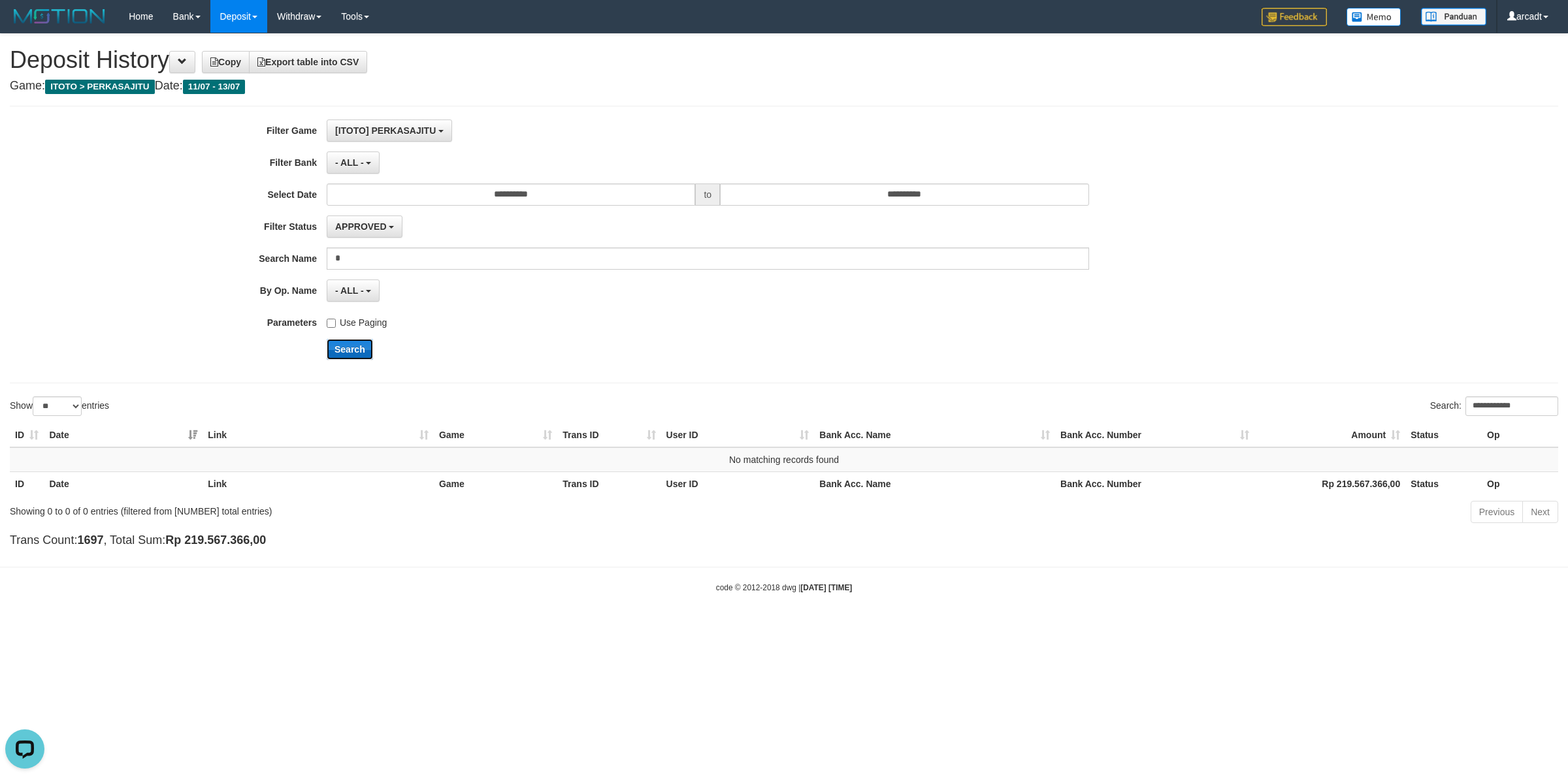 click on "Search" at bounding box center (350, 349) 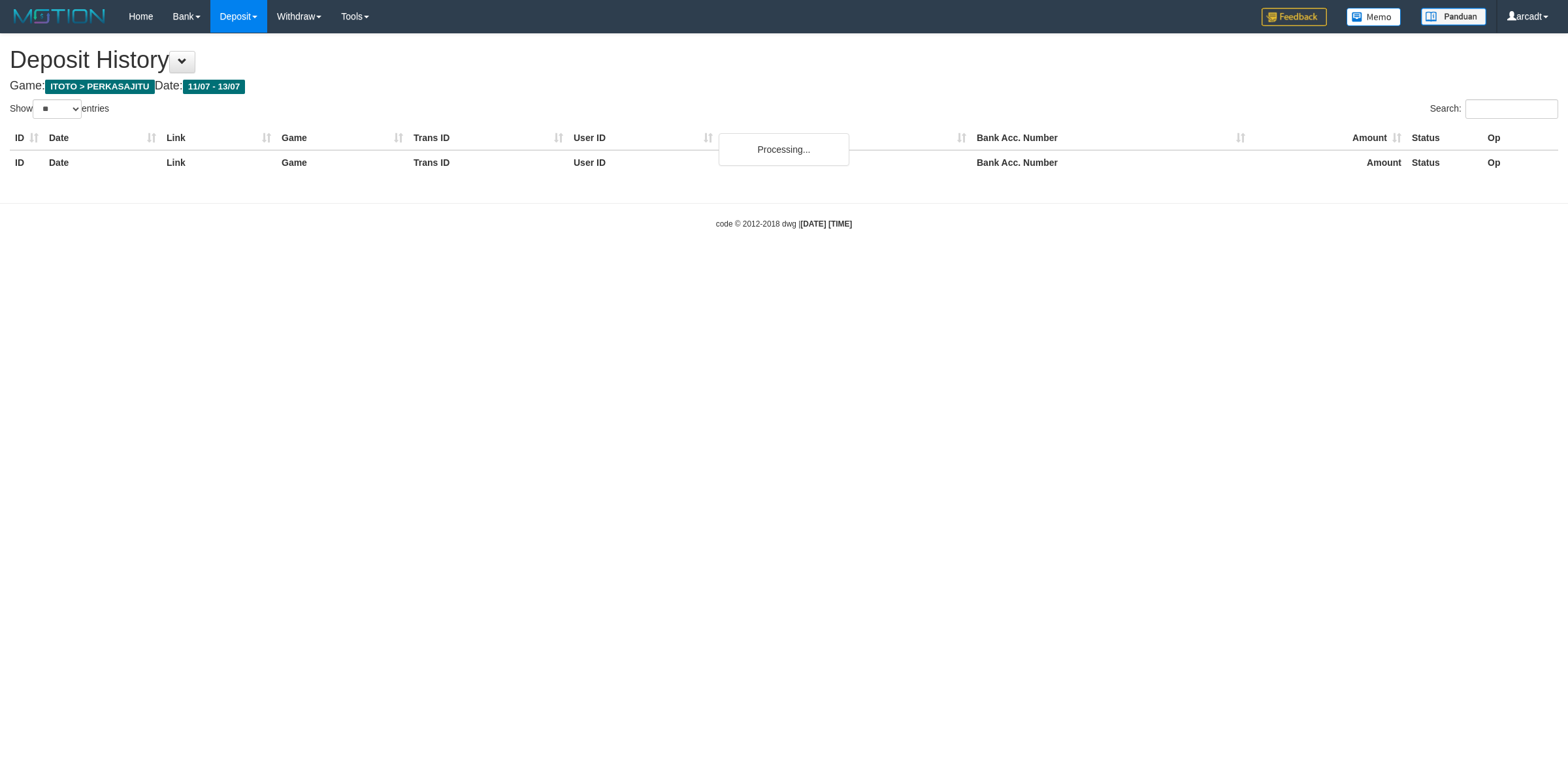 select on "**" 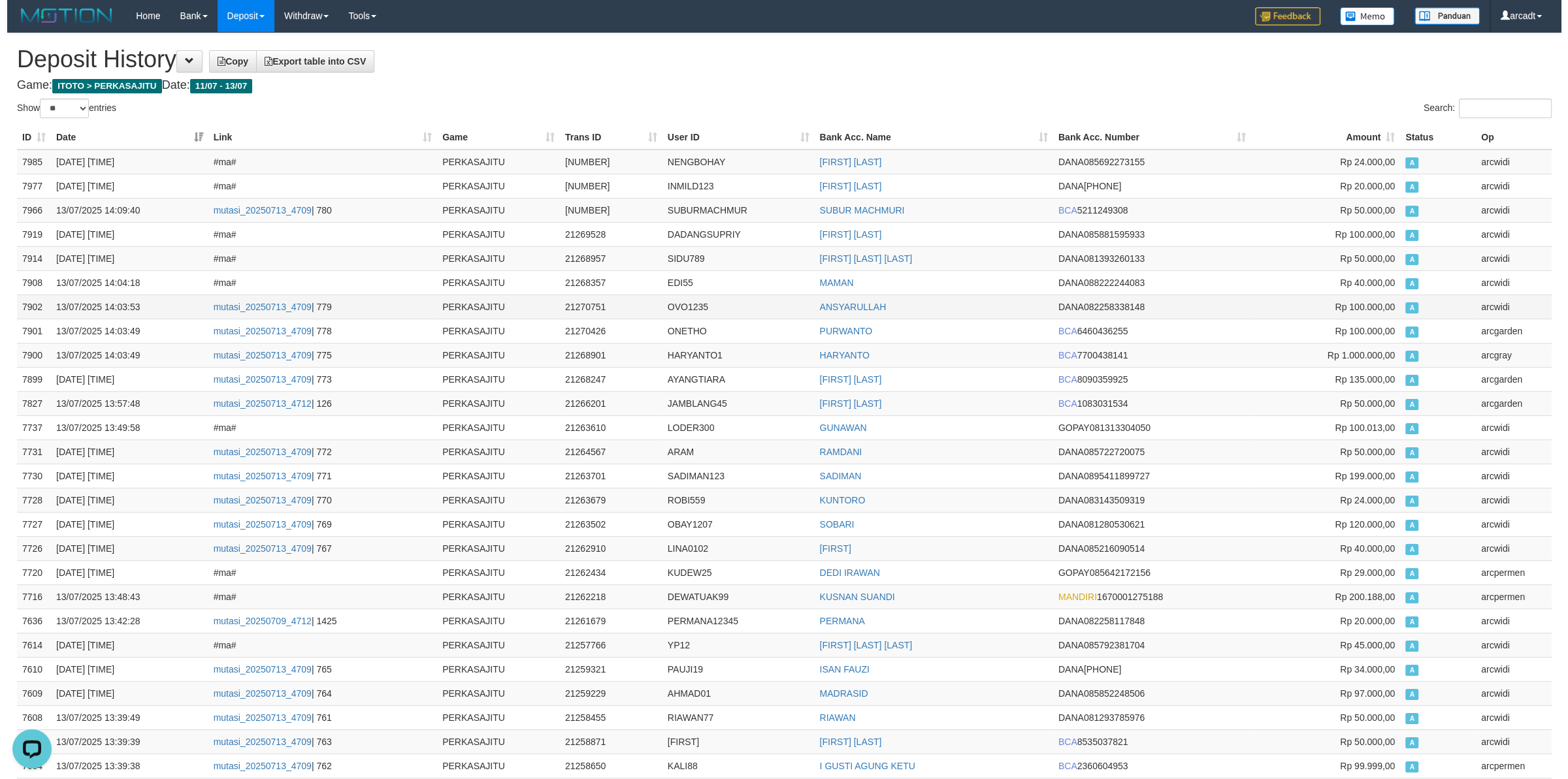 scroll, scrollTop: 0, scrollLeft: 0, axis: both 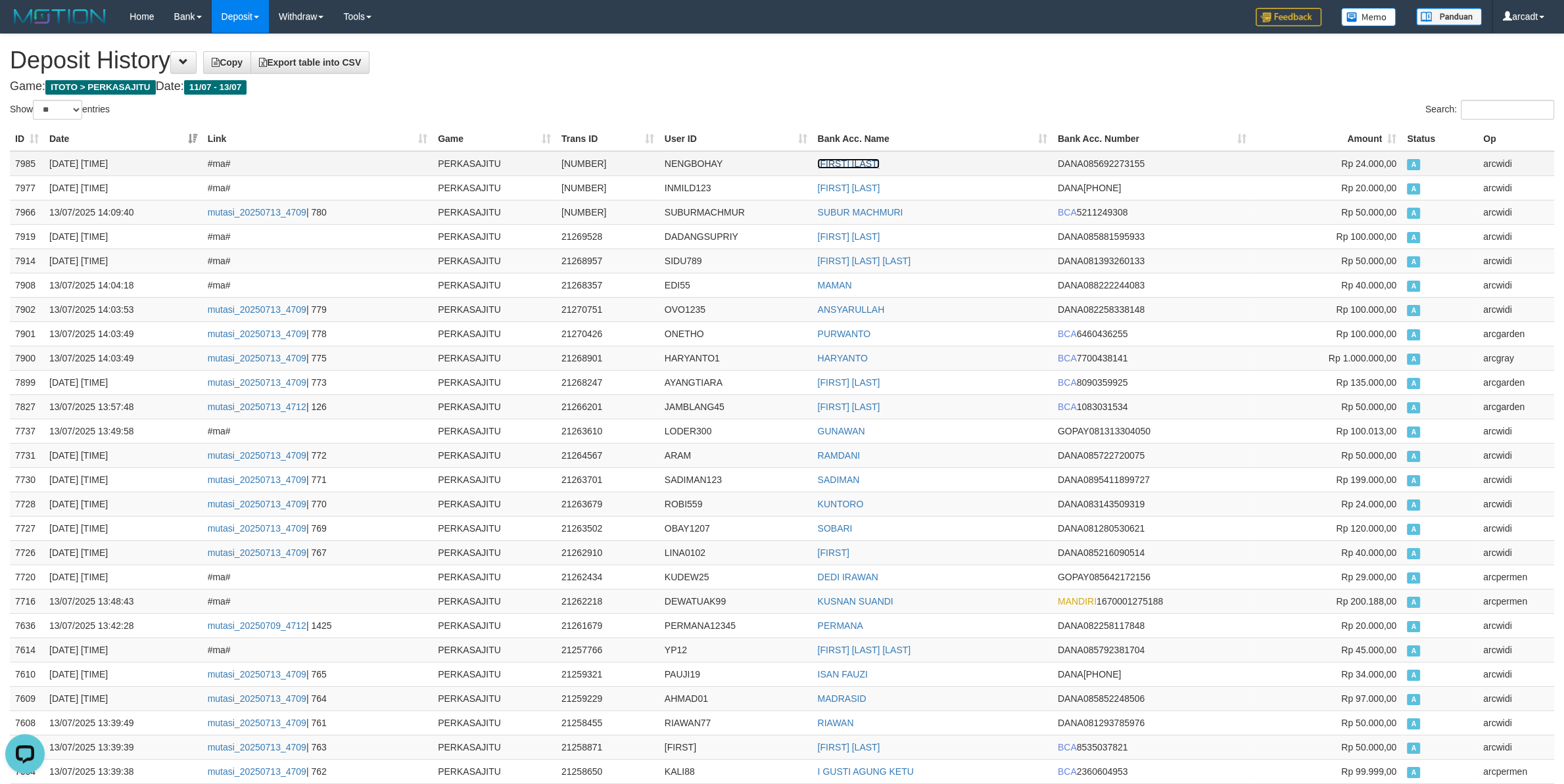 click on "[FIRST] [LAST]" at bounding box center (848, 164) 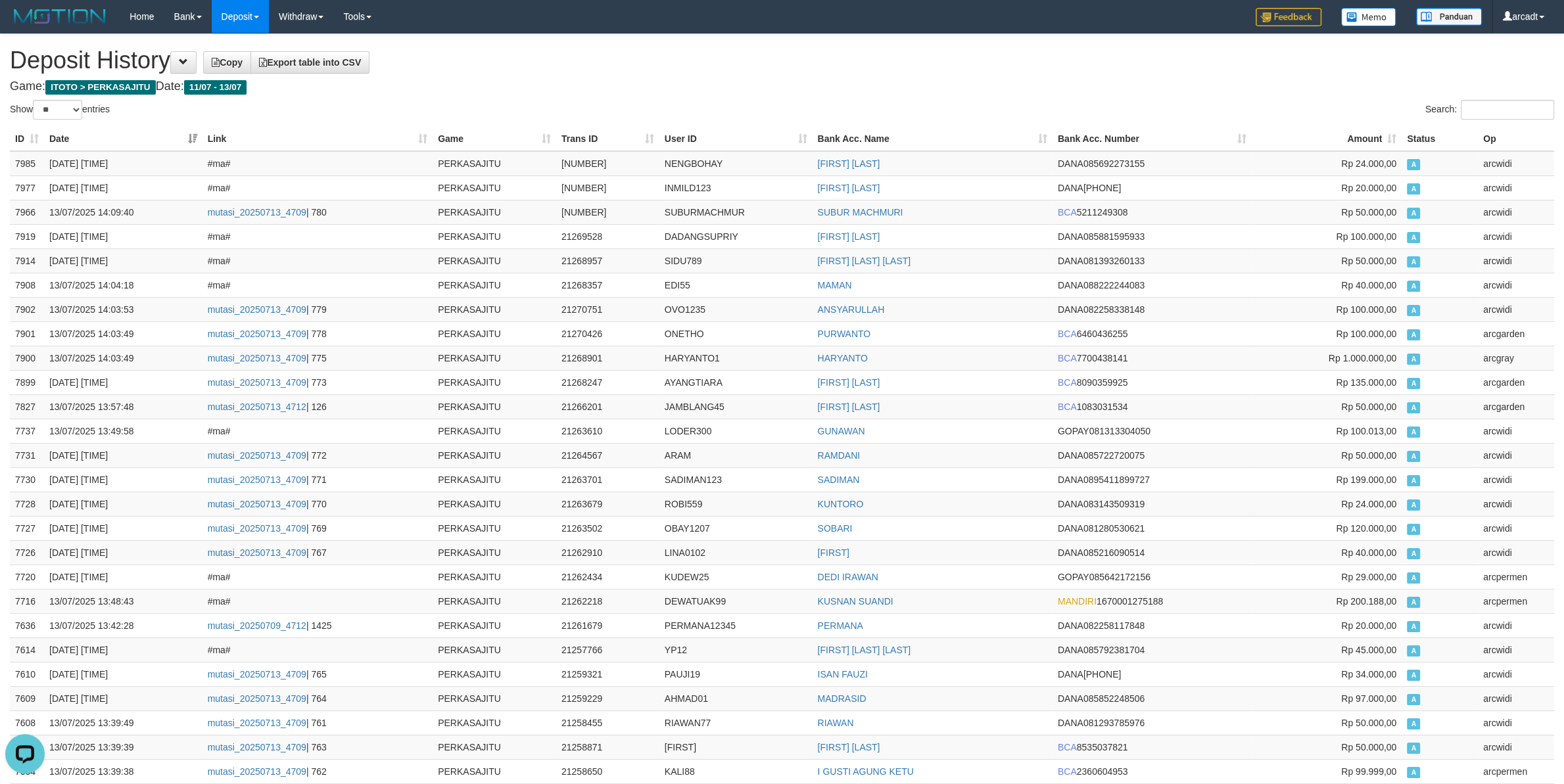 drag, startPoint x: 1229, startPoint y: 62, endPoint x: 1413, endPoint y: 91, distance: 186.271 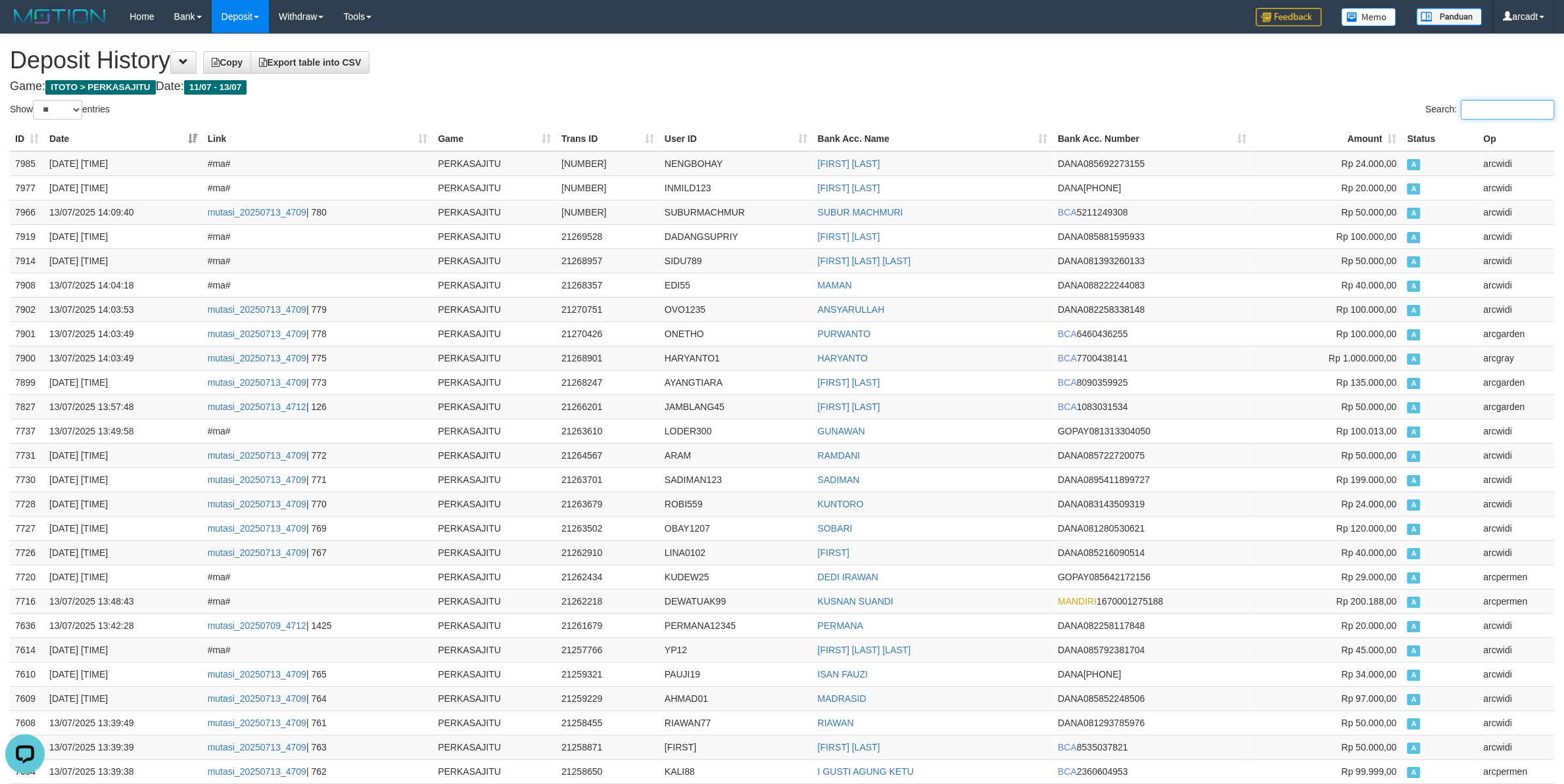 click on "Search:" at bounding box center (1507, 110) 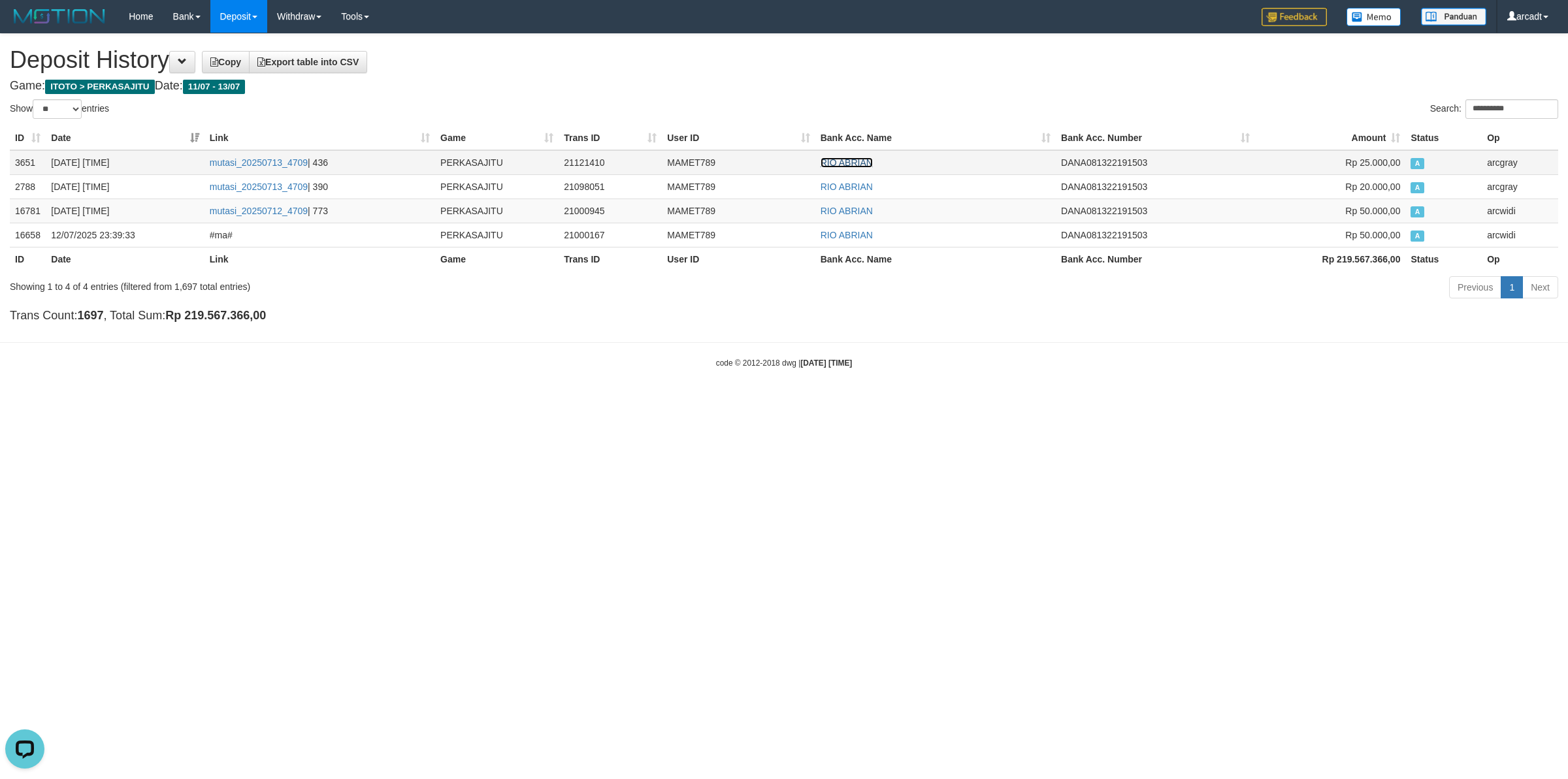 click on "RIO ABRIAN" at bounding box center (847, 163) 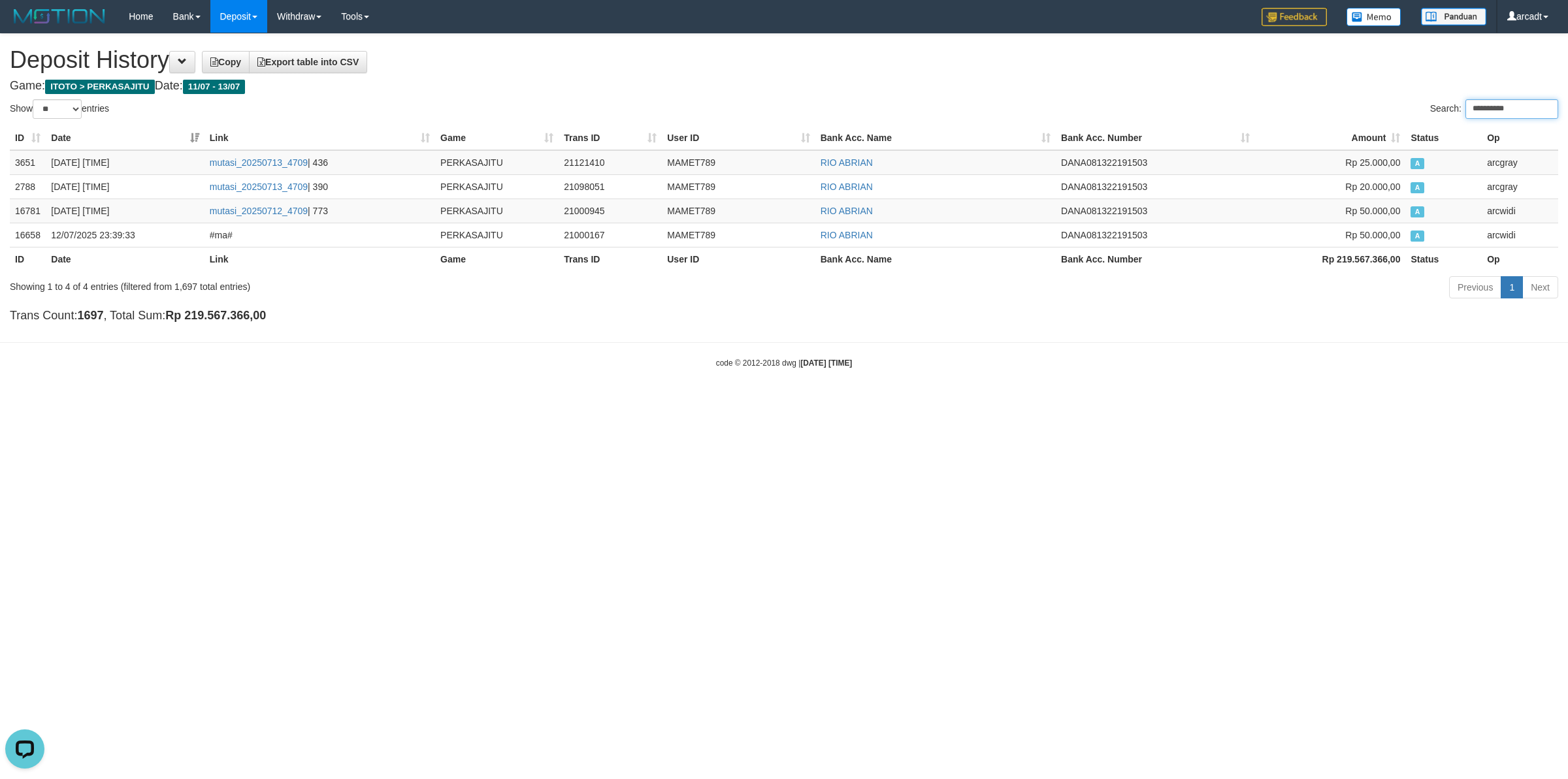 click on "**********" at bounding box center [1512, 109] 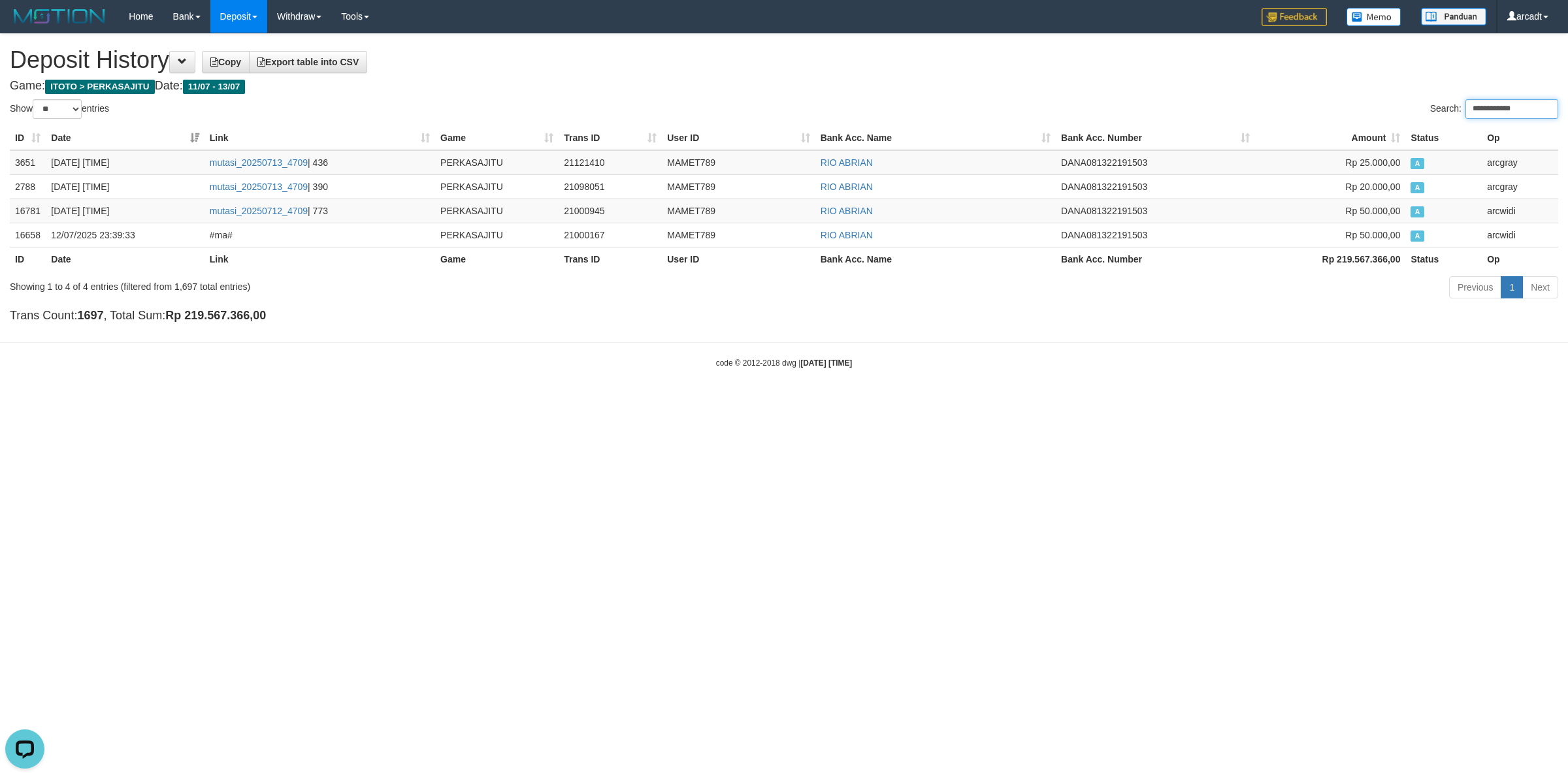 click on "**********" at bounding box center [1512, 109] 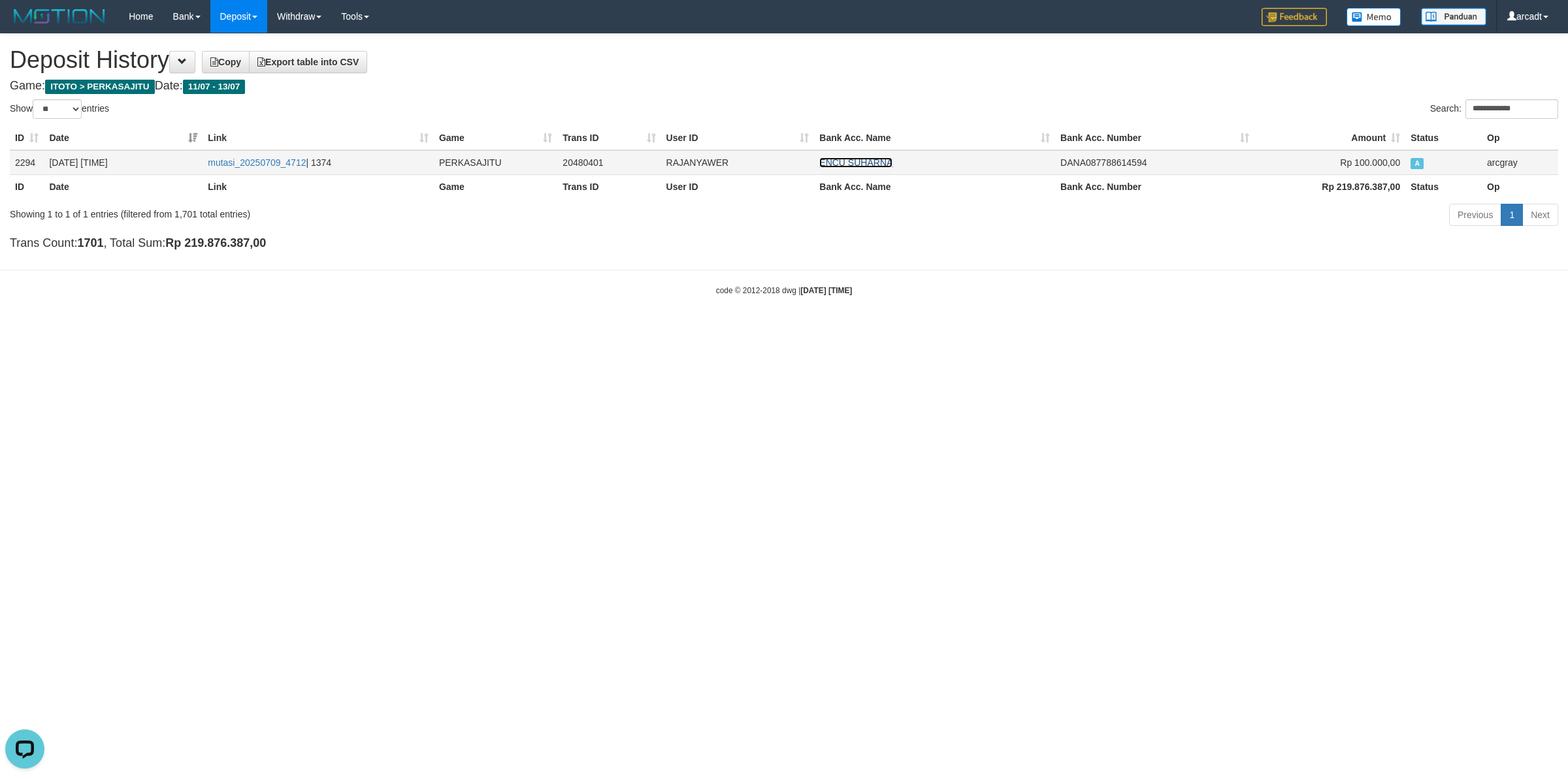 click on "ENCU SUHARNA" at bounding box center [856, 163] 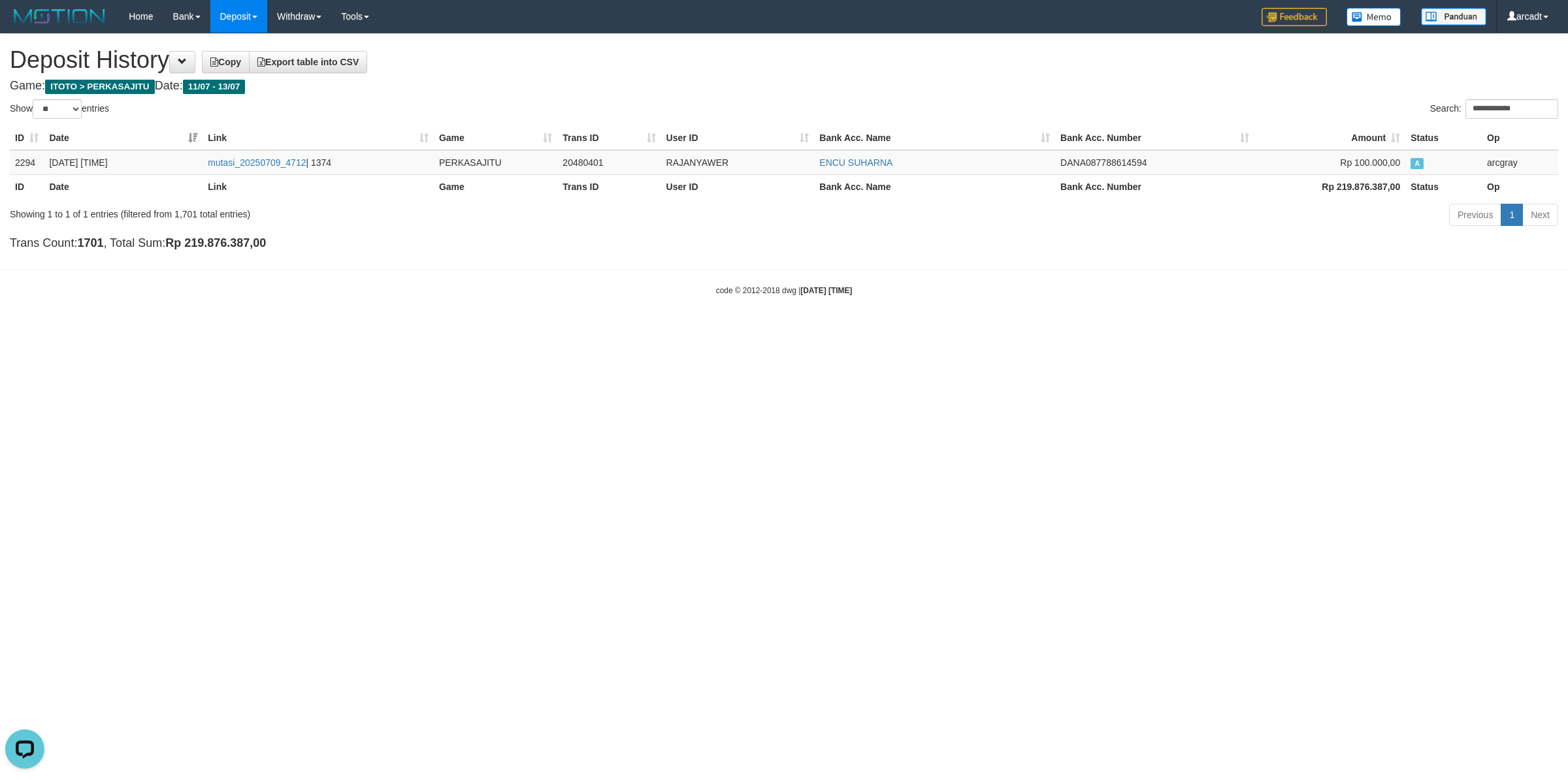 drag, startPoint x: 288, startPoint y: 301, endPoint x: 337, endPoint y: 283, distance: 52.20153 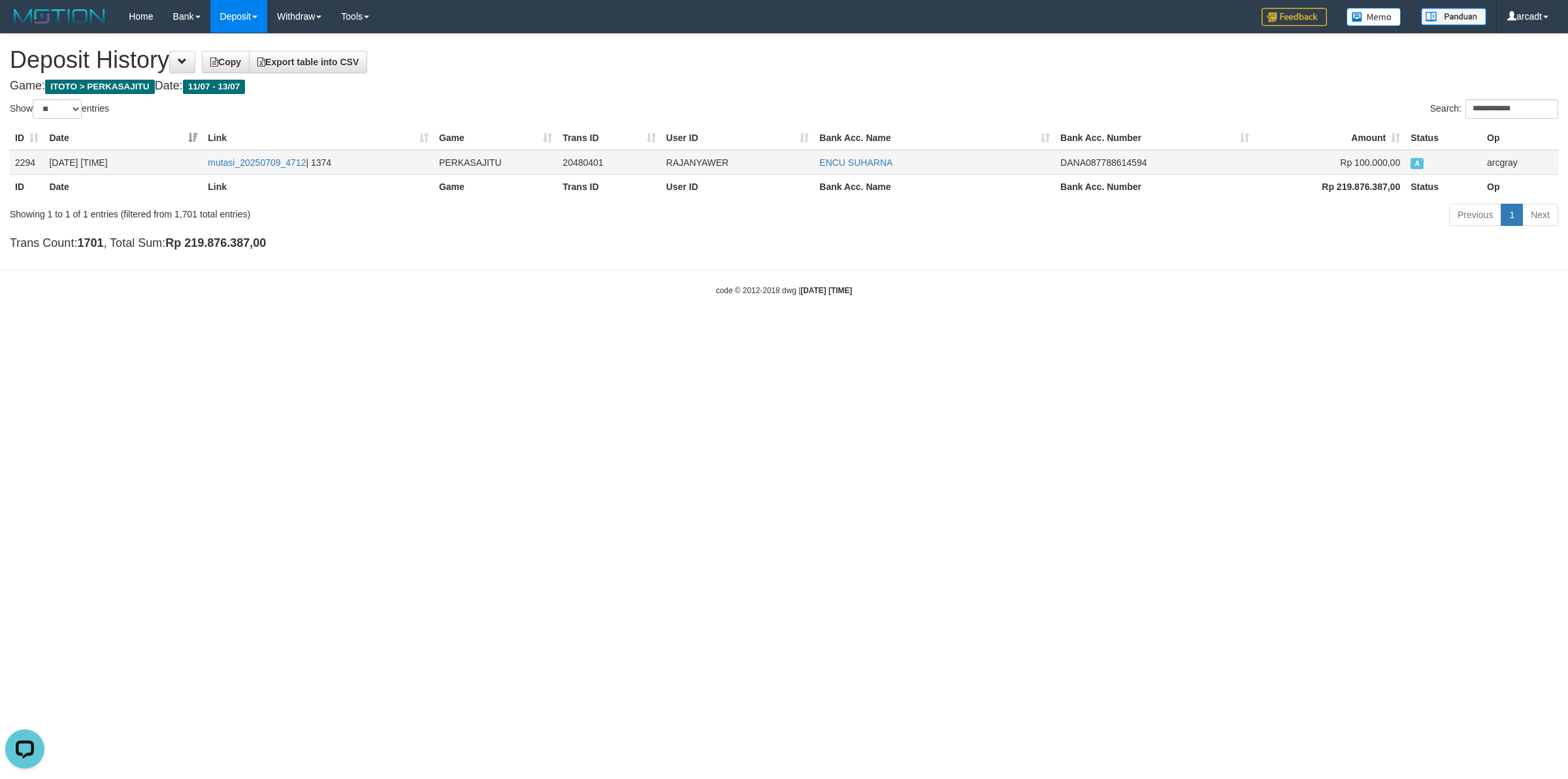 click on "RAJANYAWER" at bounding box center [738, 163] 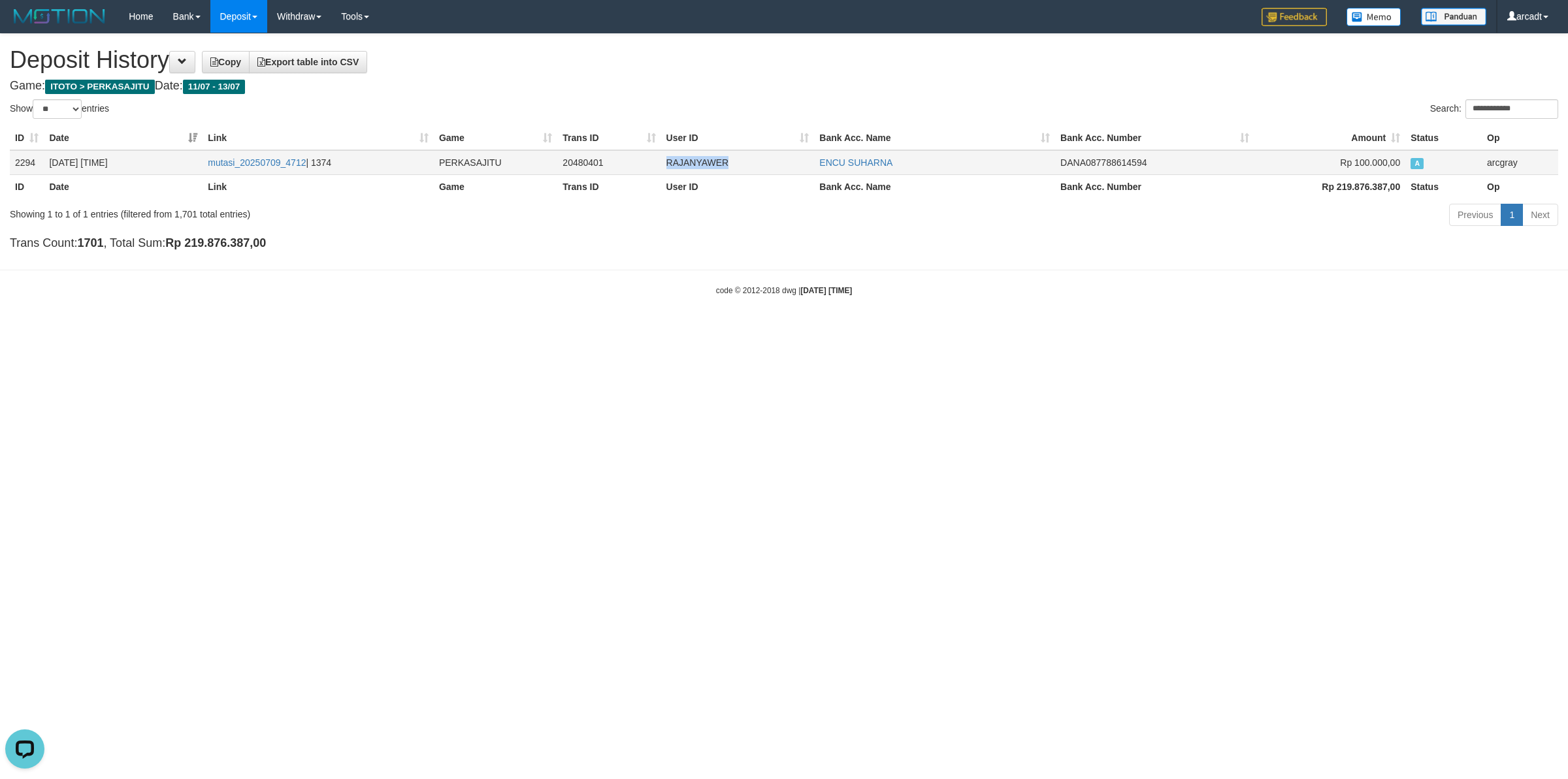 click on "RAJANYAWER" at bounding box center (738, 163) 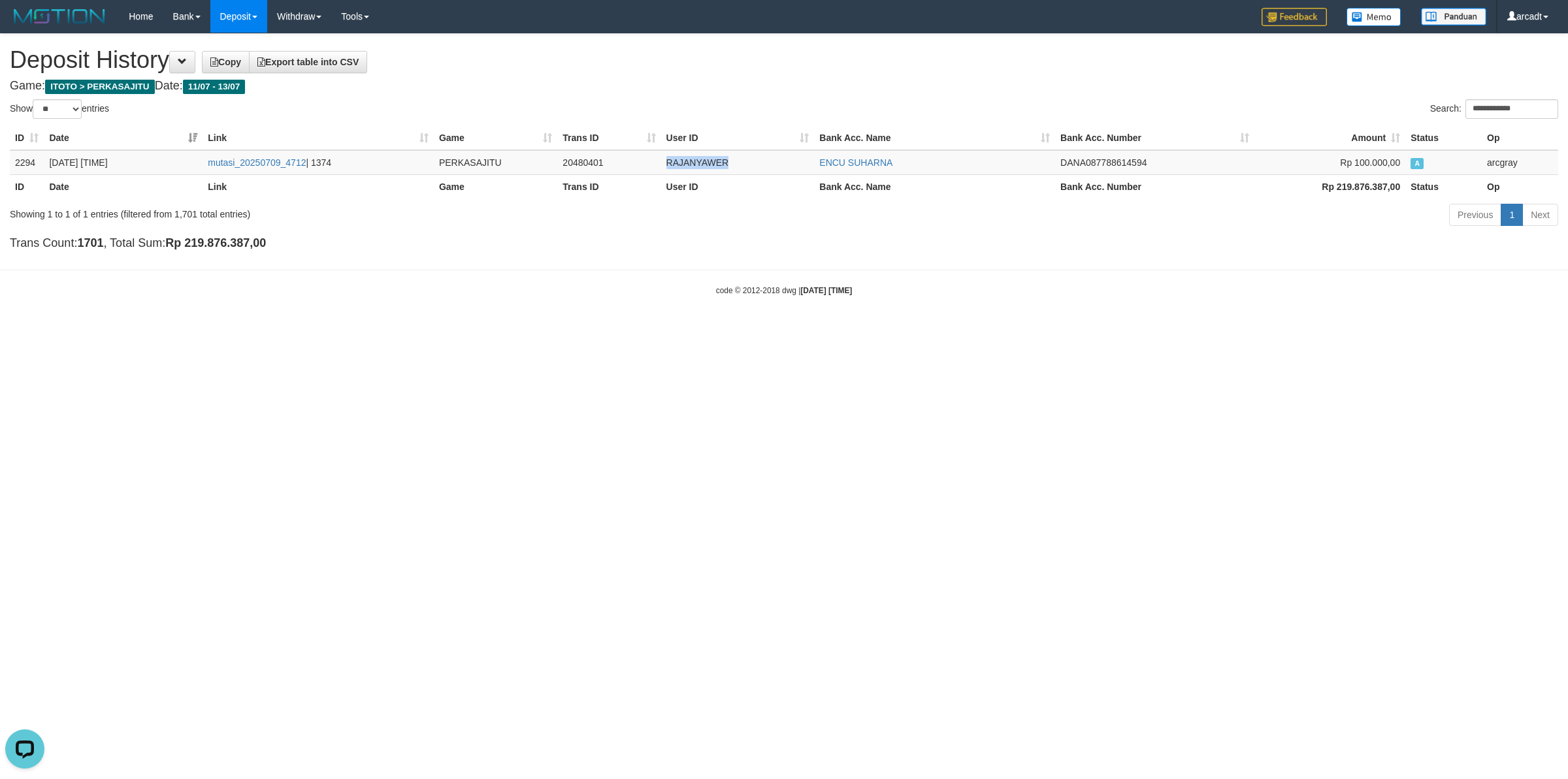 copy on "RAJANYAWER" 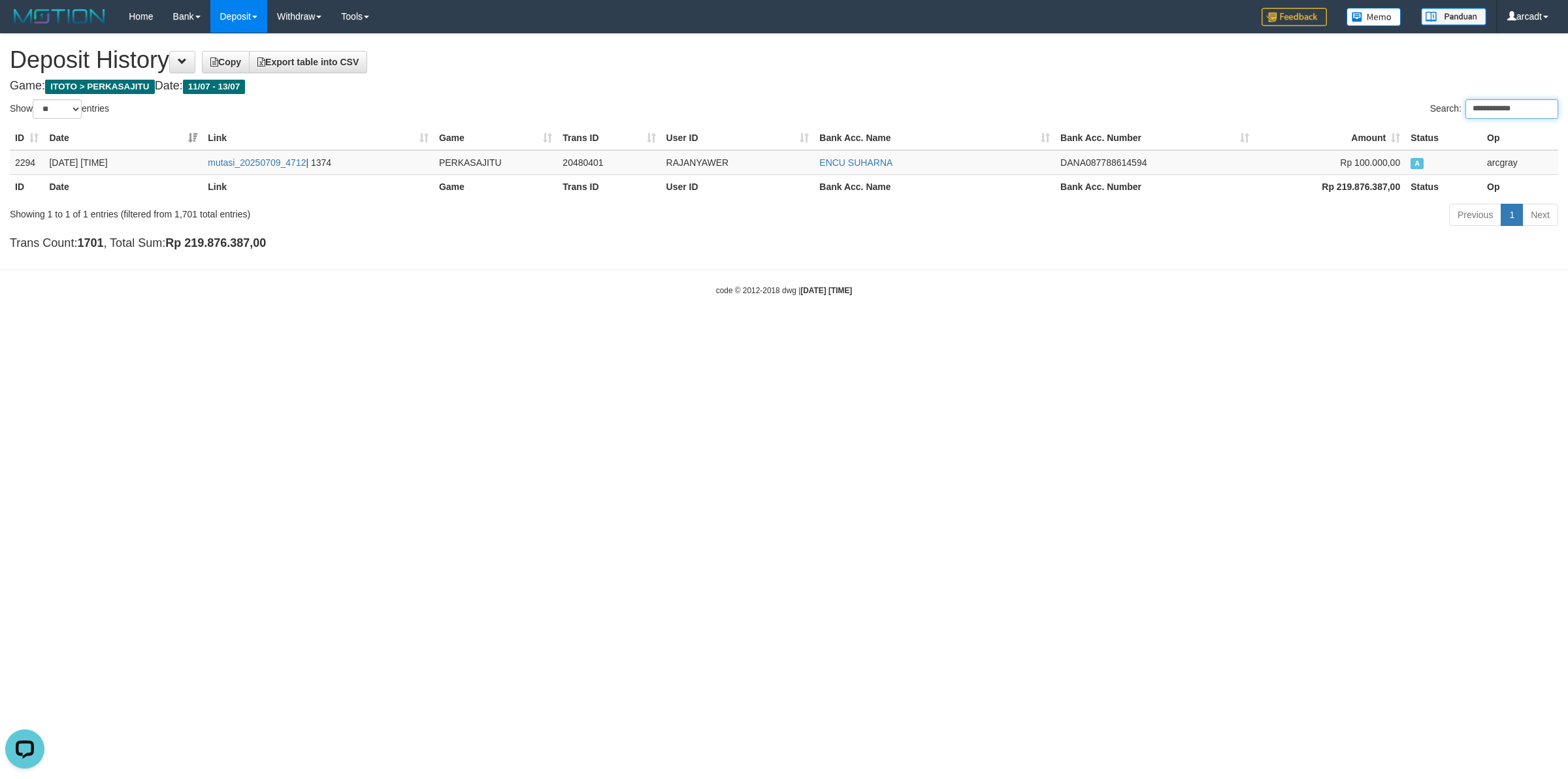 click on "**********" at bounding box center [1512, 109] 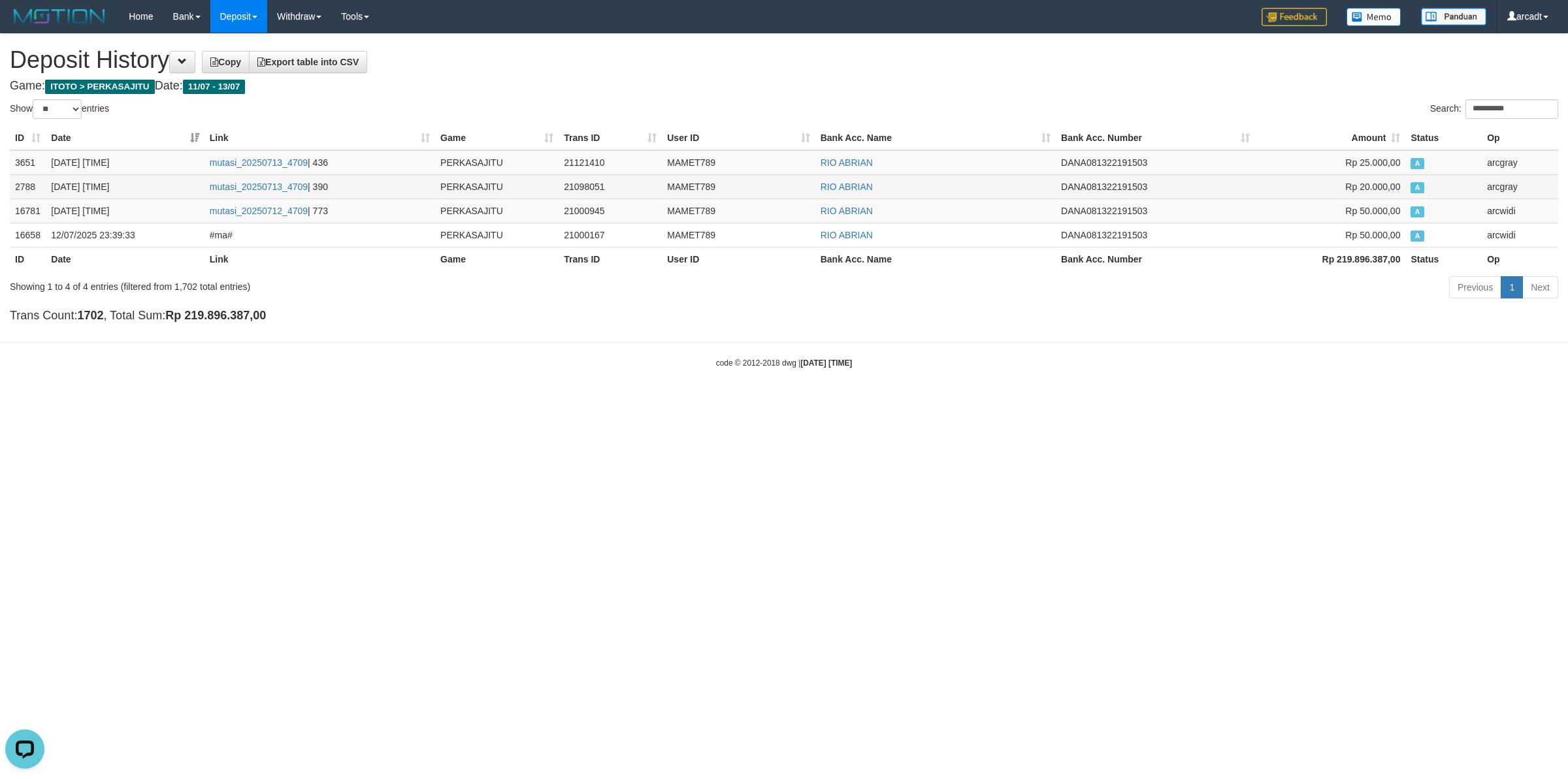 click on "MAMET789" at bounding box center [738, 186] 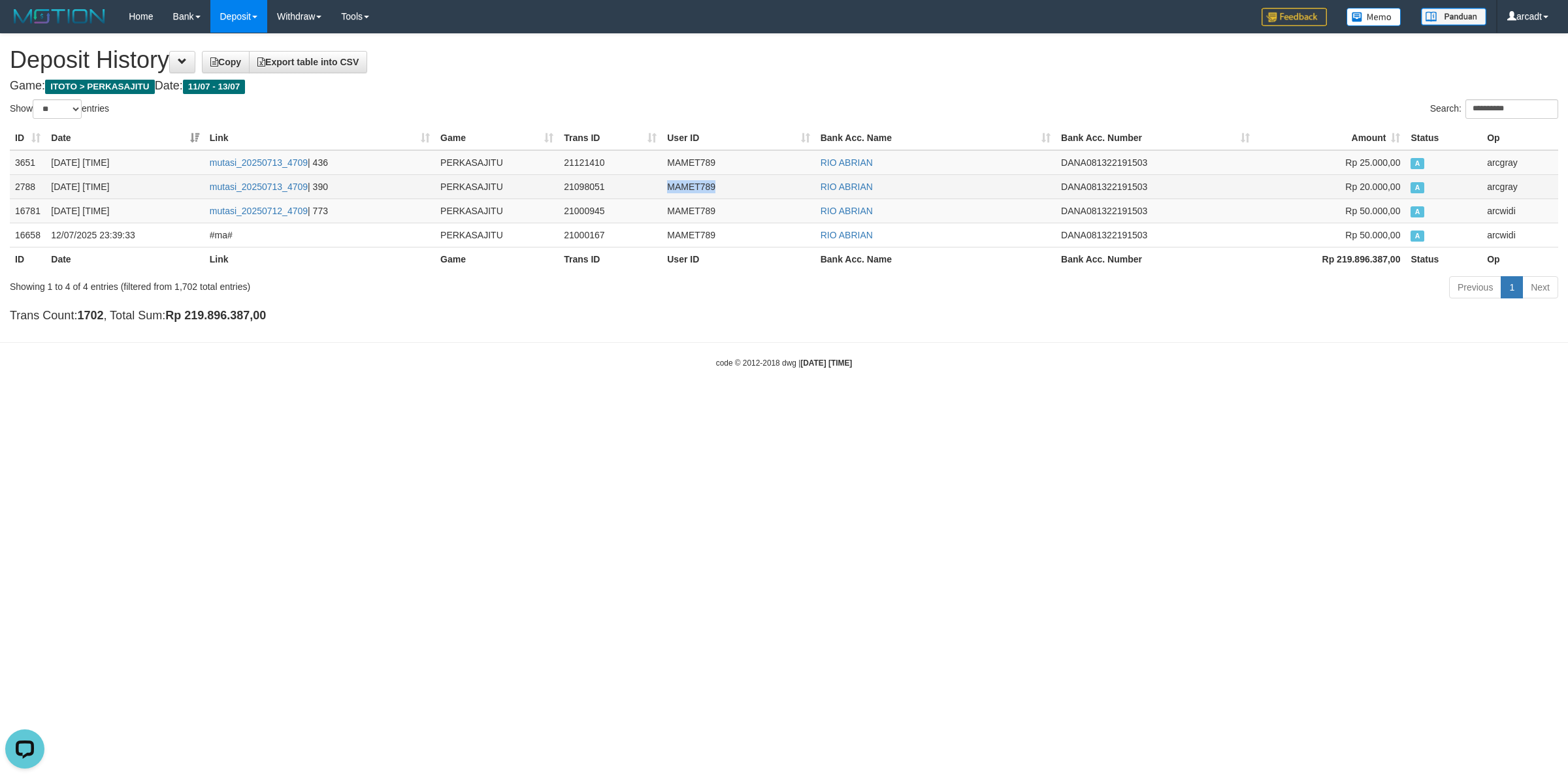 click on "MAMET789" at bounding box center [738, 186] 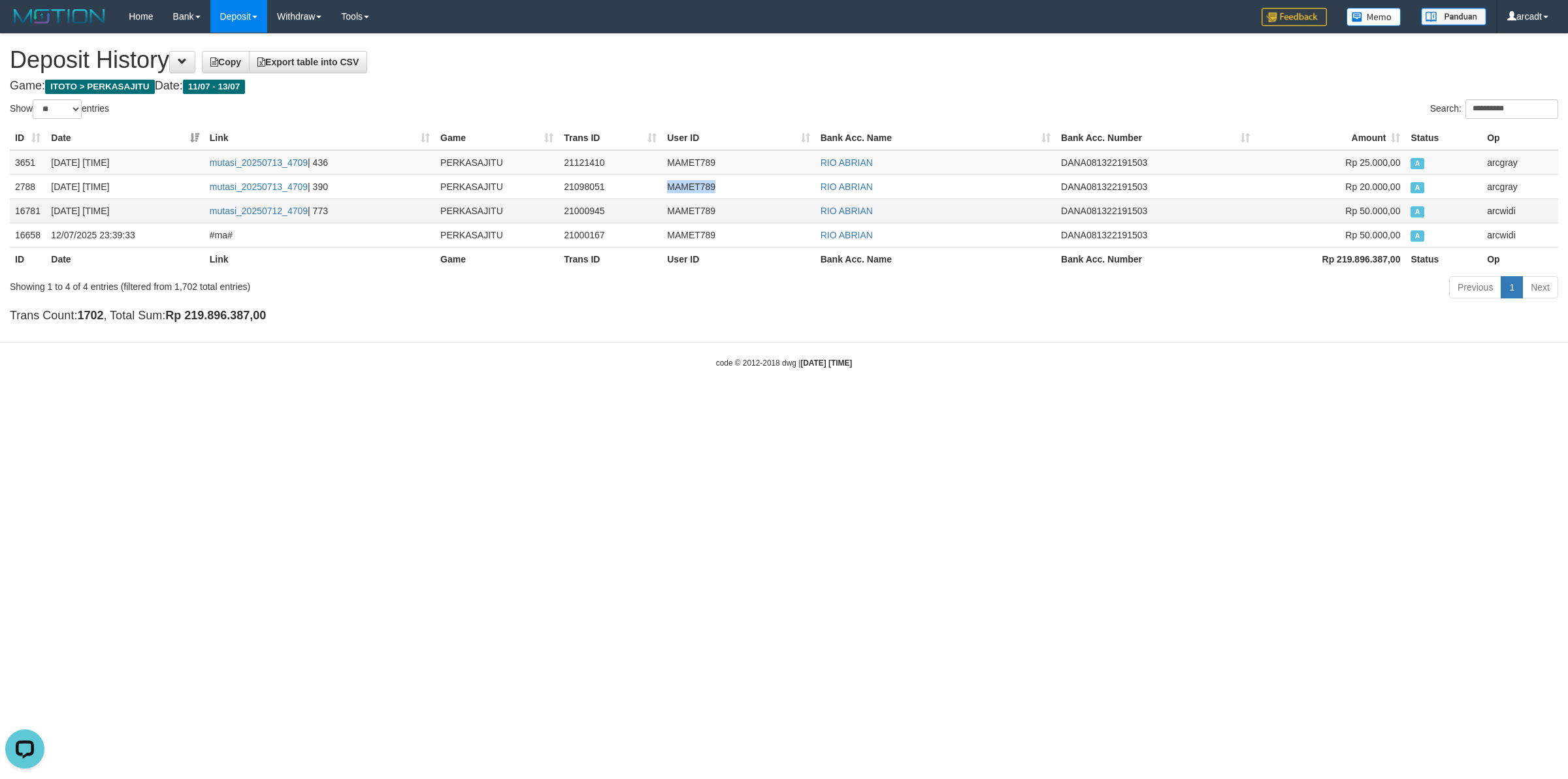 copy on "MAMET789" 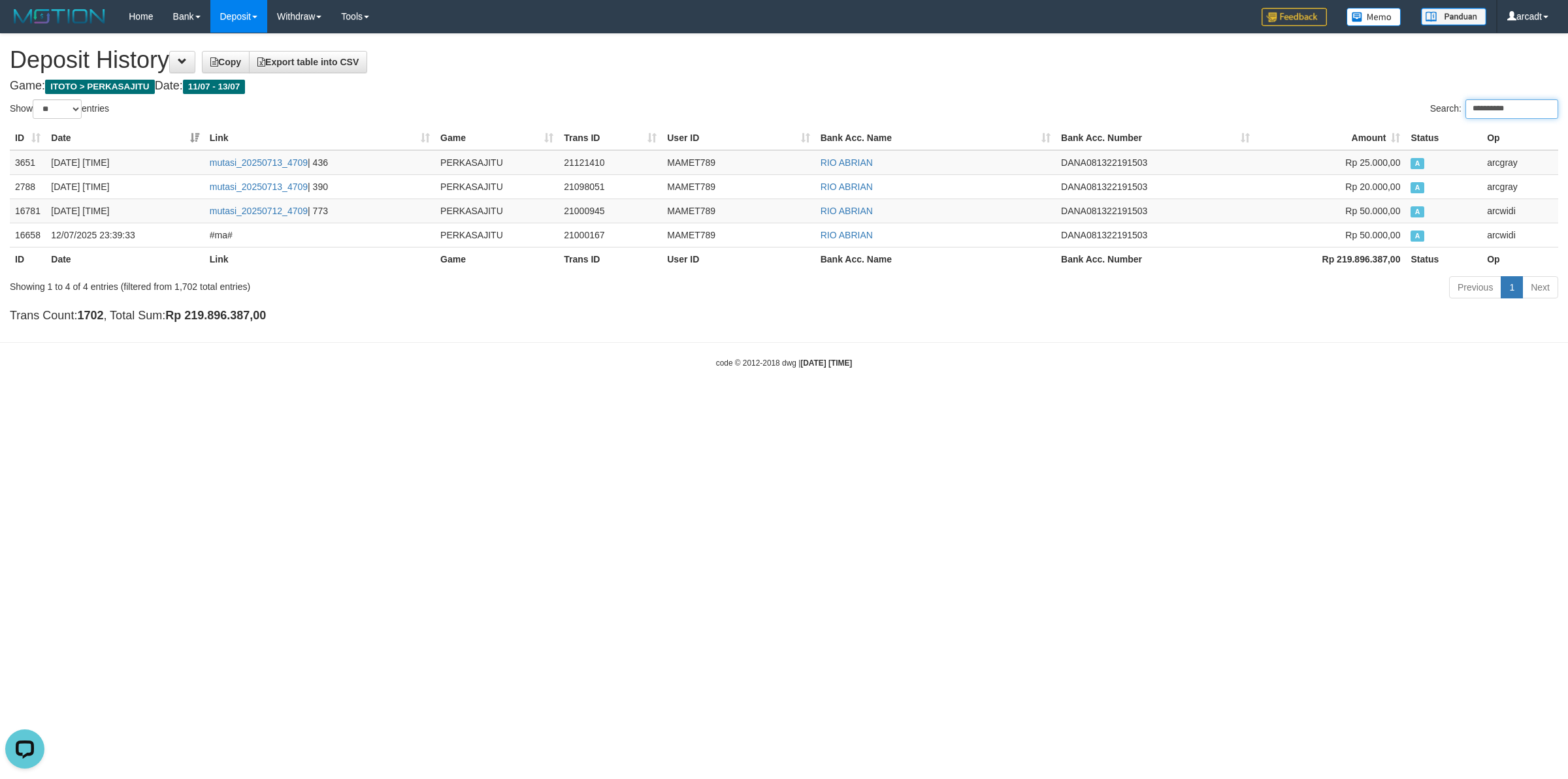 click on "**********" at bounding box center (1512, 109) 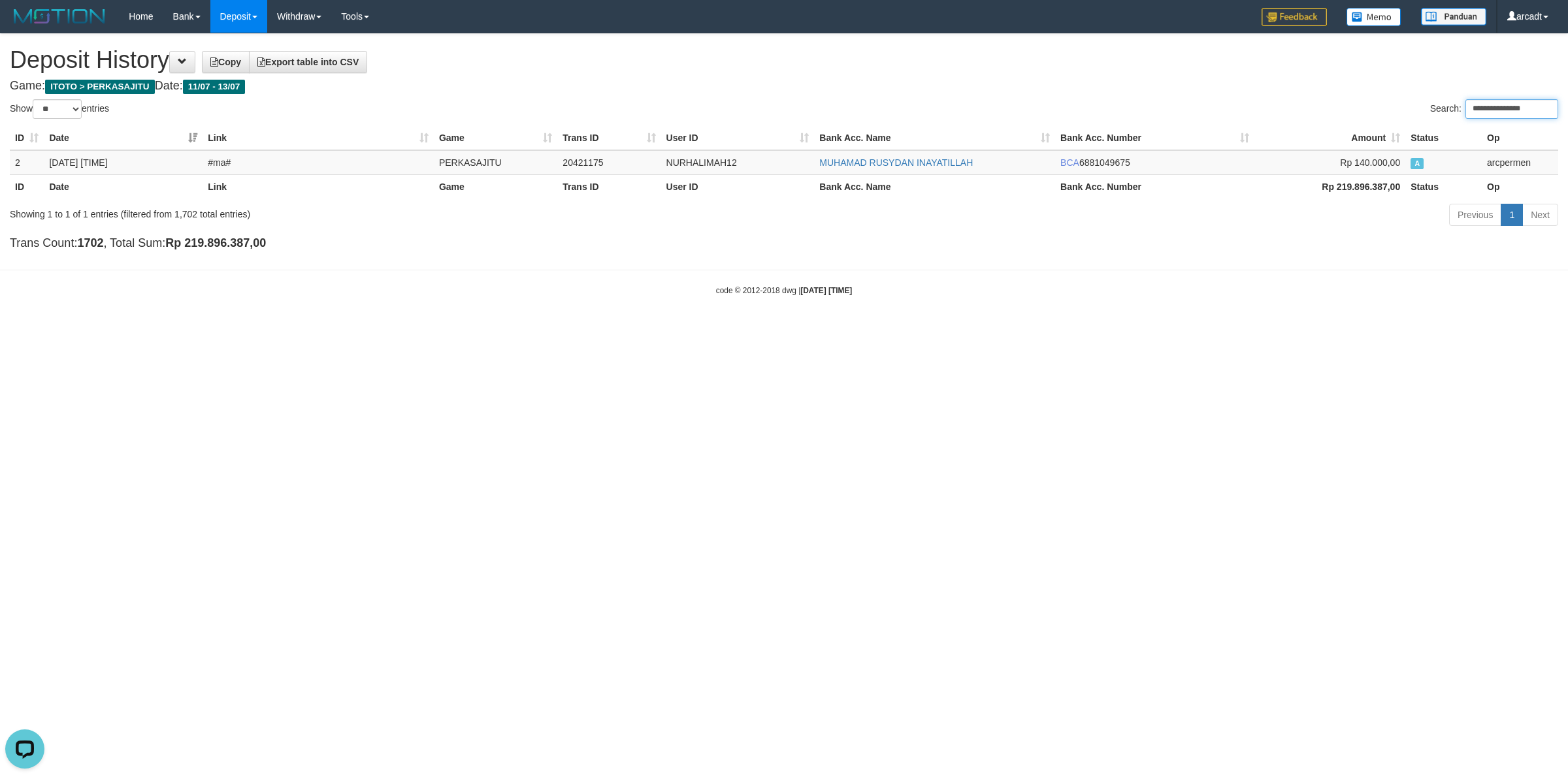 click on "**********" at bounding box center [1512, 109] 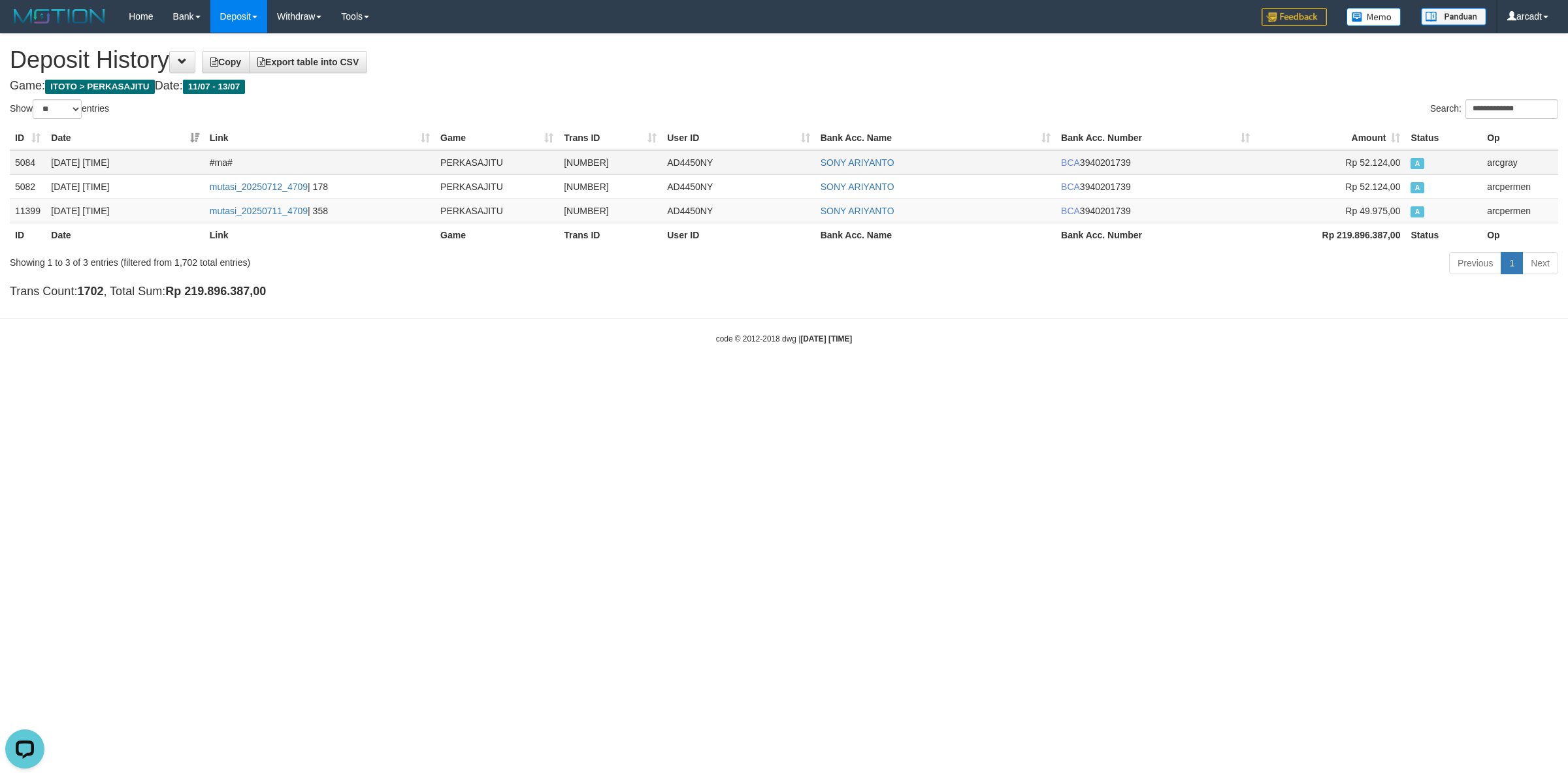 click on "AD4450NY" at bounding box center (738, 163) 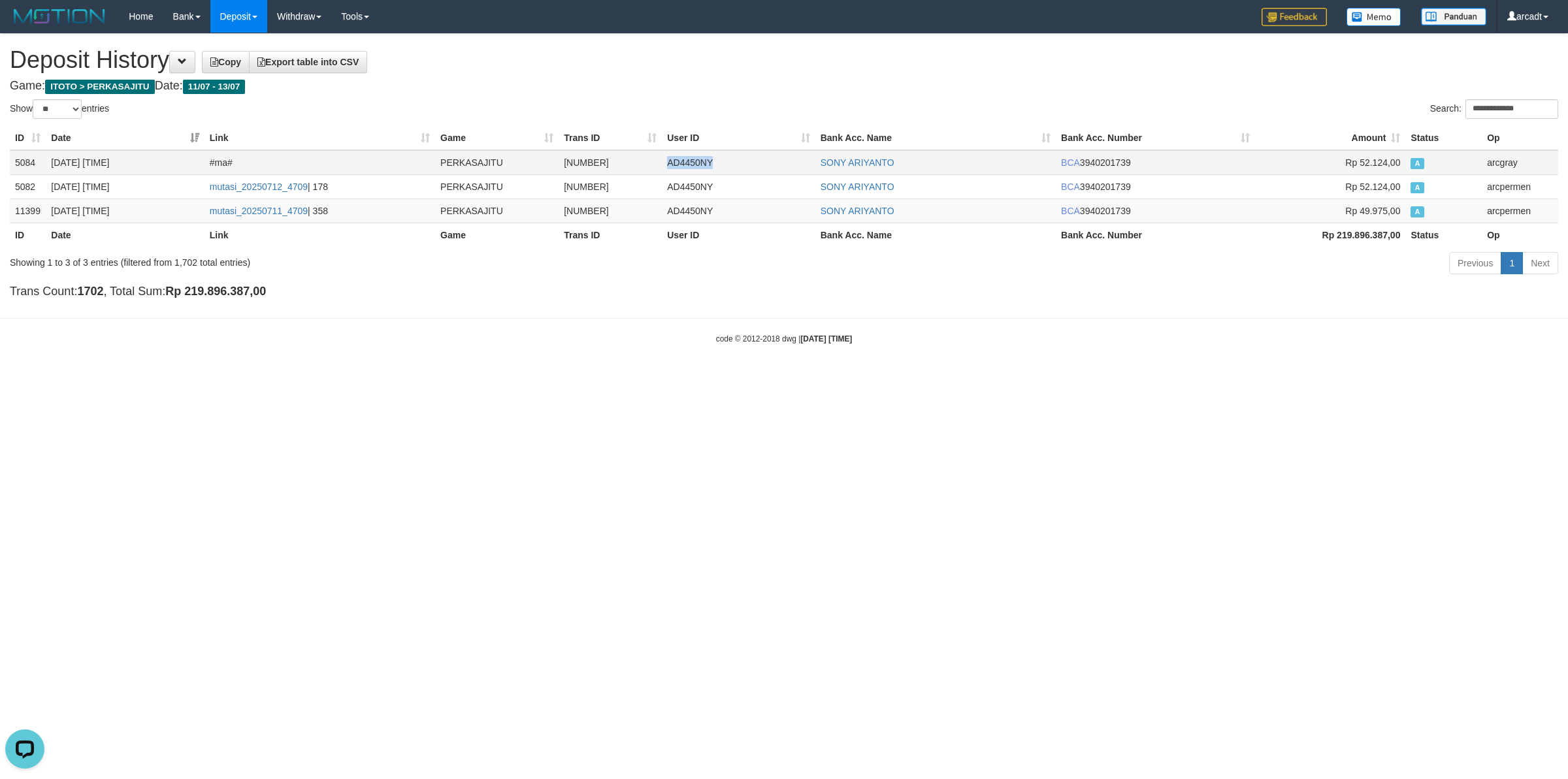 click on "AD4450NY" at bounding box center [738, 163] 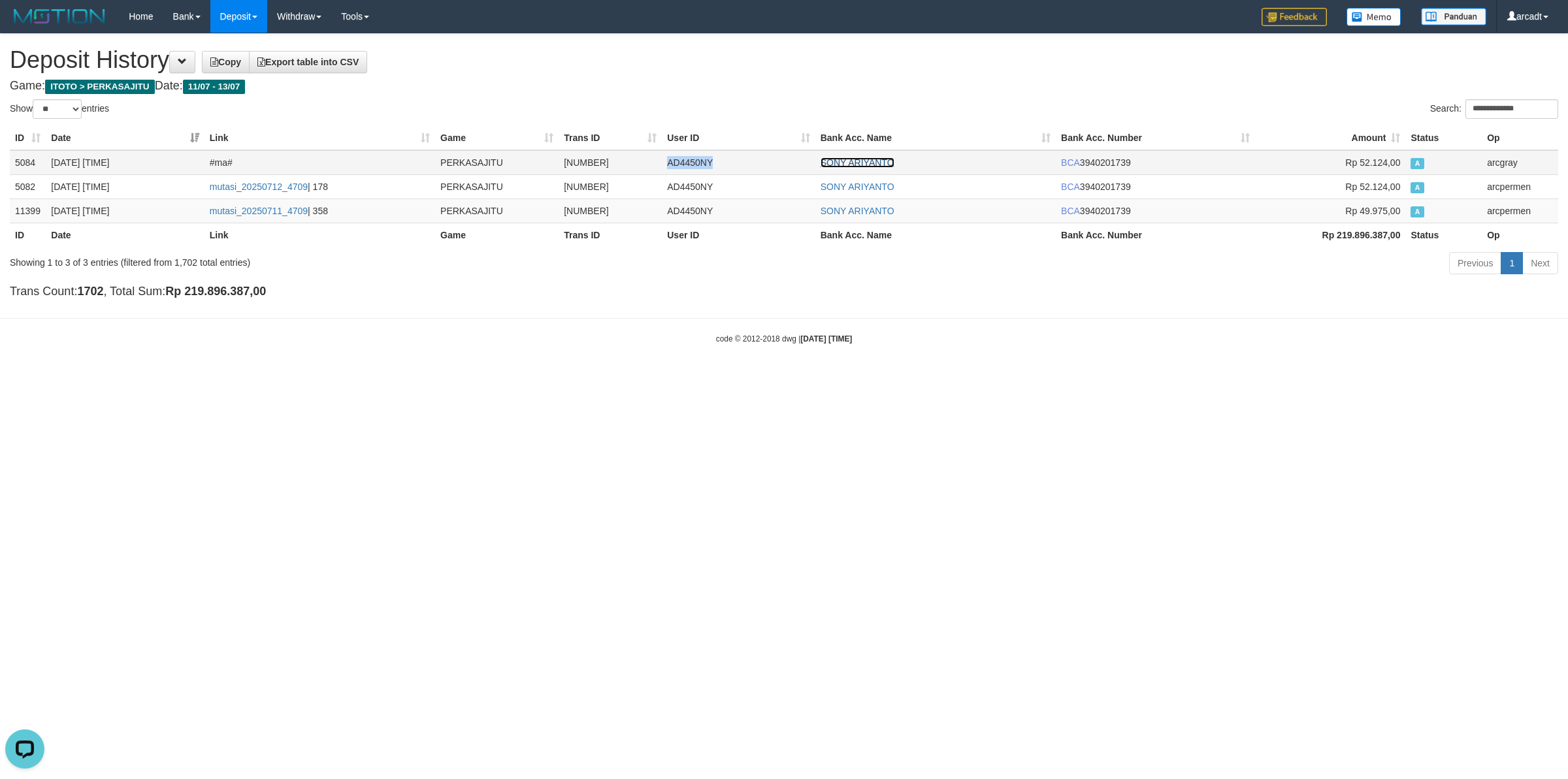 click on "SONY ARIYANTO" at bounding box center [857, 163] 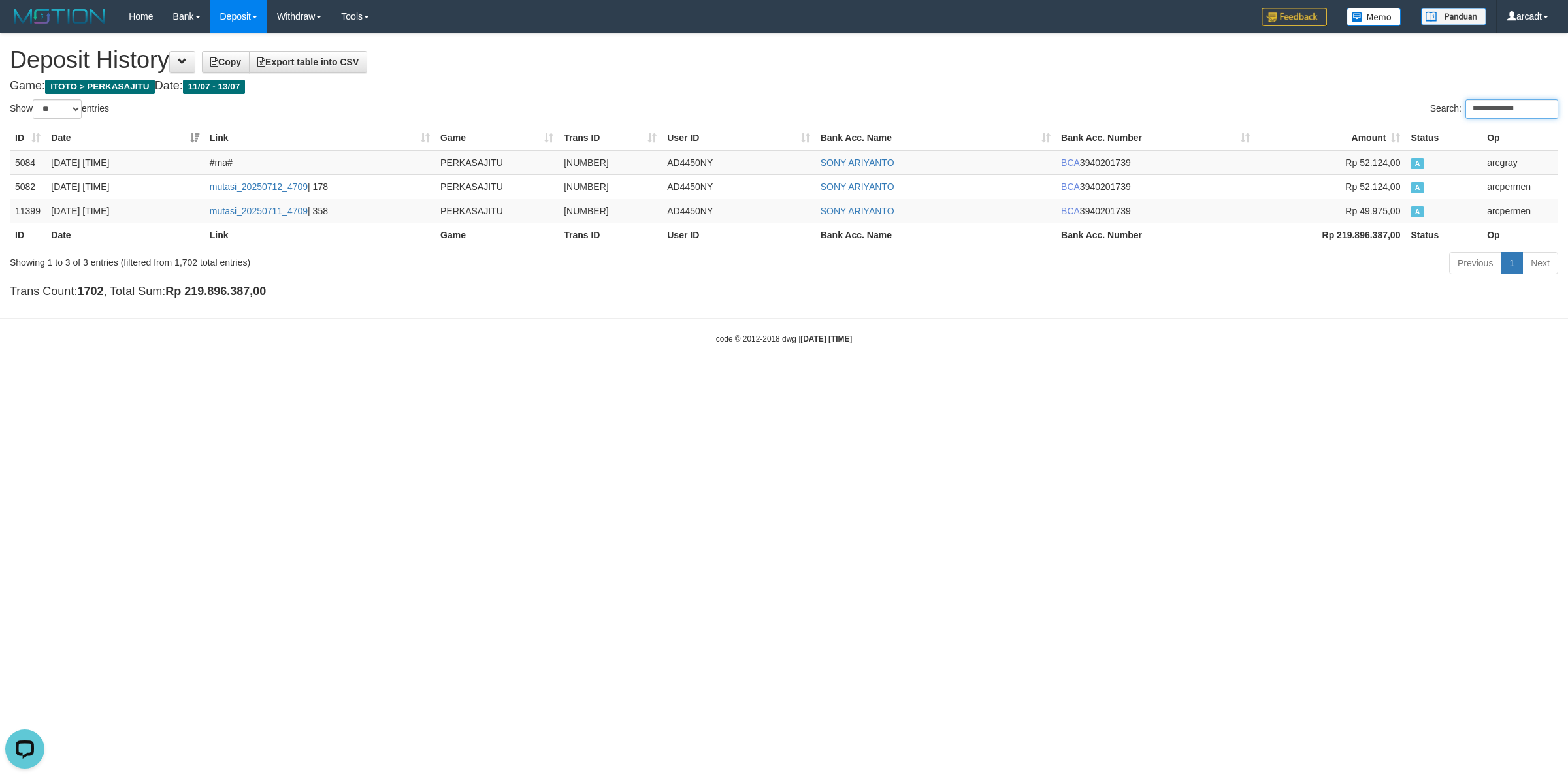 click on "**********" at bounding box center (1512, 109) 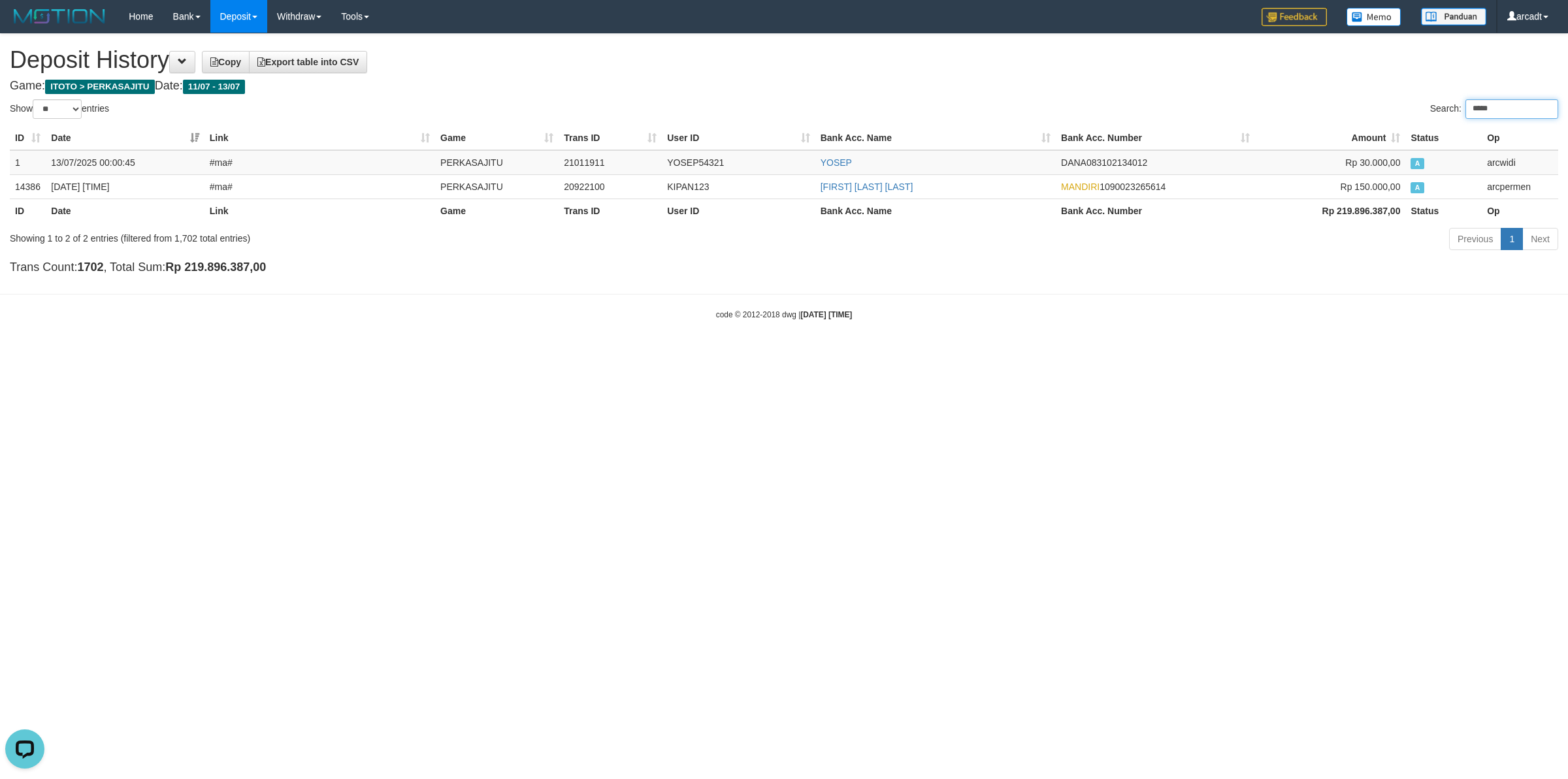 click on "*****" at bounding box center [1512, 109] 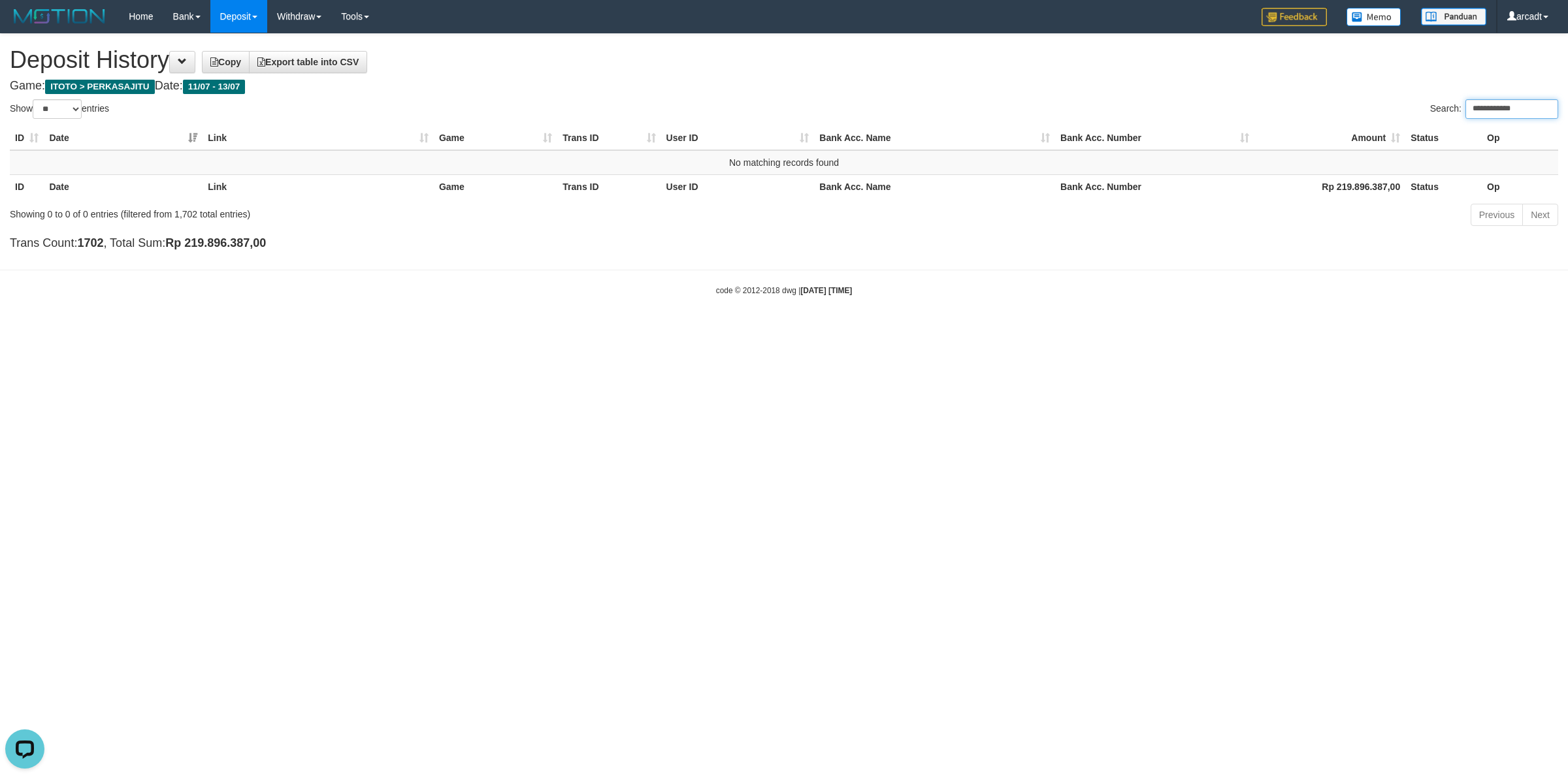 click on "**********" at bounding box center [1512, 109] 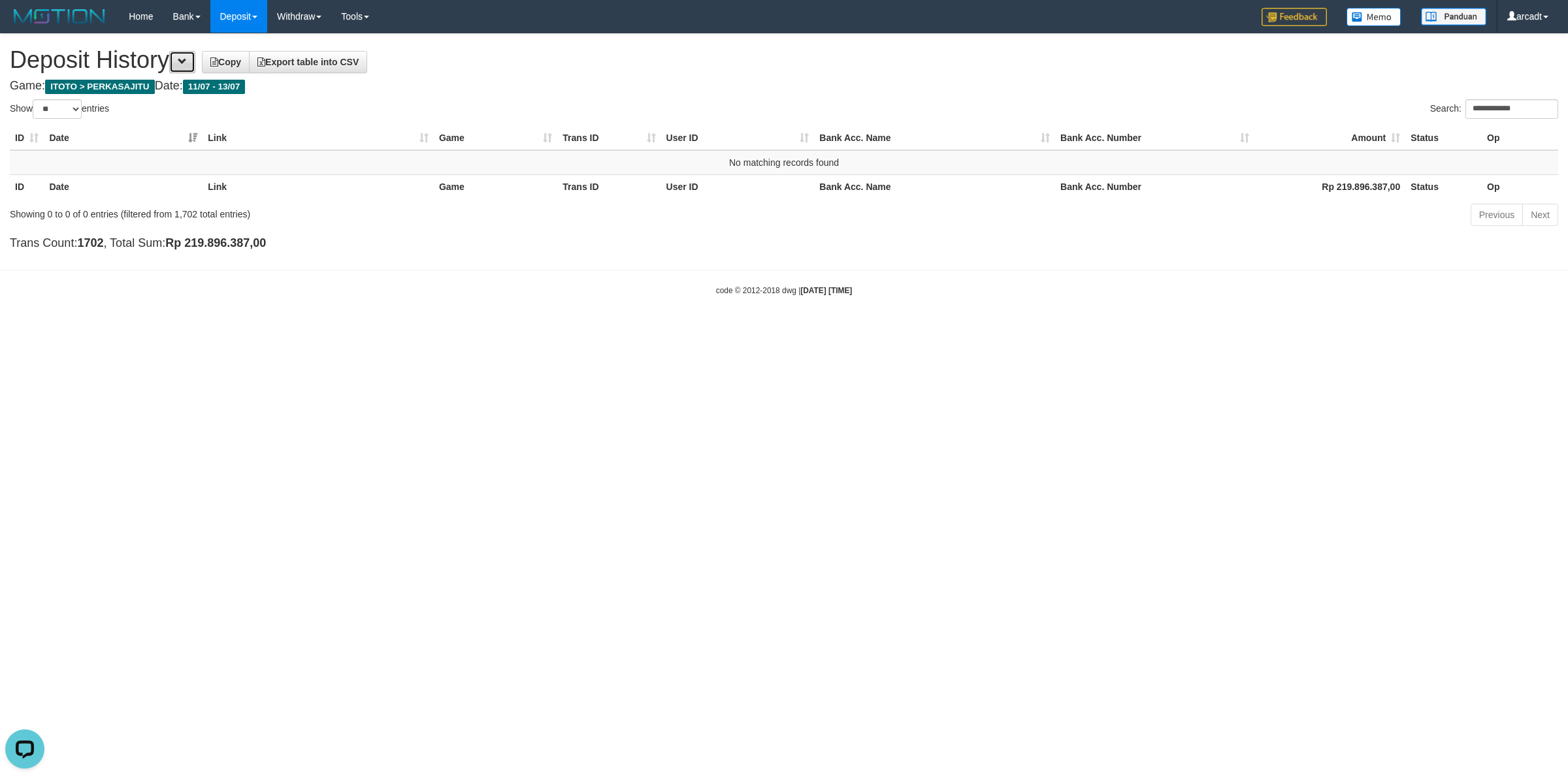click at bounding box center (182, 62) 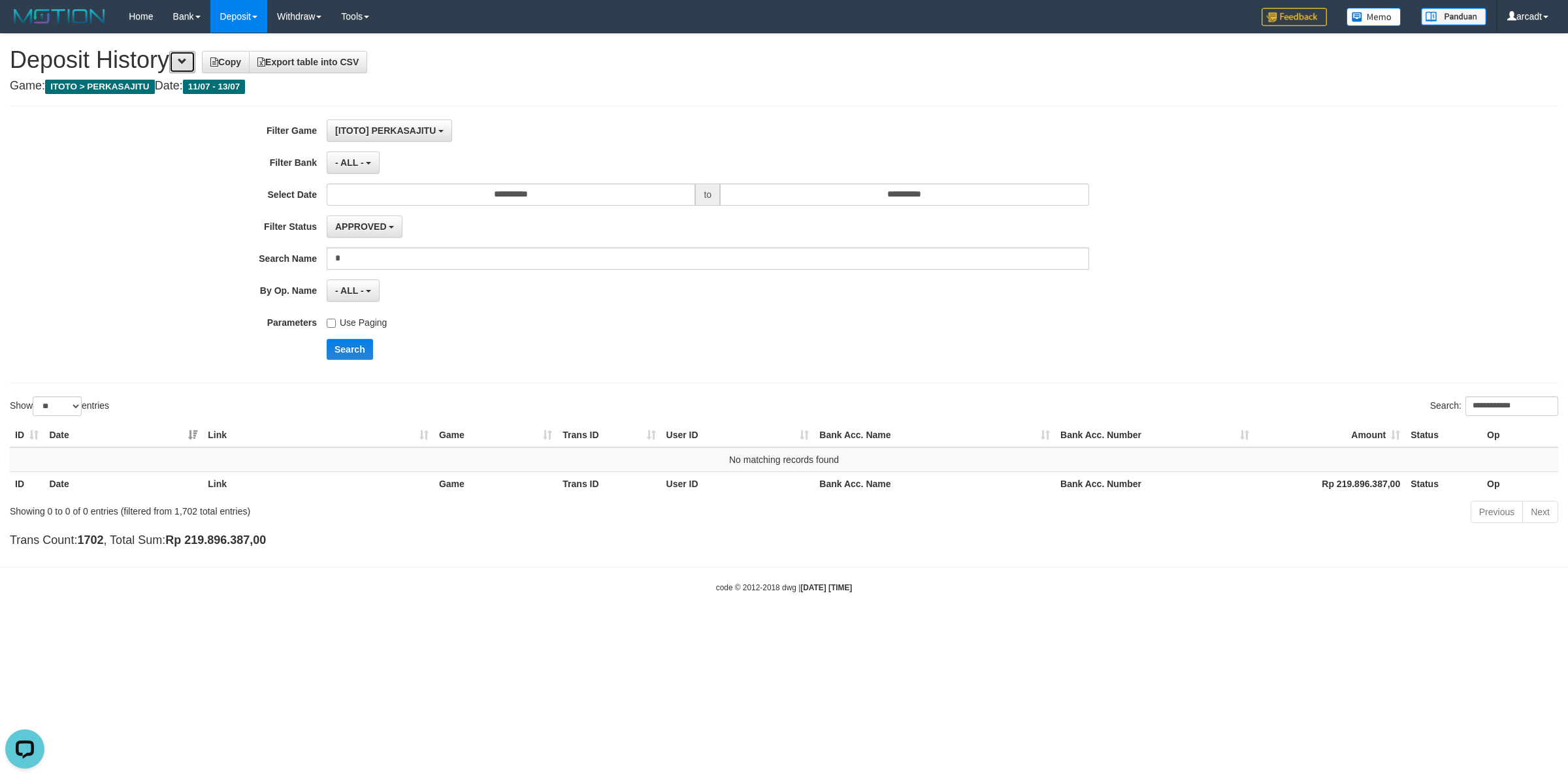 type 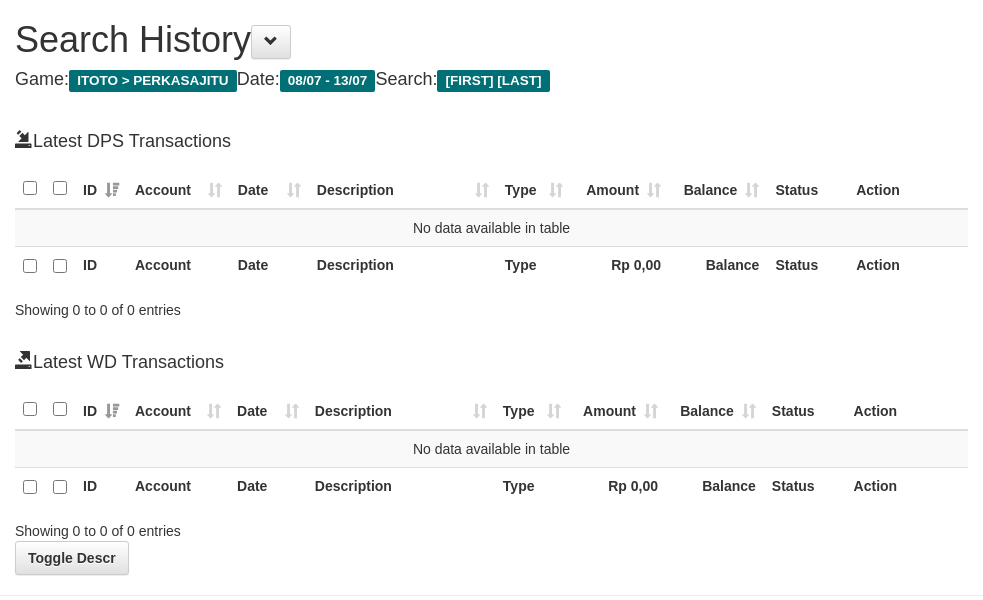 scroll, scrollTop: 0, scrollLeft: 0, axis: both 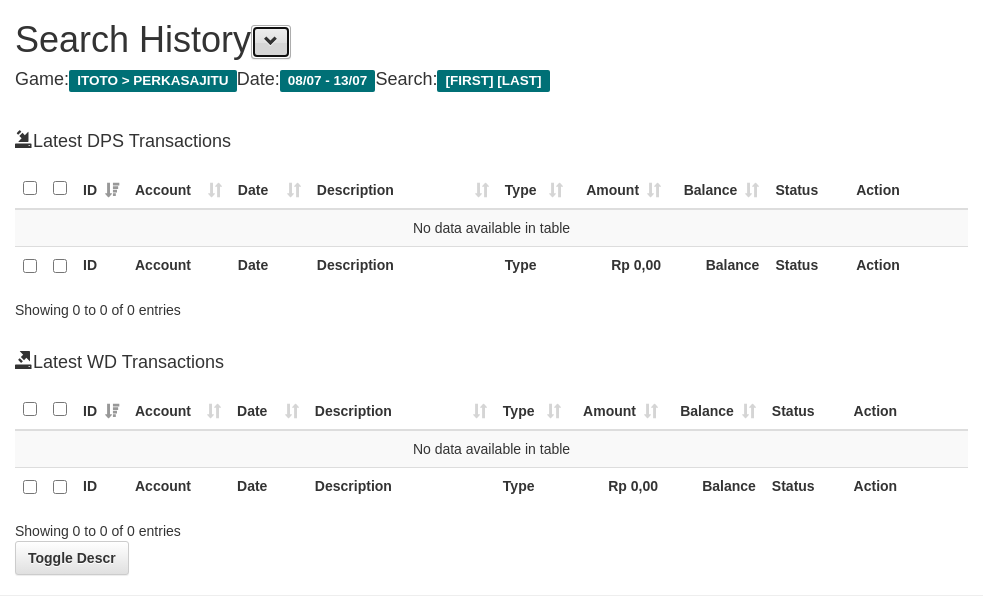 click at bounding box center (271, 42) 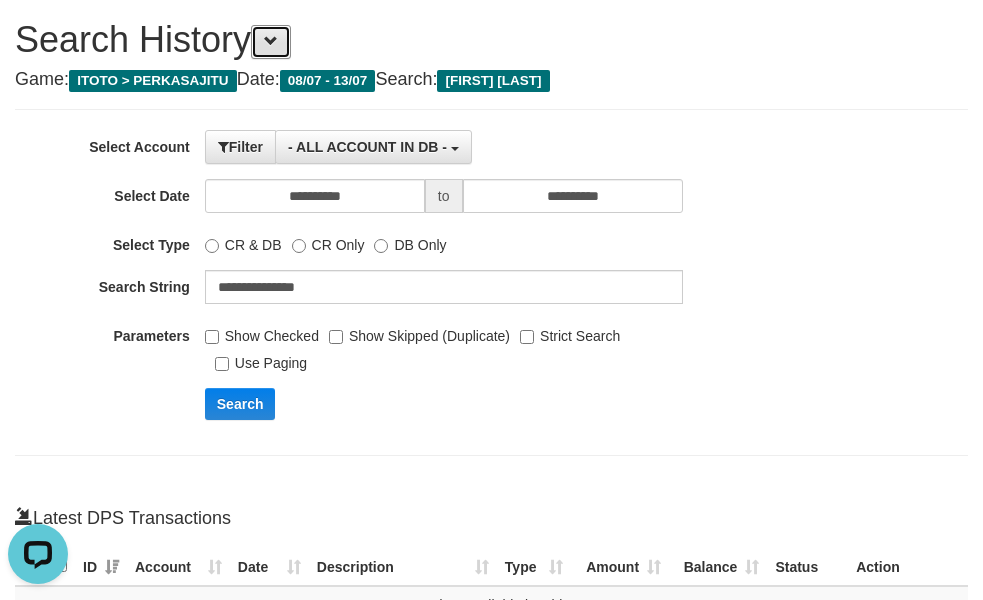 scroll, scrollTop: 0, scrollLeft: 0, axis: both 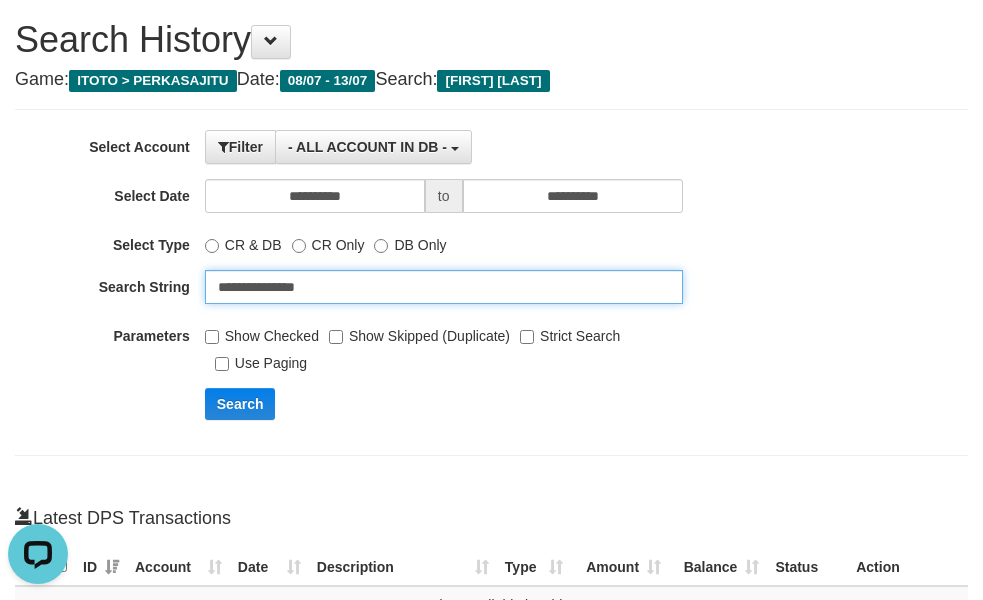 click on "**********" at bounding box center [444, 287] 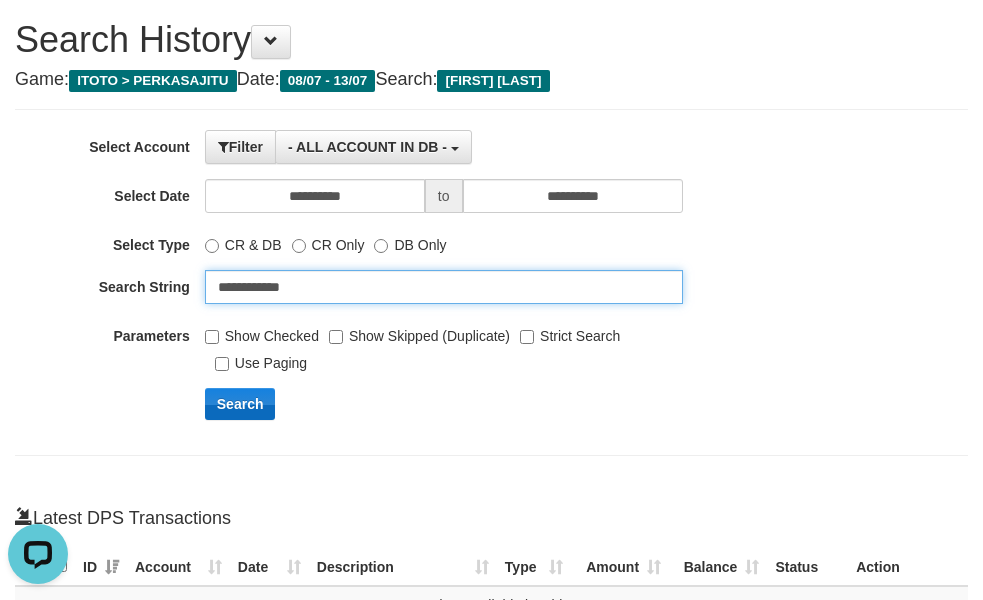 type on "**********" 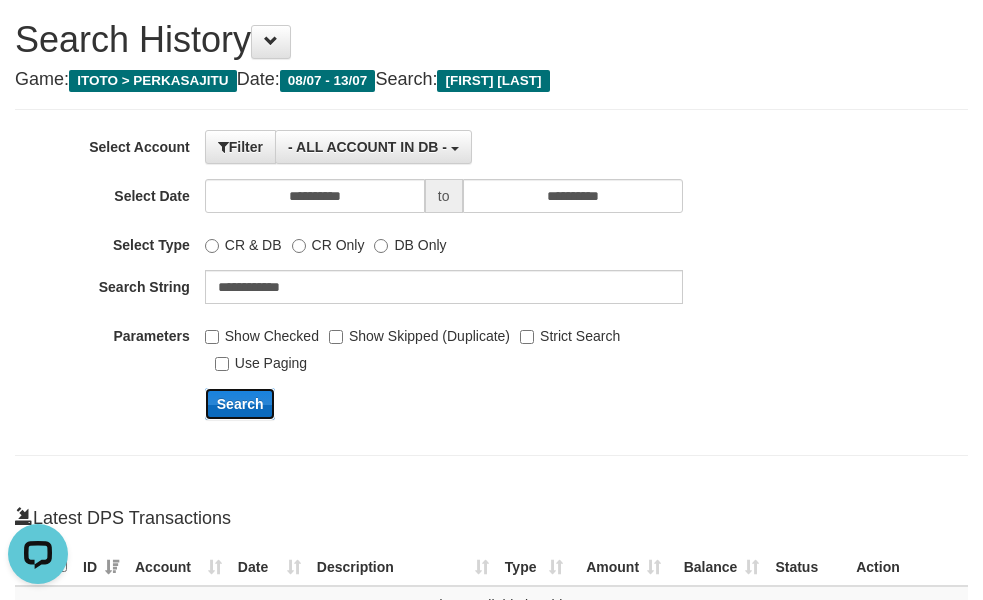 click on "Search" at bounding box center [240, 404] 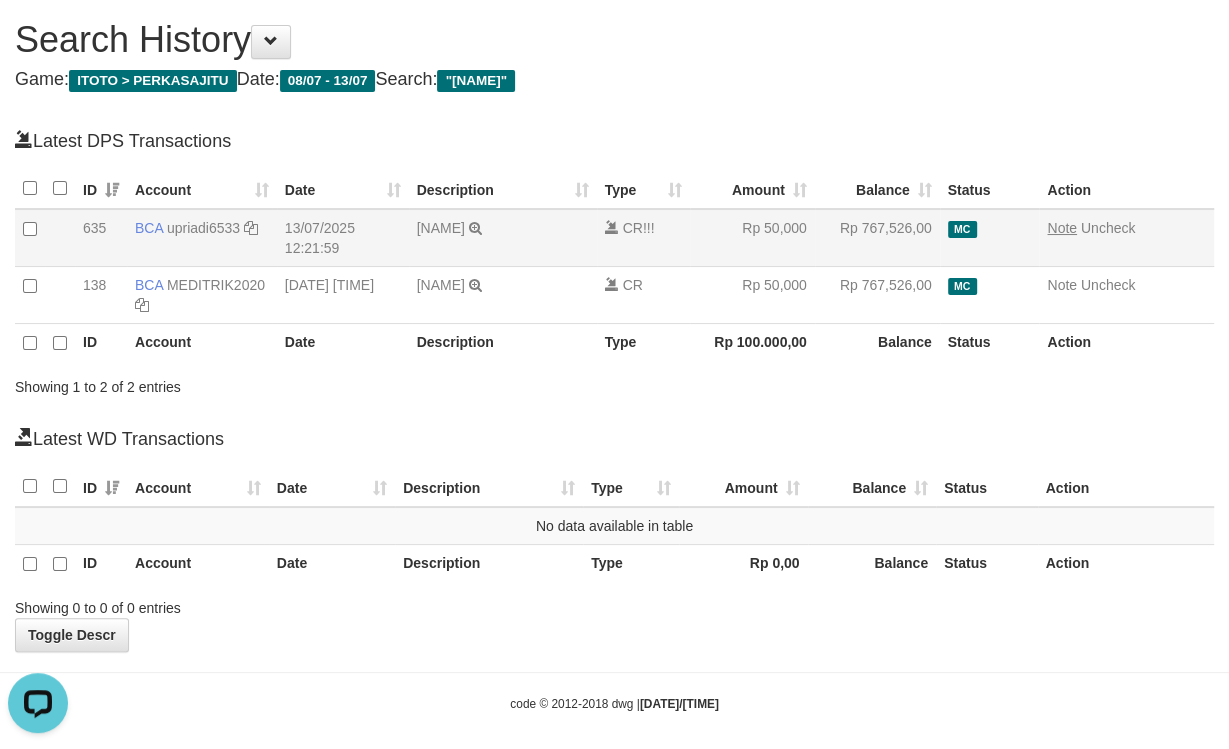 scroll, scrollTop: 0, scrollLeft: 0, axis: both 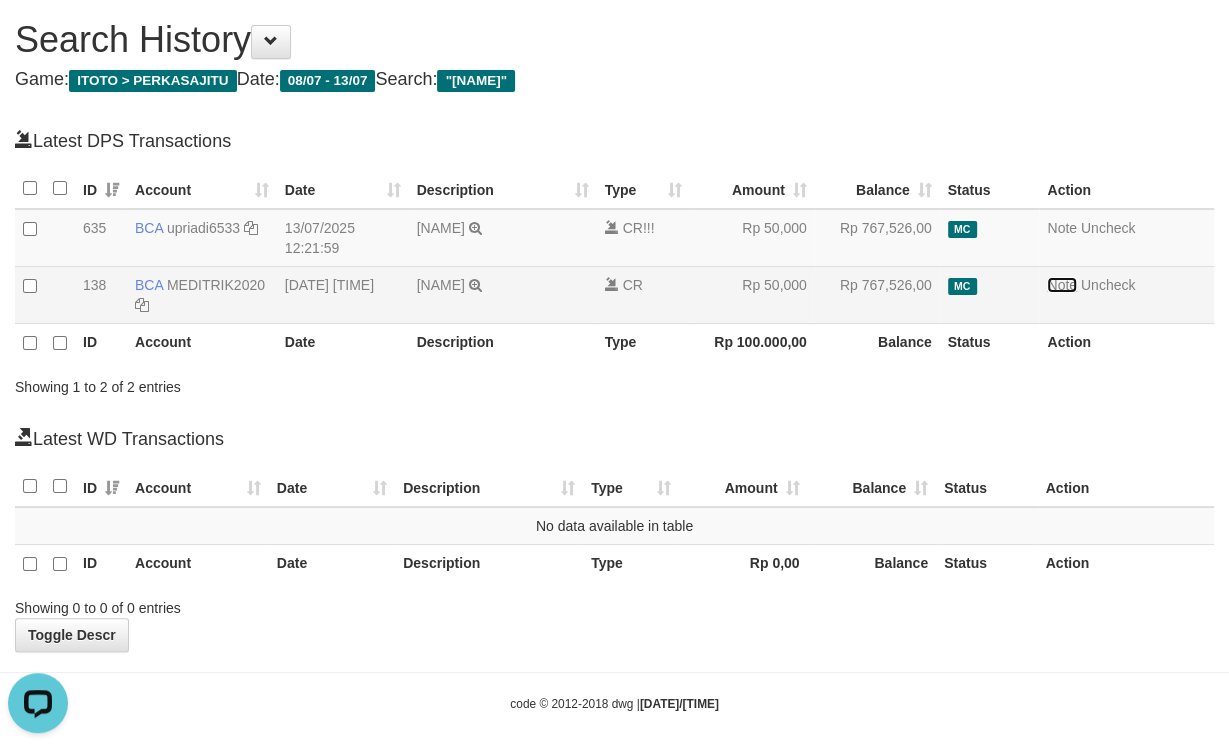 click on "Note" at bounding box center (1062, 285) 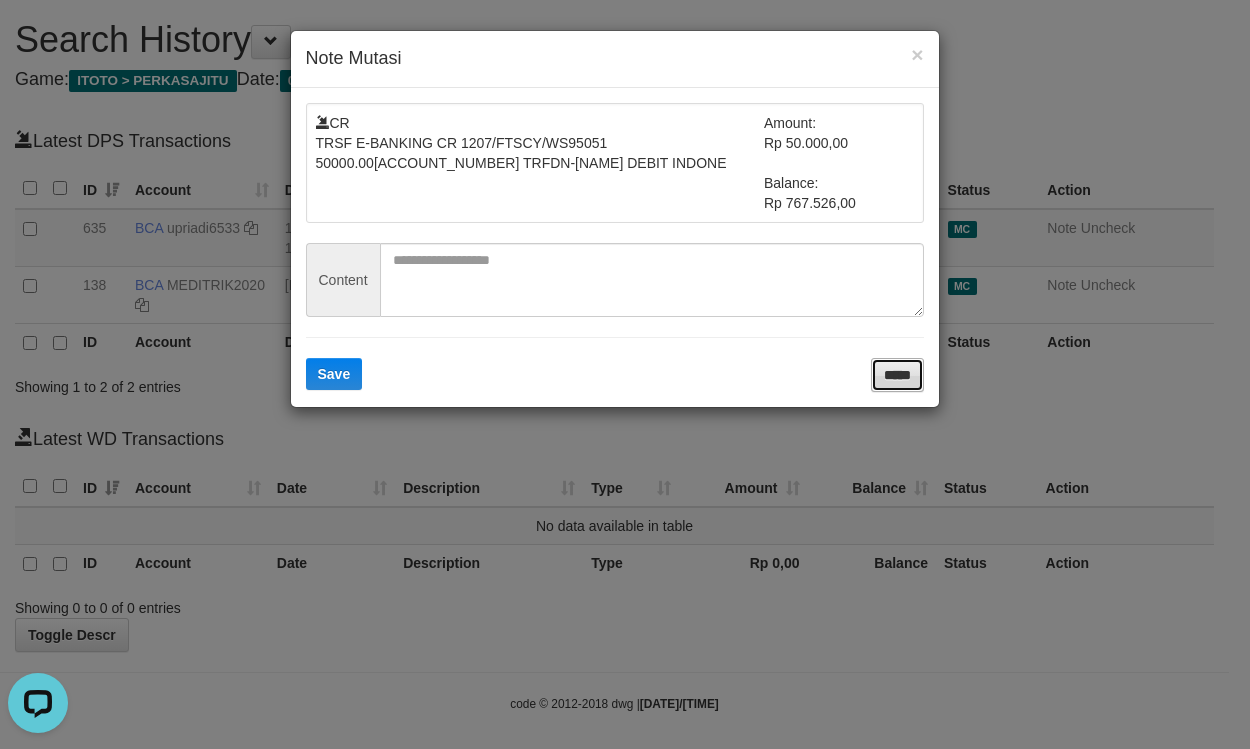 click on "*****" at bounding box center (897, 375) 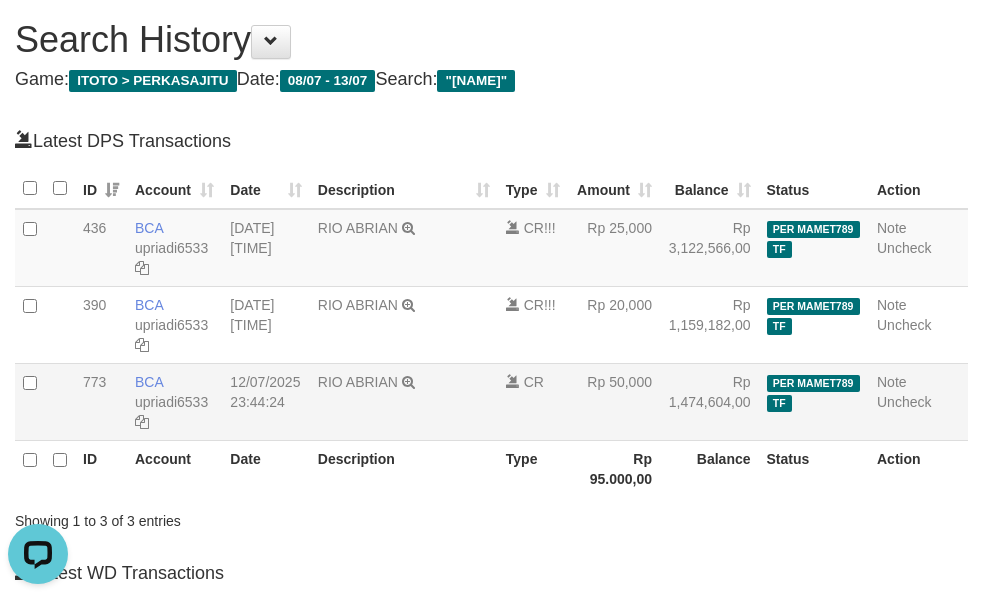scroll, scrollTop: 0, scrollLeft: 0, axis: both 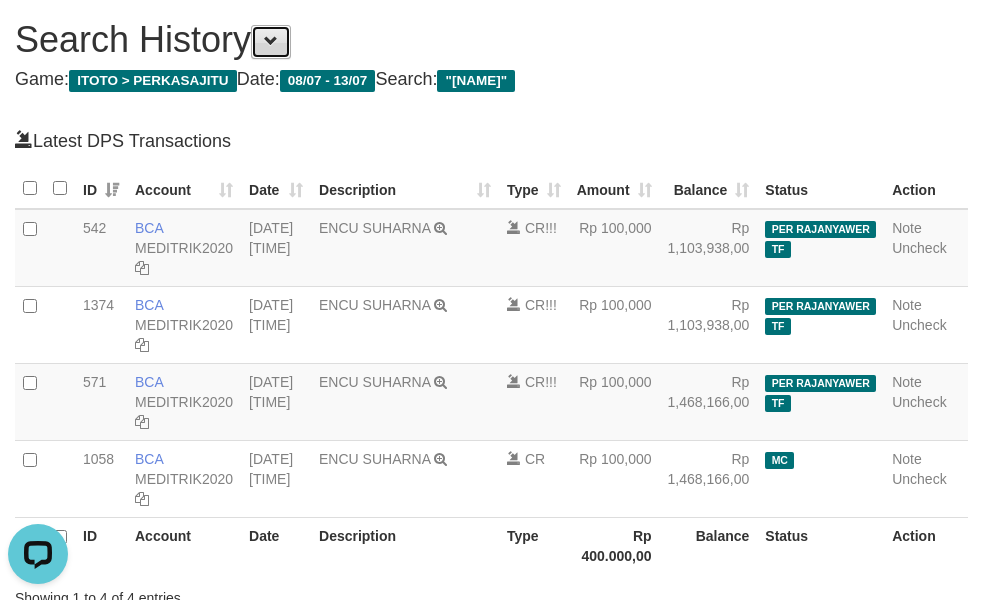 drag, startPoint x: 280, startPoint y: 45, endPoint x: 292, endPoint y: 63, distance: 21.633308 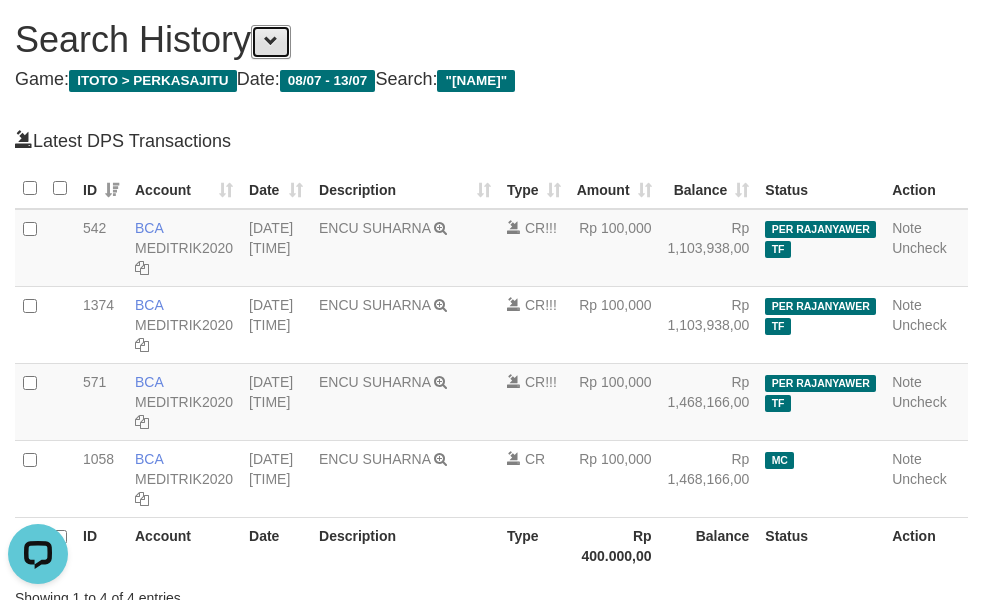 click at bounding box center (271, 41) 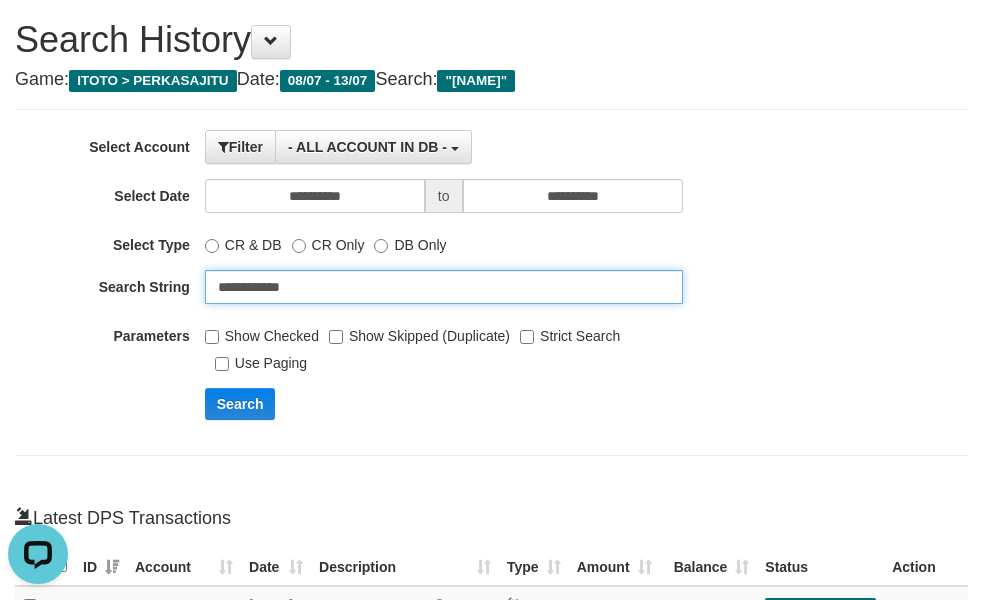 click on "**********" at bounding box center (444, 287) 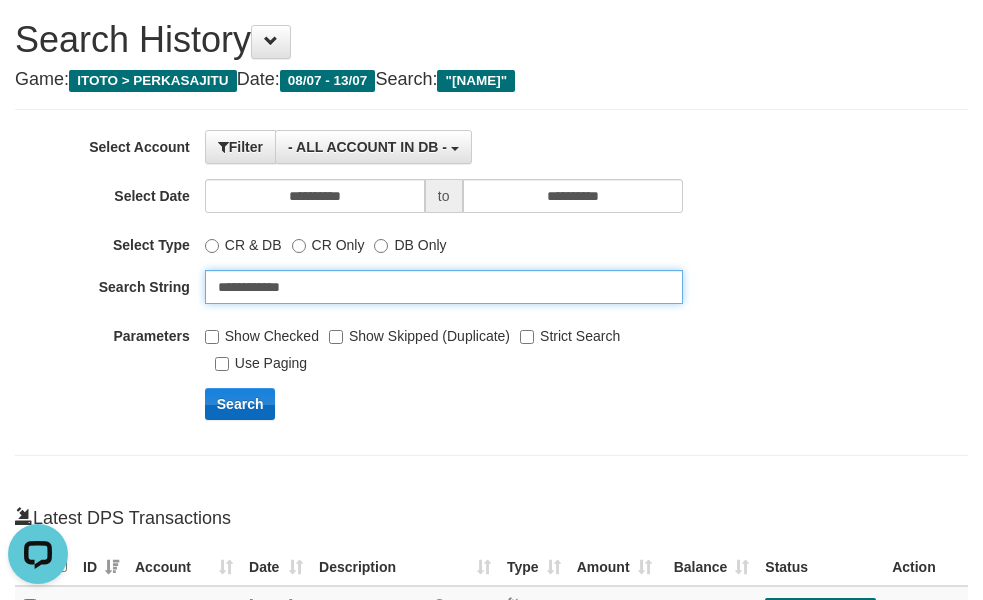 type on "**********" 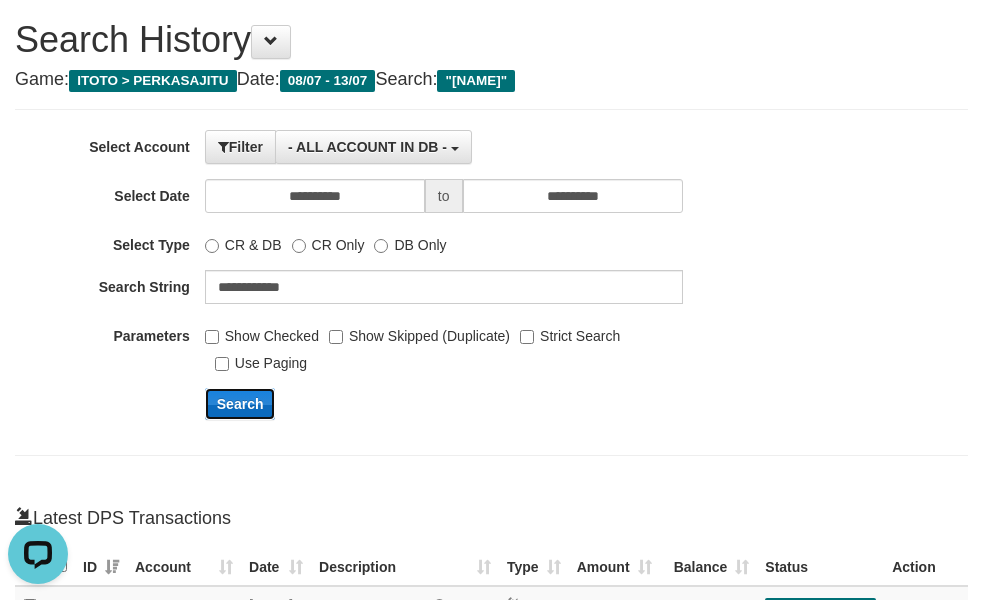 click on "Search" at bounding box center (240, 404) 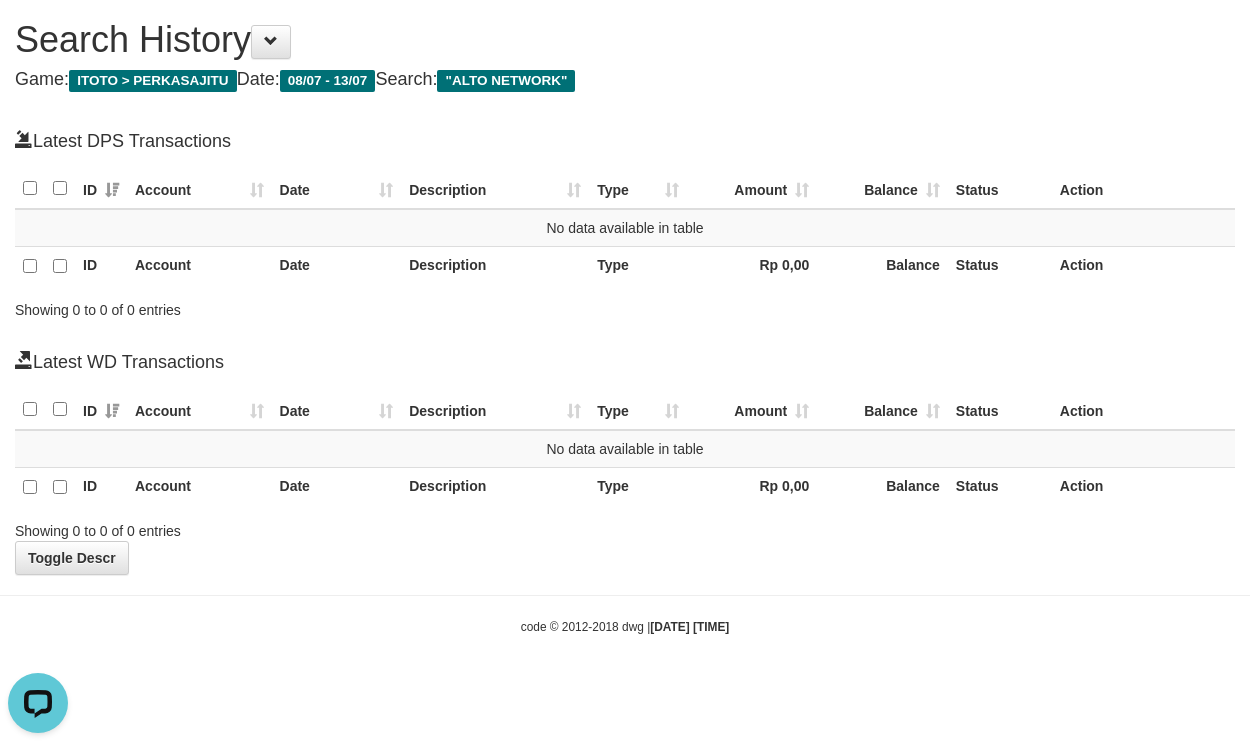 scroll, scrollTop: 0, scrollLeft: 0, axis: both 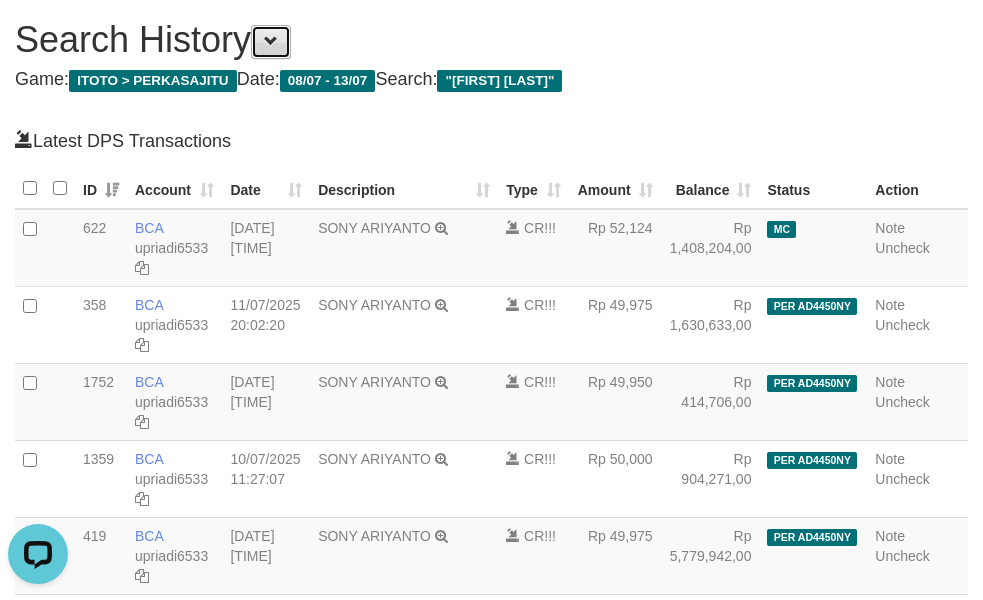 click at bounding box center [271, 42] 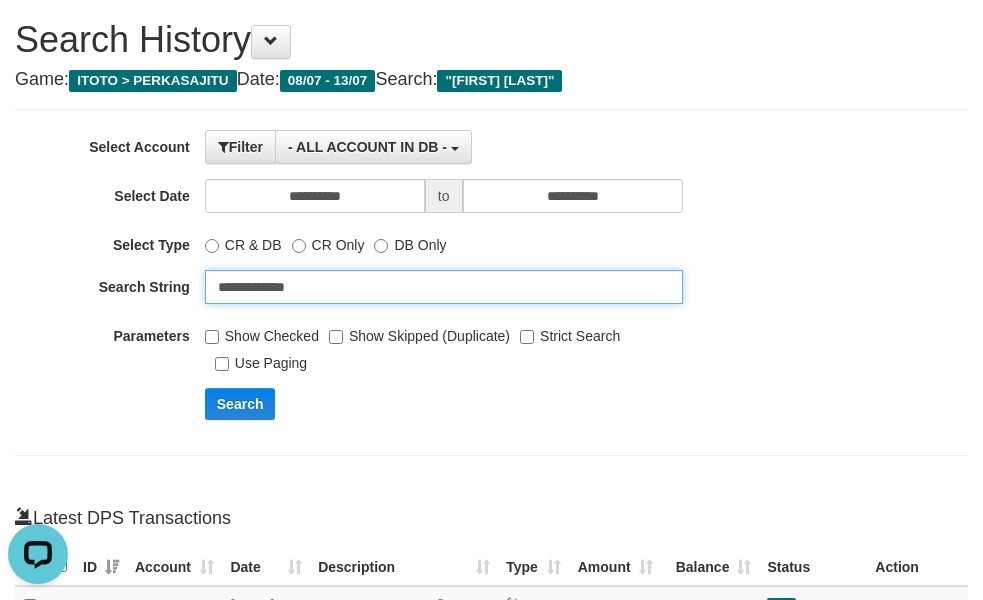 click on "**********" at bounding box center [444, 287] 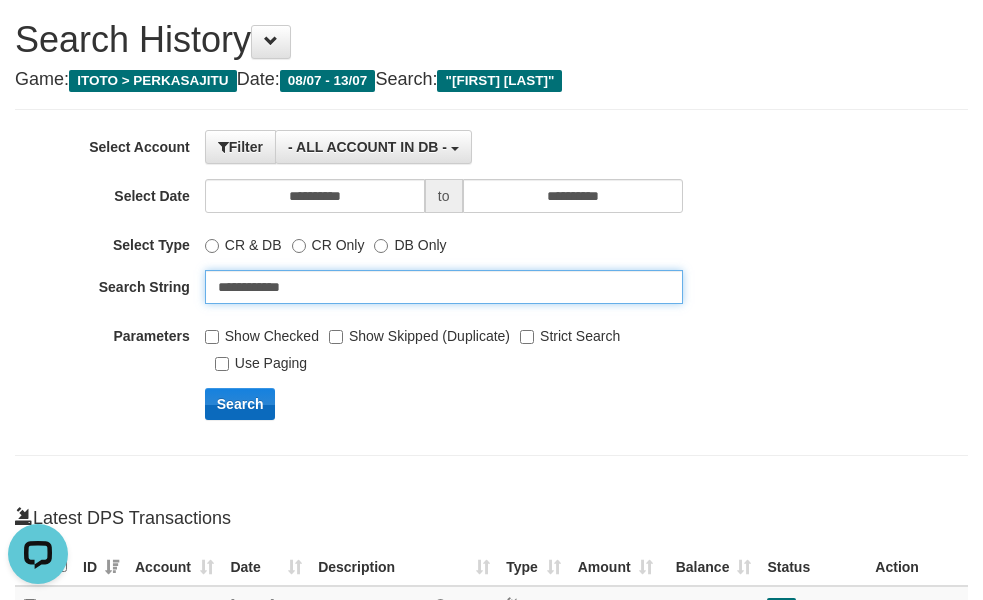 type on "**********" 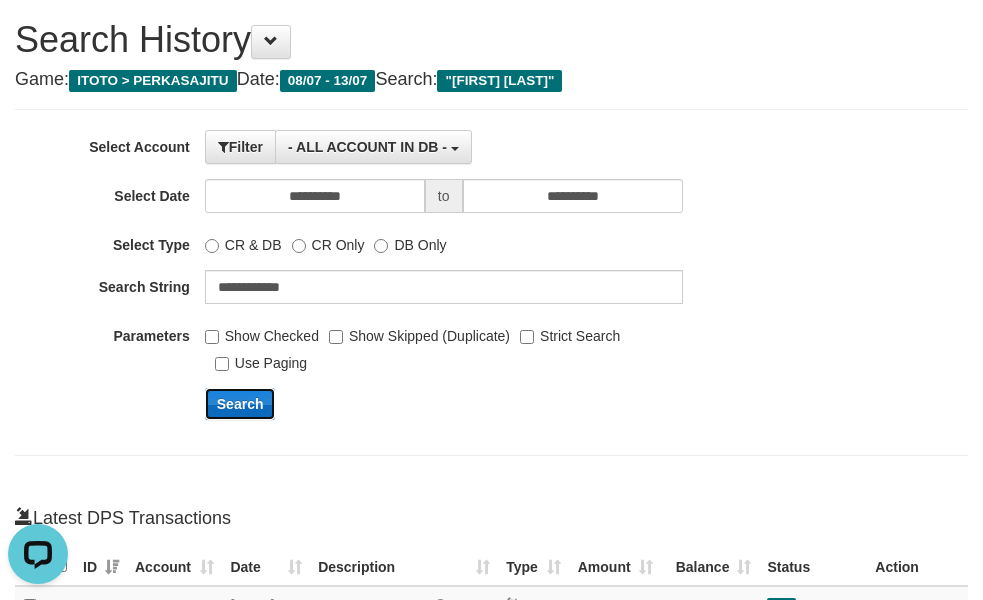click on "Search" at bounding box center [240, 404] 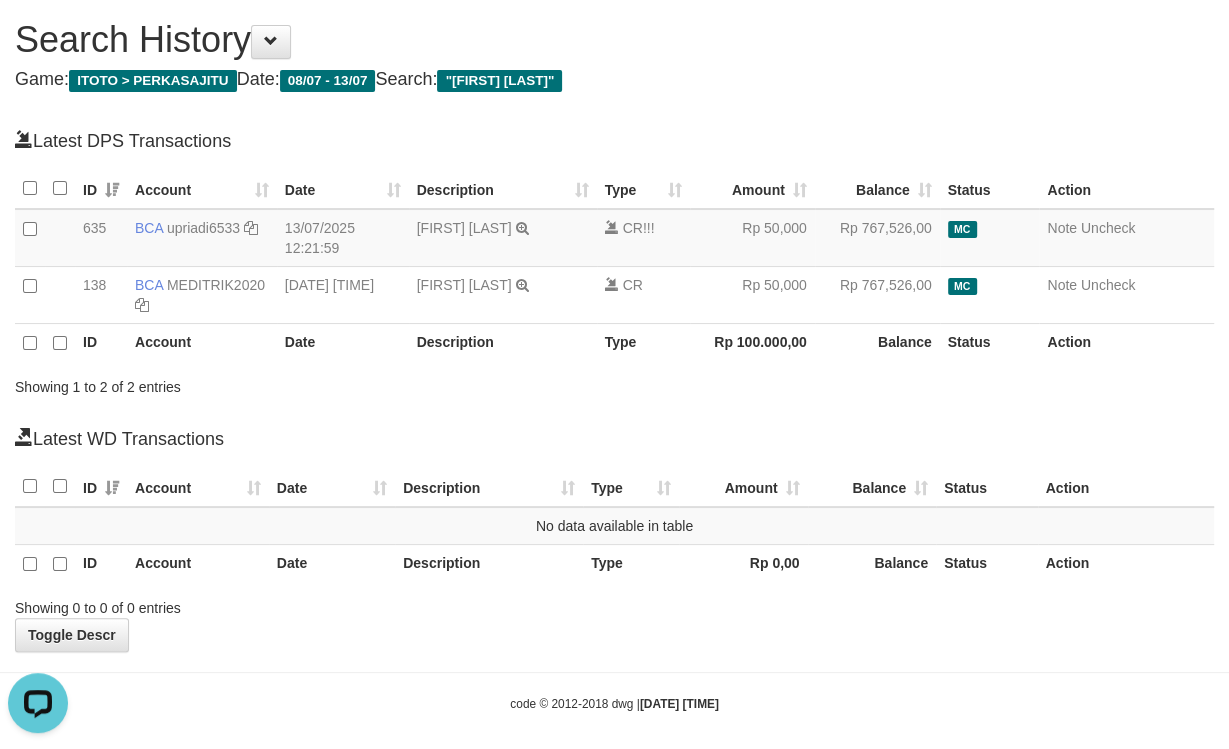 scroll, scrollTop: 0, scrollLeft: 0, axis: both 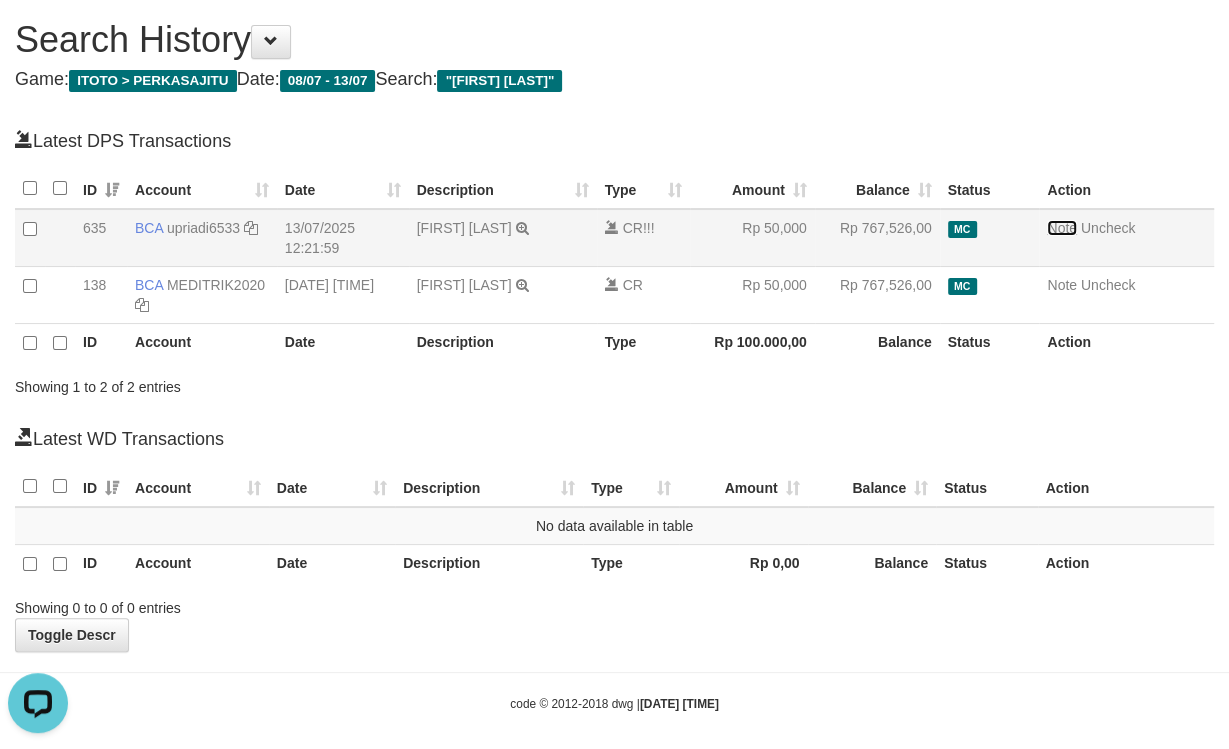 click on "Note" at bounding box center (1062, 228) 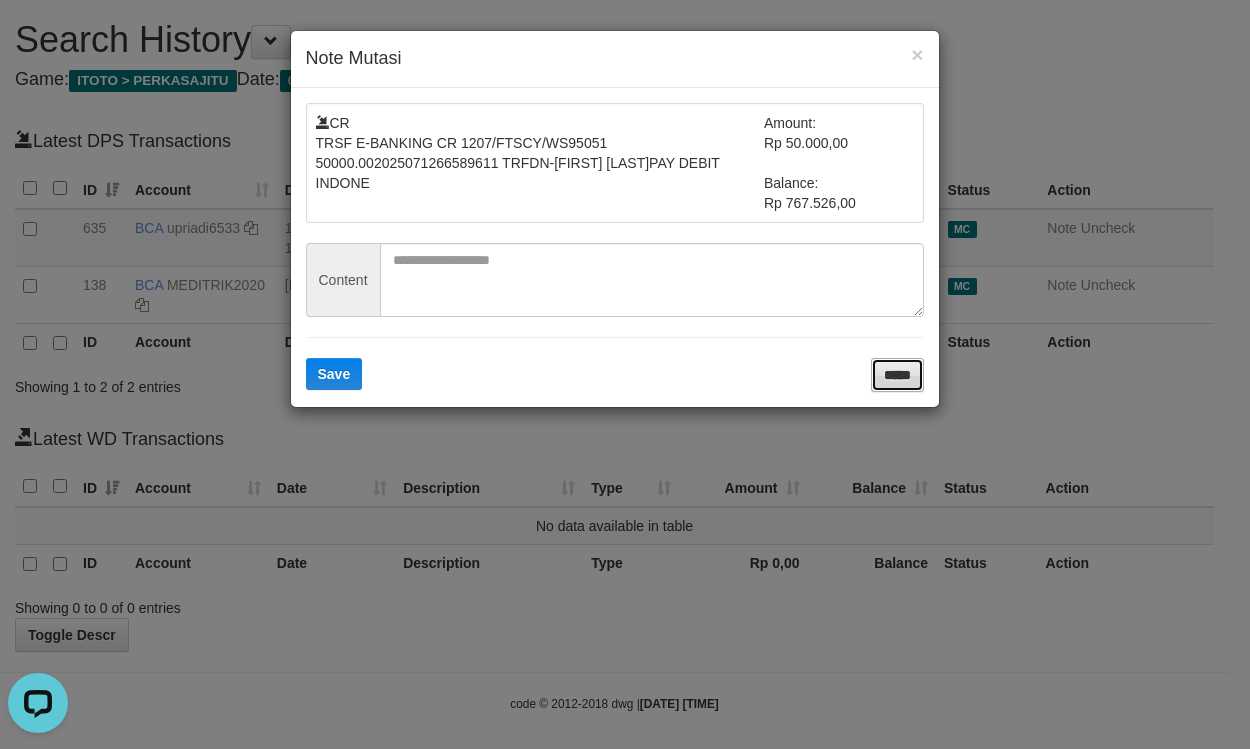 click on "*****" at bounding box center [897, 375] 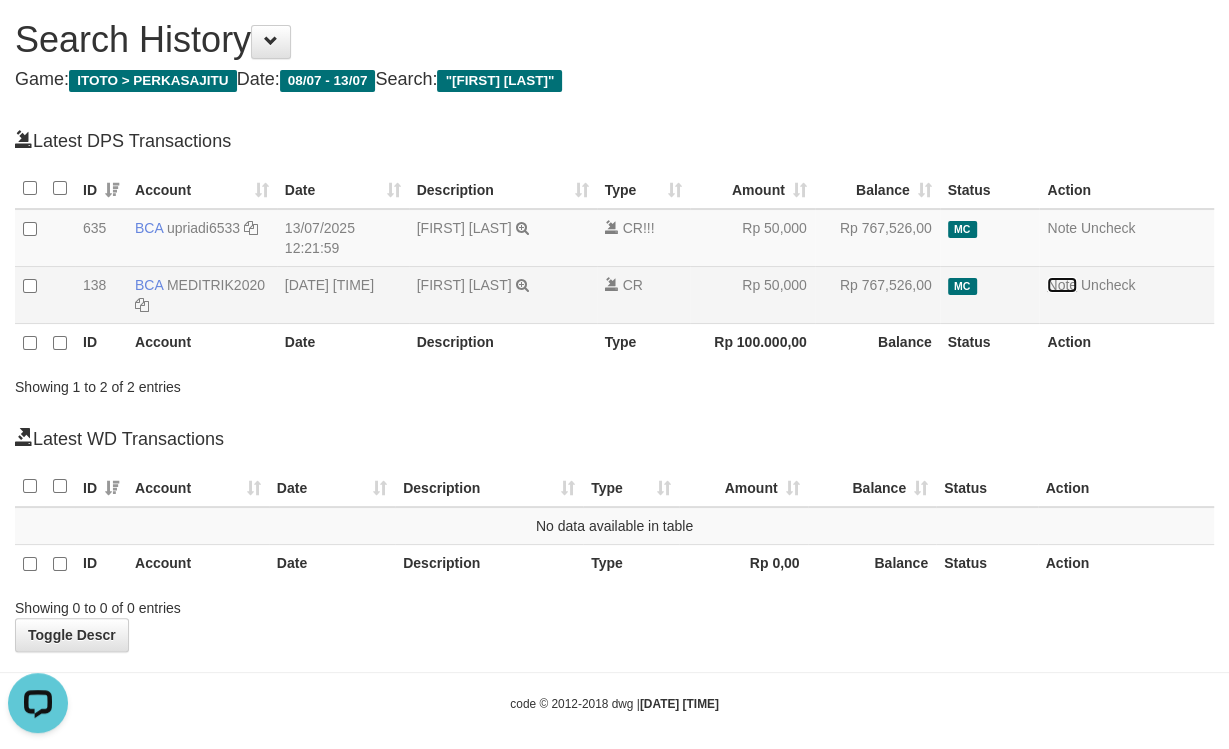 click on "Note" at bounding box center [1062, 285] 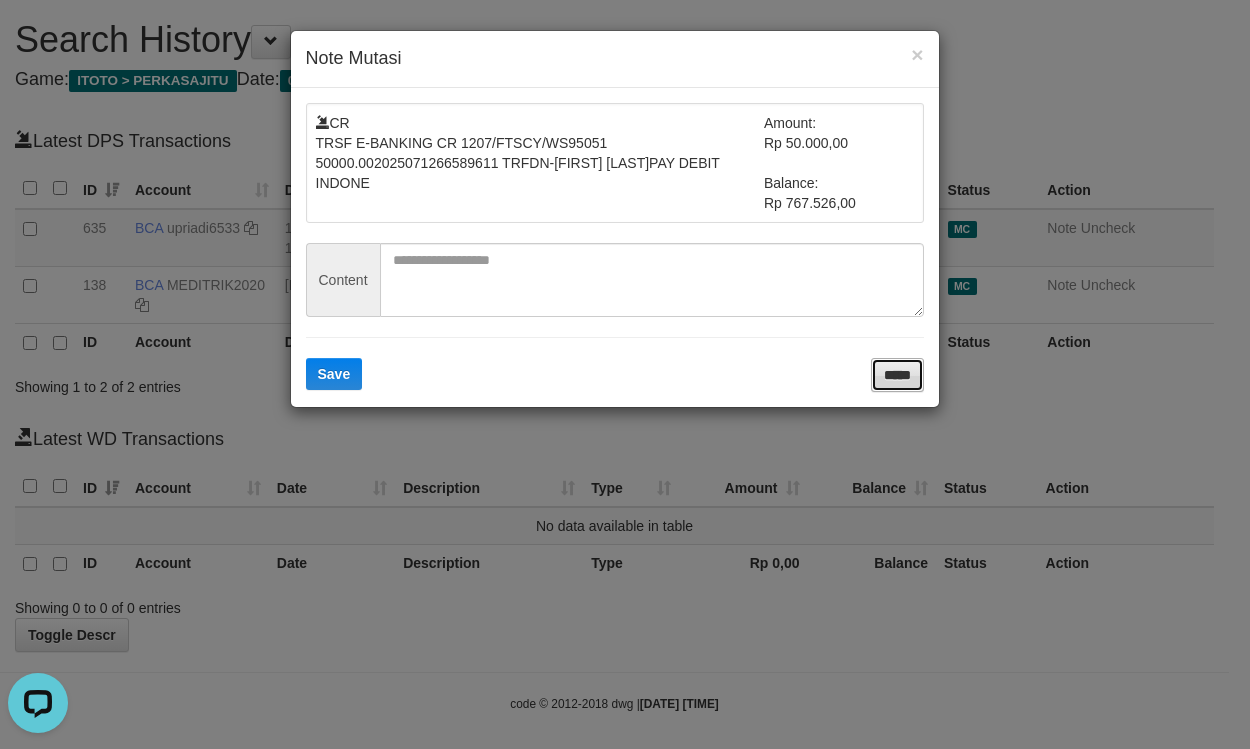drag, startPoint x: 896, startPoint y: 381, endPoint x: 1175, endPoint y: 401, distance: 279.71594 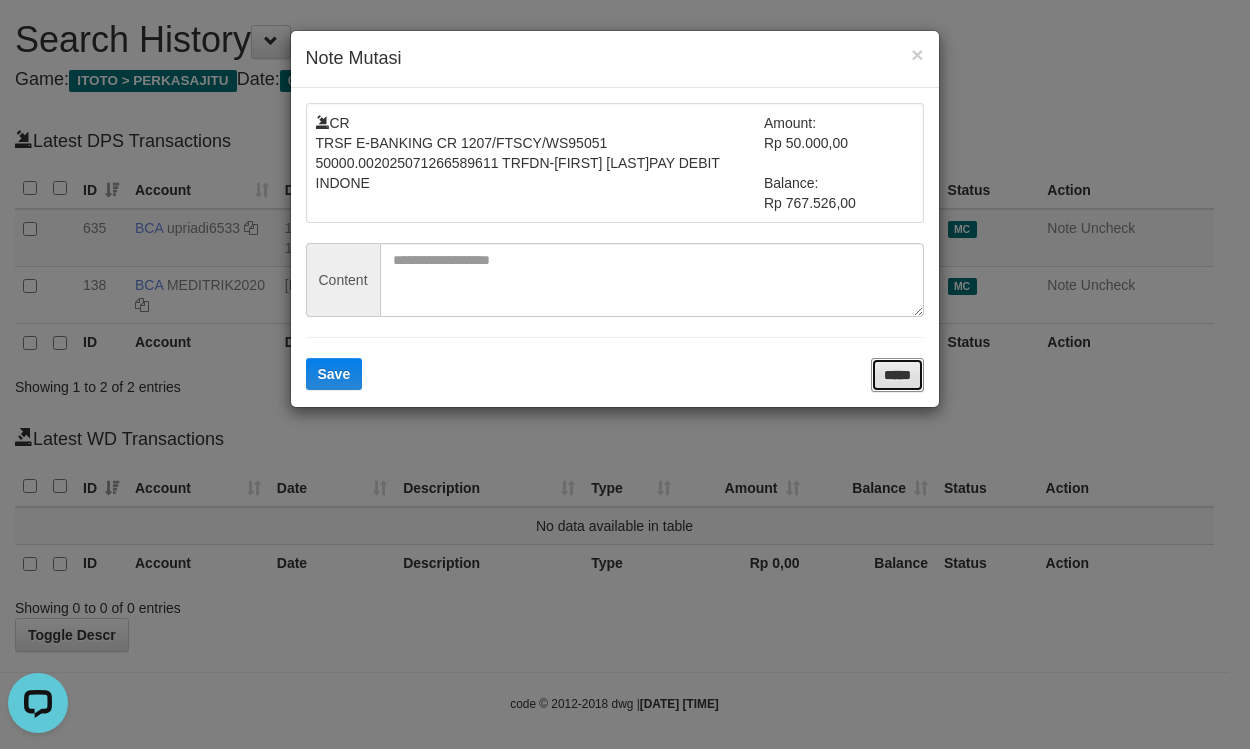 click on "*****" at bounding box center (897, 375) 